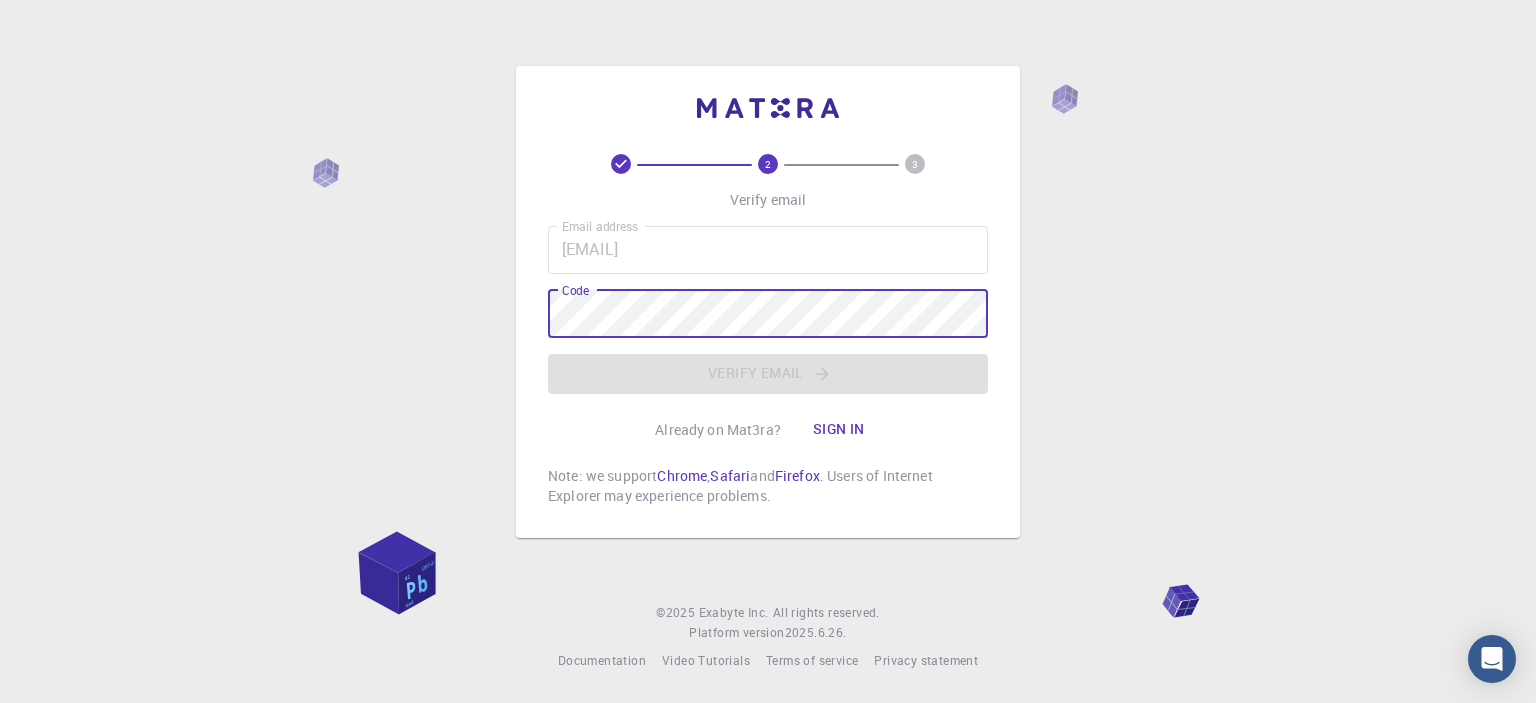 scroll, scrollTop: 0, scrollLeft: 0, axis: both 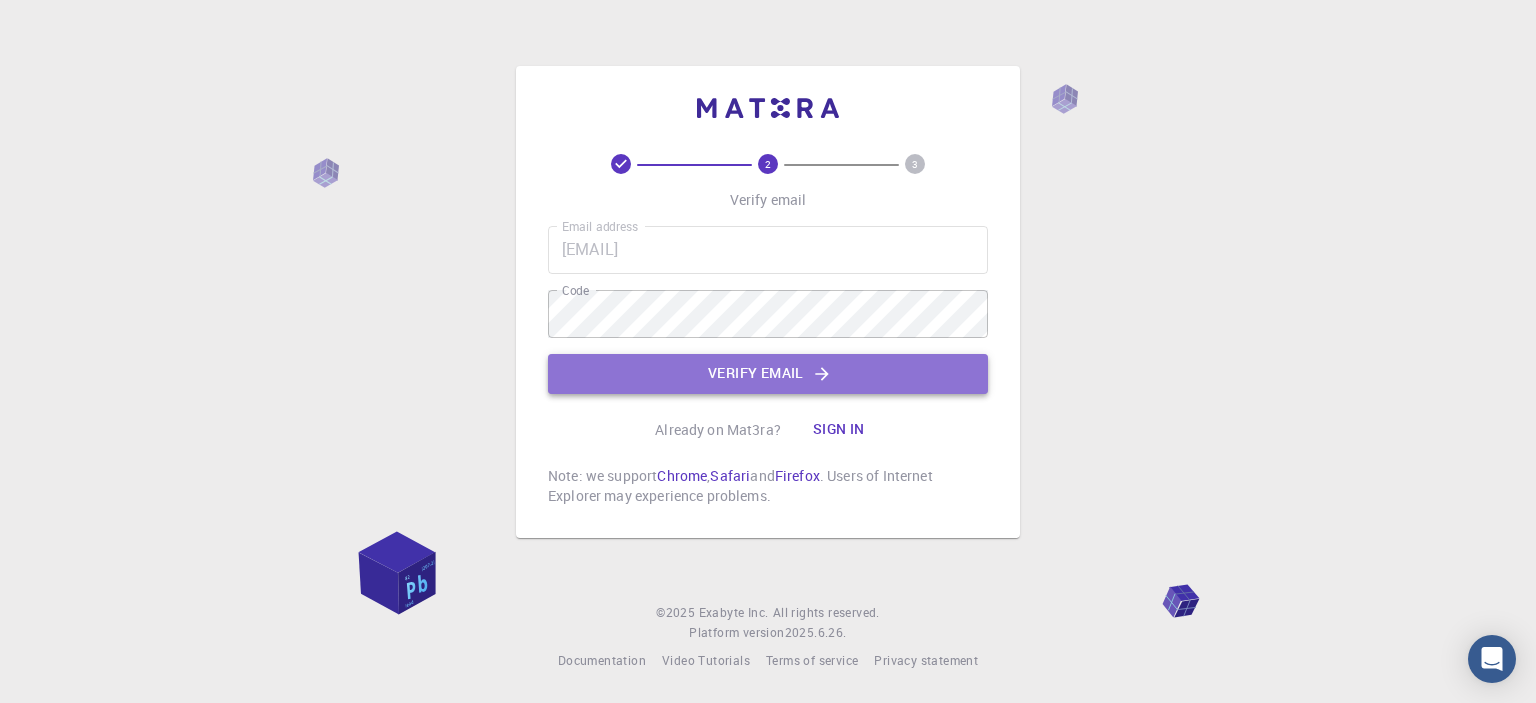 click on "Verify email" 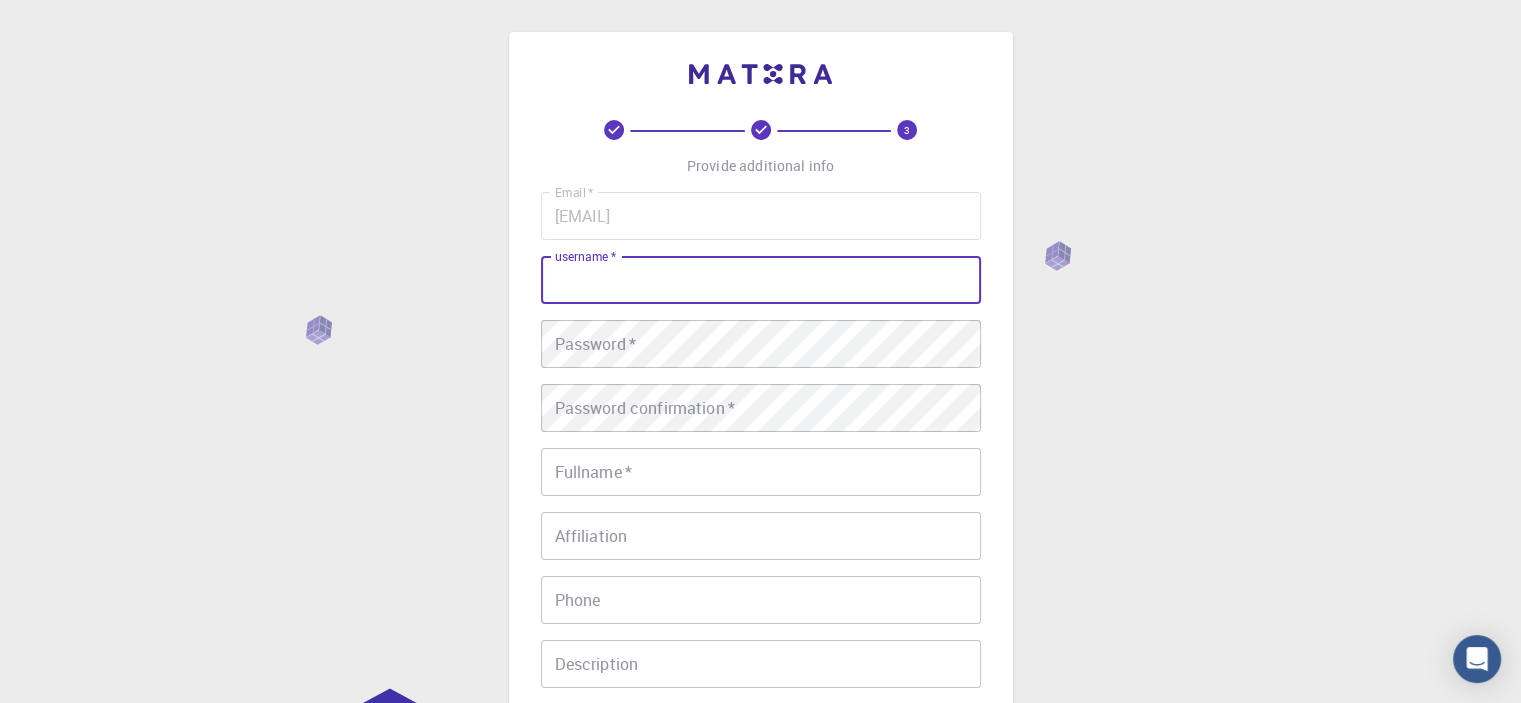 click on "username   *" at bounding box center (761, 280) 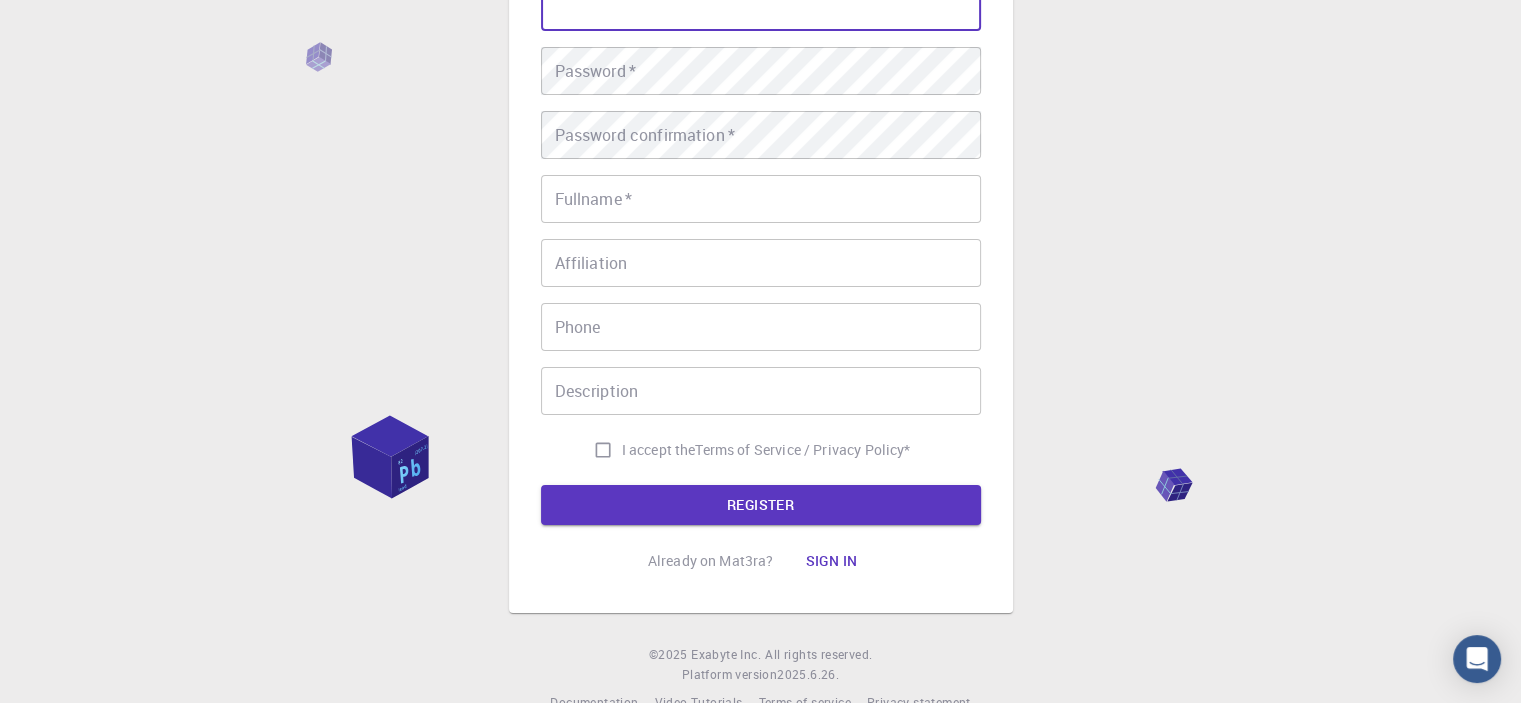 scroll, scrollTop: 0, scrollLeft: 0, axis: both 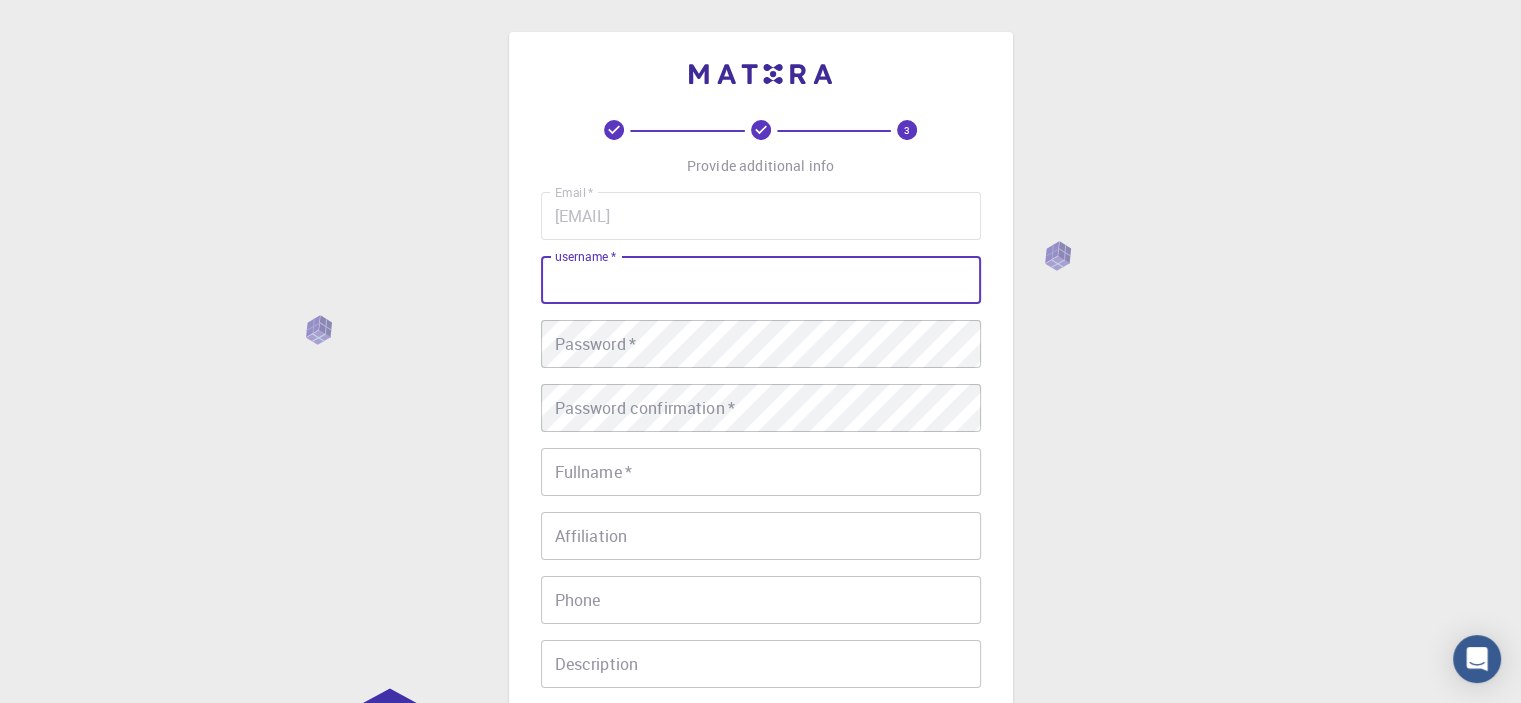 click on "username   *" at bounding box center [761, 280] 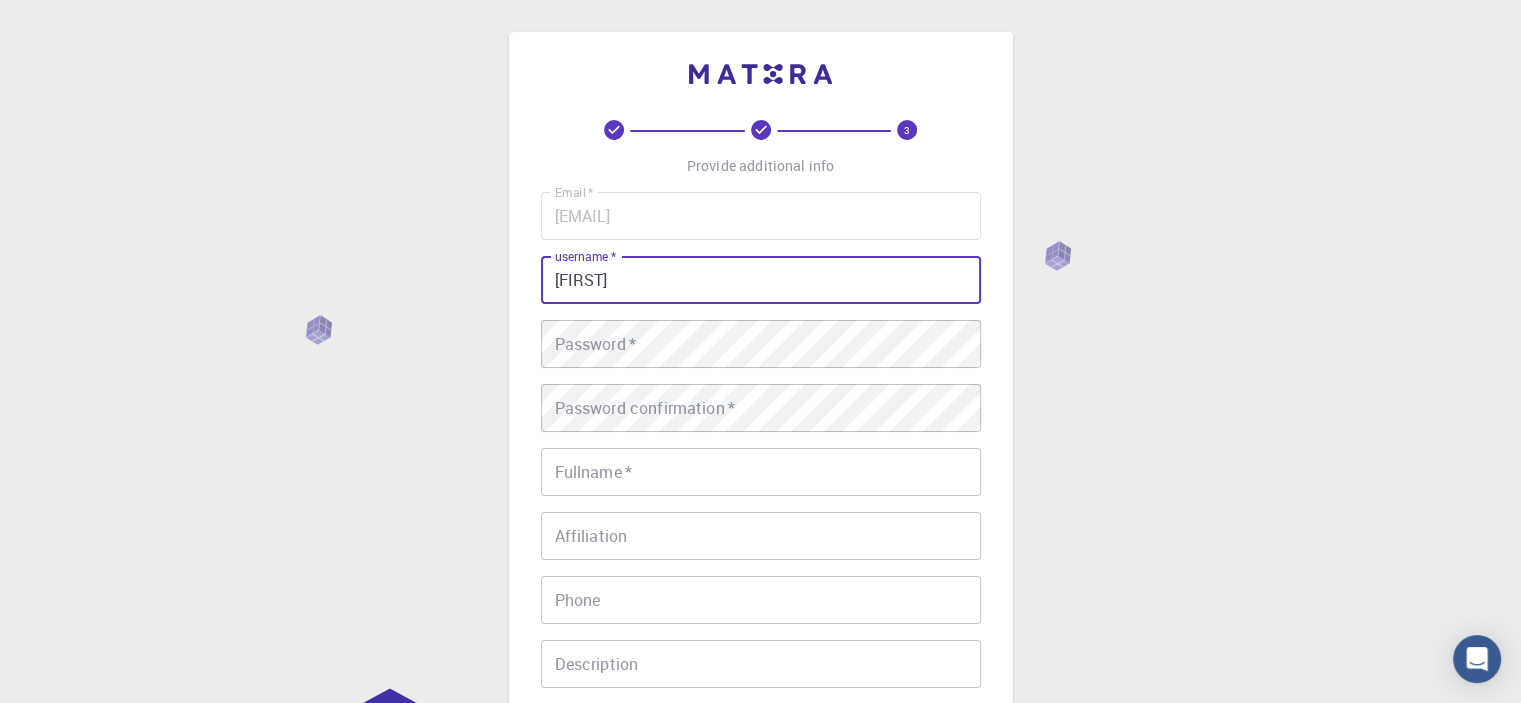 type on "Nhan" 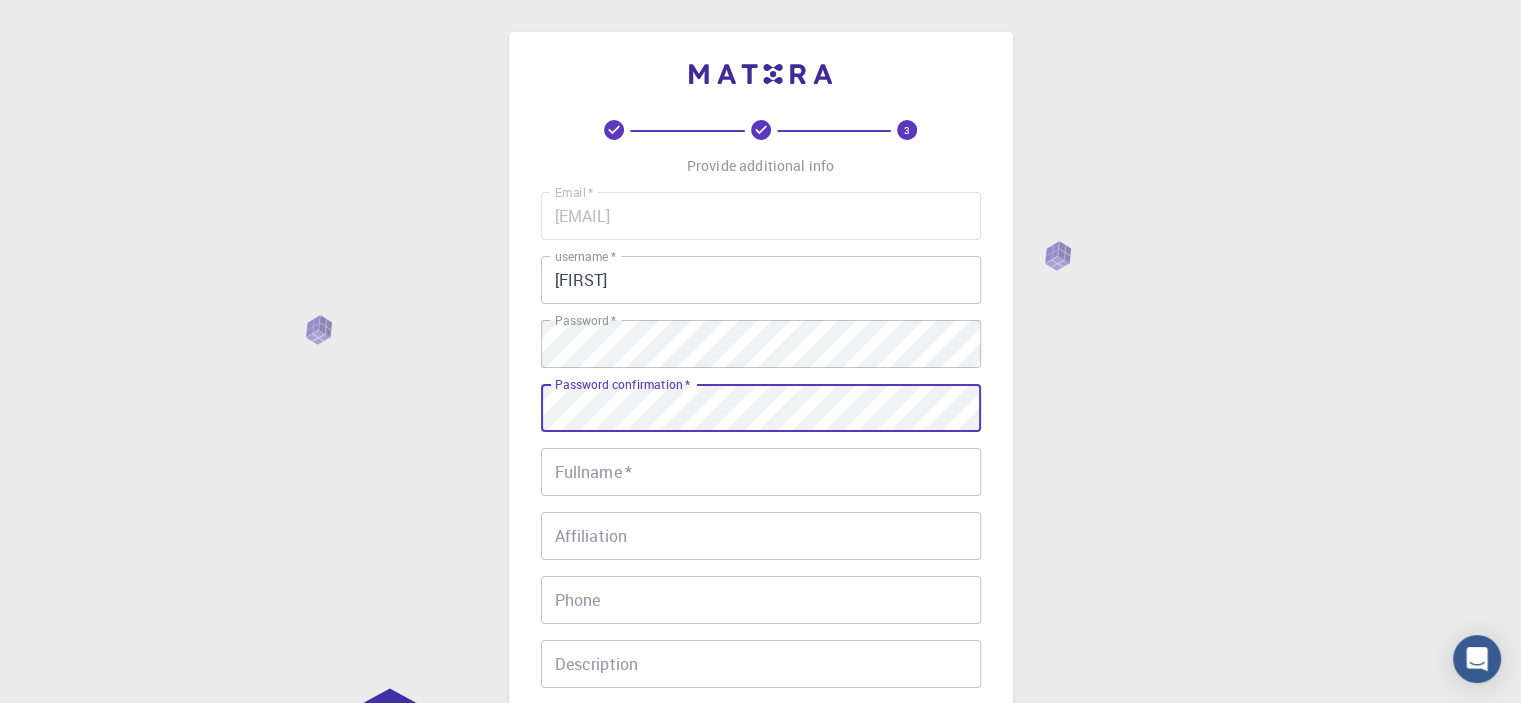 click on "3 Provide additional info Email   * 21126435@st.hcmuaf.edu.vn Email   * username   * Nhan username   * Password   * Password   * Password confirmation   * Password confirmation   * Fullname   * Fullname   * Affiliation Affiliation Phone Phone Description Description I accept the  Terms of Service / Privacy Policy  * REGISTER Already on Mat3ra? Sign in ©  2025   Exabyte Inc.   All rights reserved. Platform version  2025.6.26 . Documentation Video Tutorials Terms of service Privacy statement" at bounding box center (760, 509) 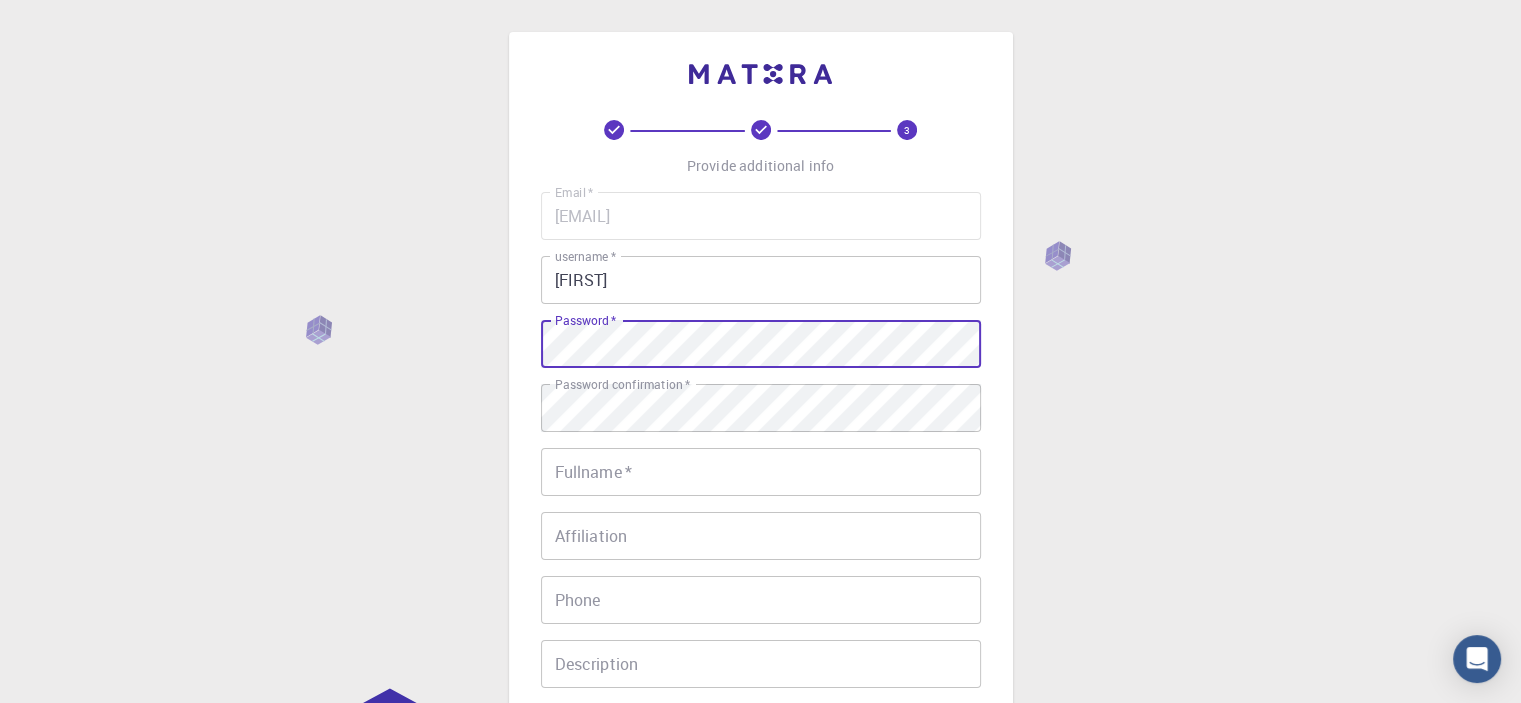 click on "3 Provide additional info Email   * 21126435@st.hcmuaf.edu.vn Email   * username   * Nhan username   * Password   * Password   * Password confirmation   * Password confirmation   * Fullname   * Fullname   * Affiliation Affiliation Phone Phone Description Description I accept the  Terms of Service / Privacy Policy  * REGISTER Already on Mat3ra? Sign in" at bounding box center [761, 459] 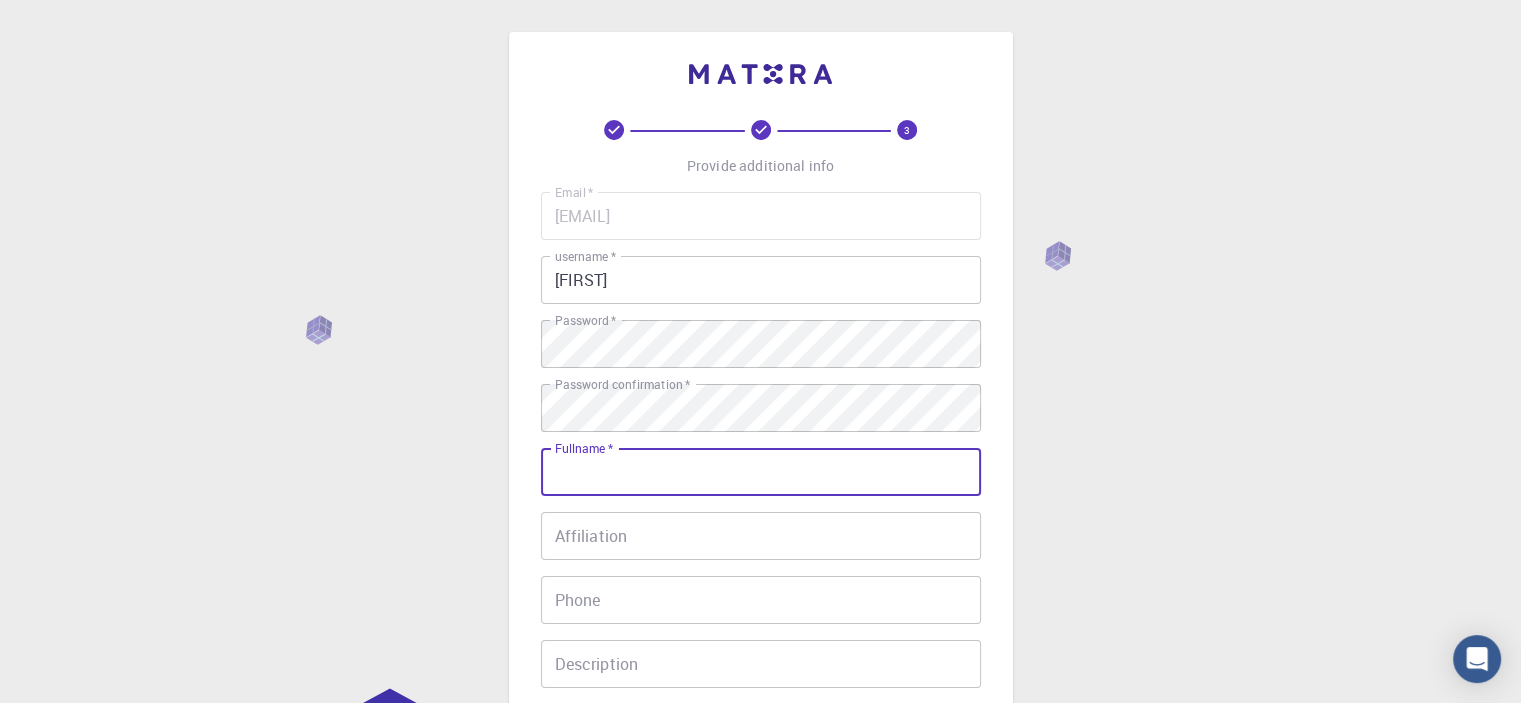 click on "Fullname   *" at bounding box center [761, 472] 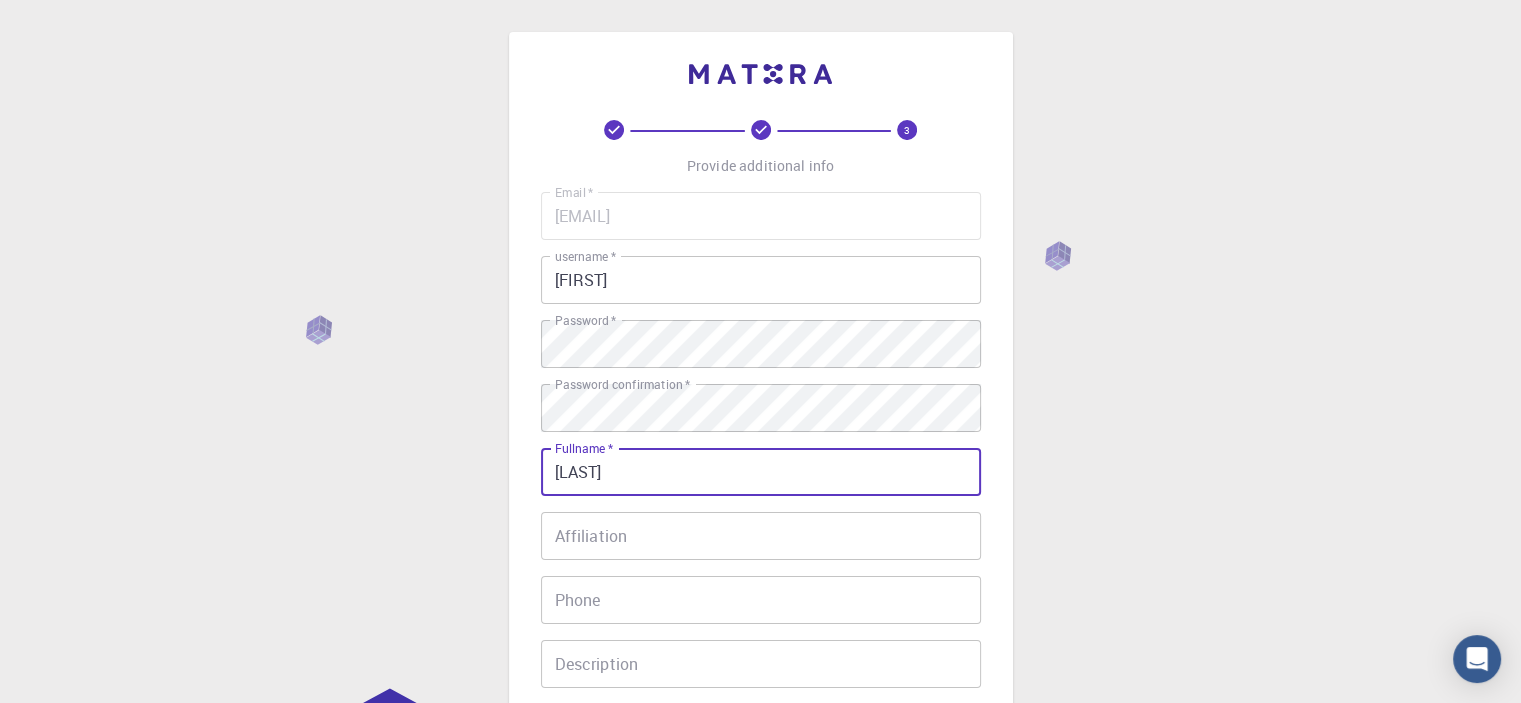 type on "T" 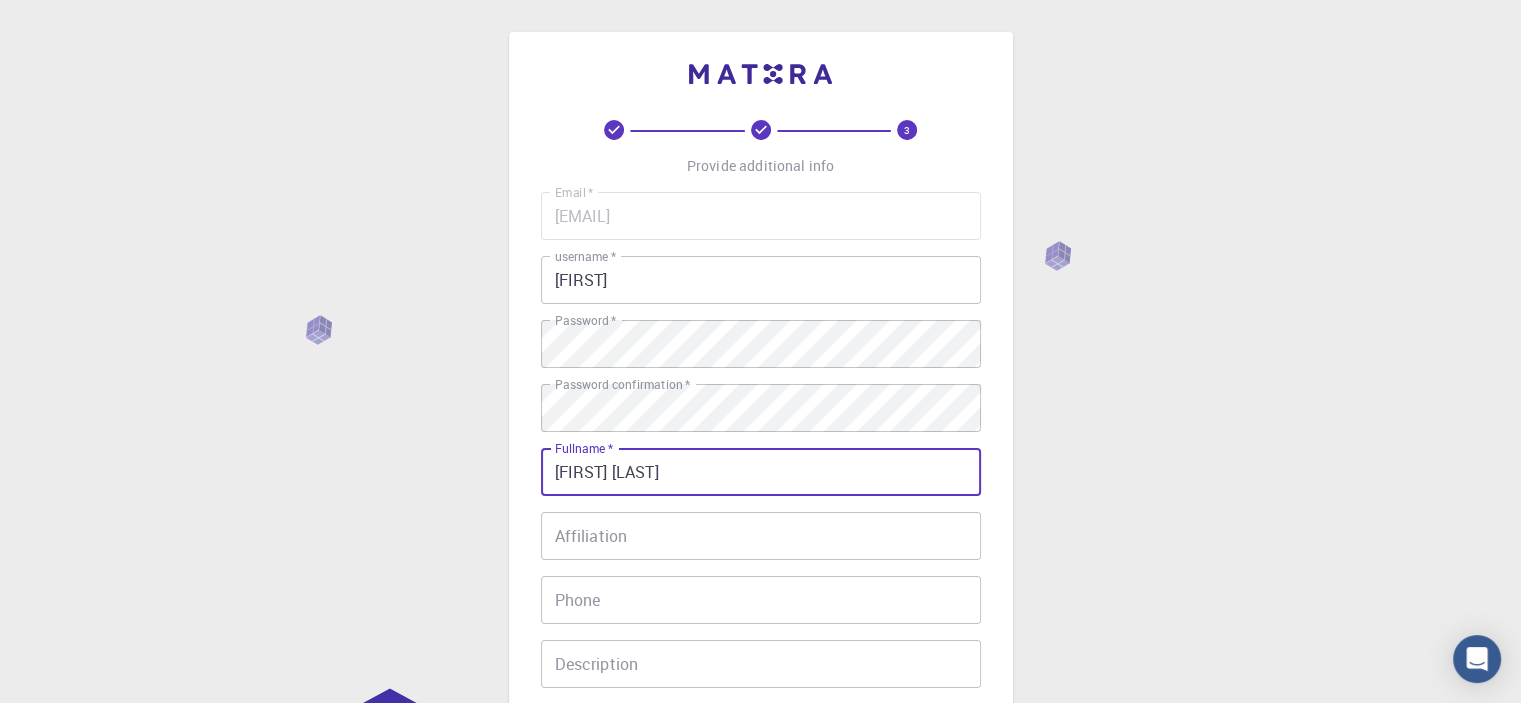 type on "[FIRST] [LAST]" 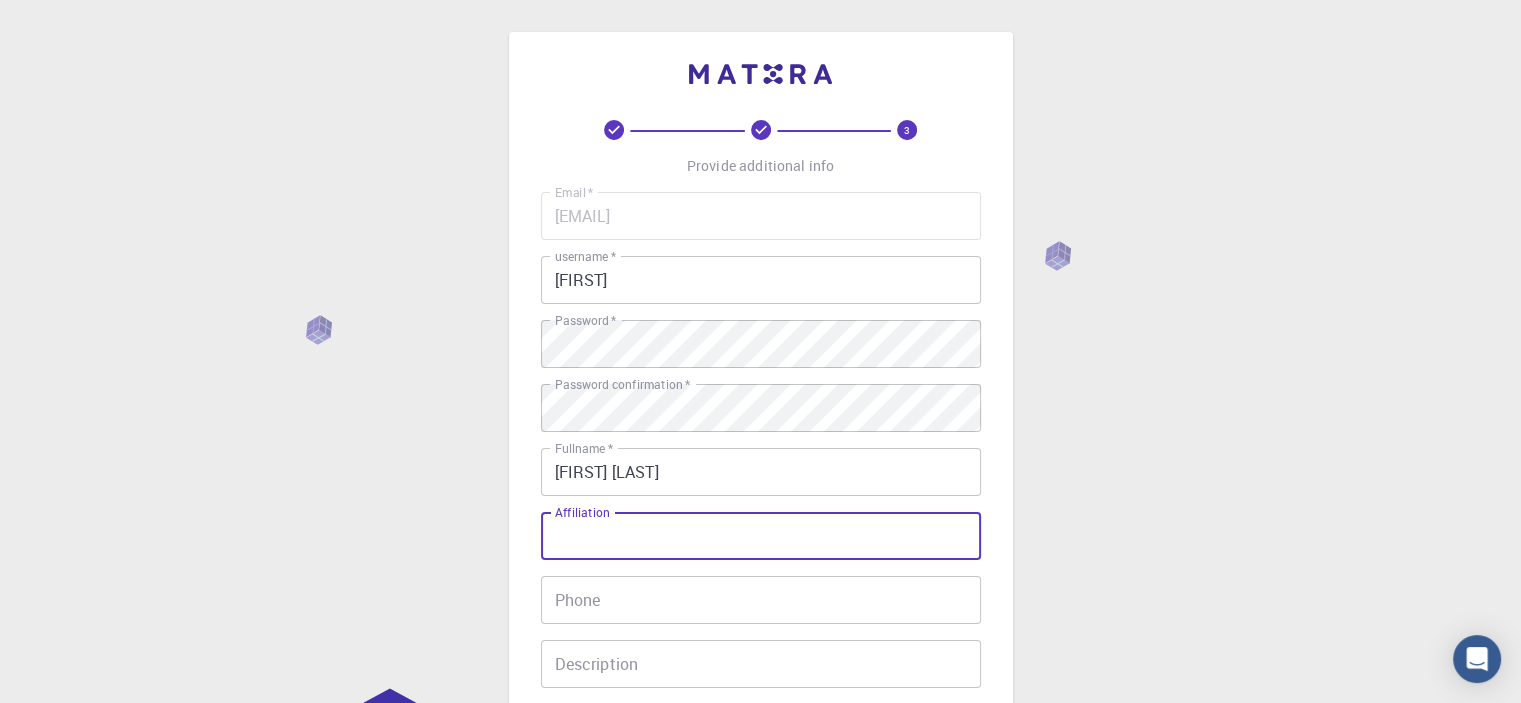drag, startPoint x: 604, startPoint y: 521, endPoint x: 542, endPoint y: 507, distance: 63.560993 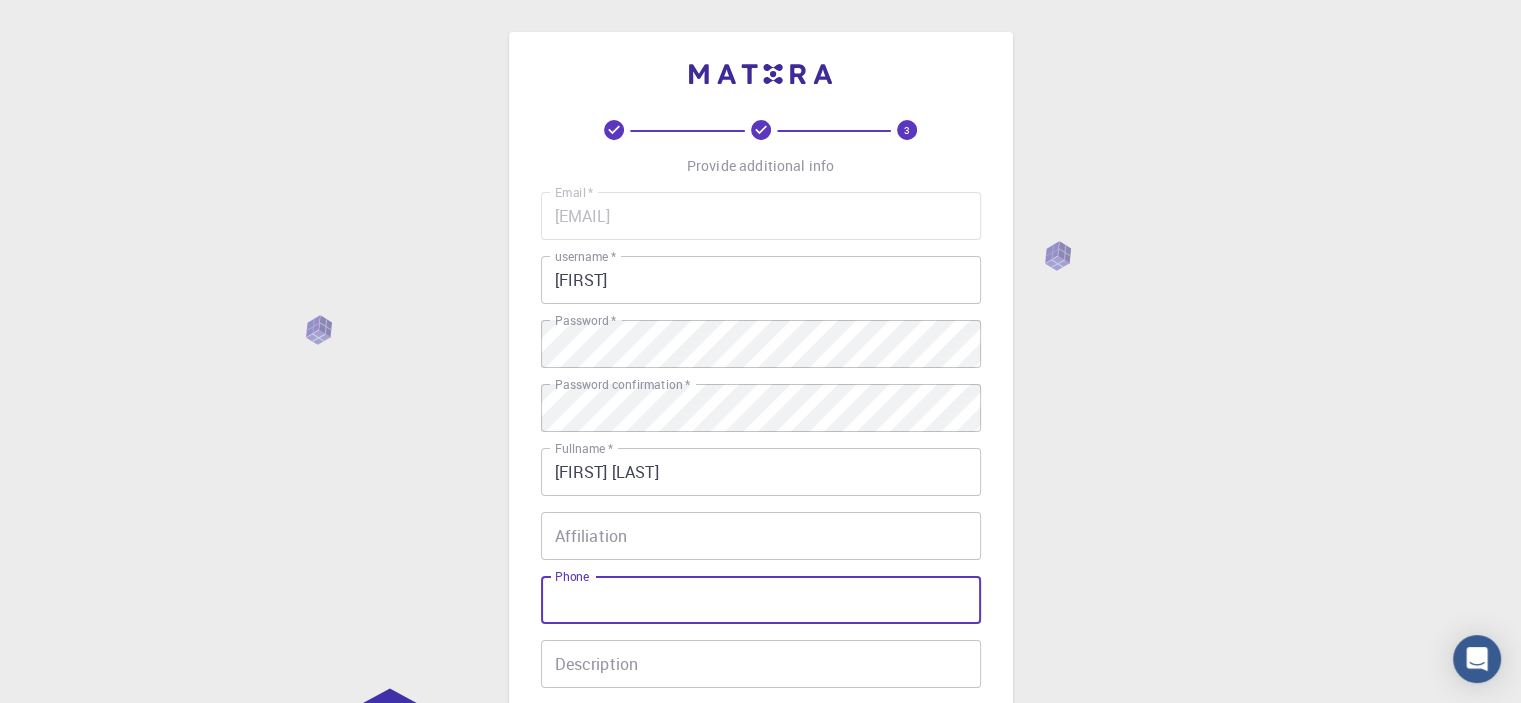 click on "Phone" at bounding box center [761, 600] 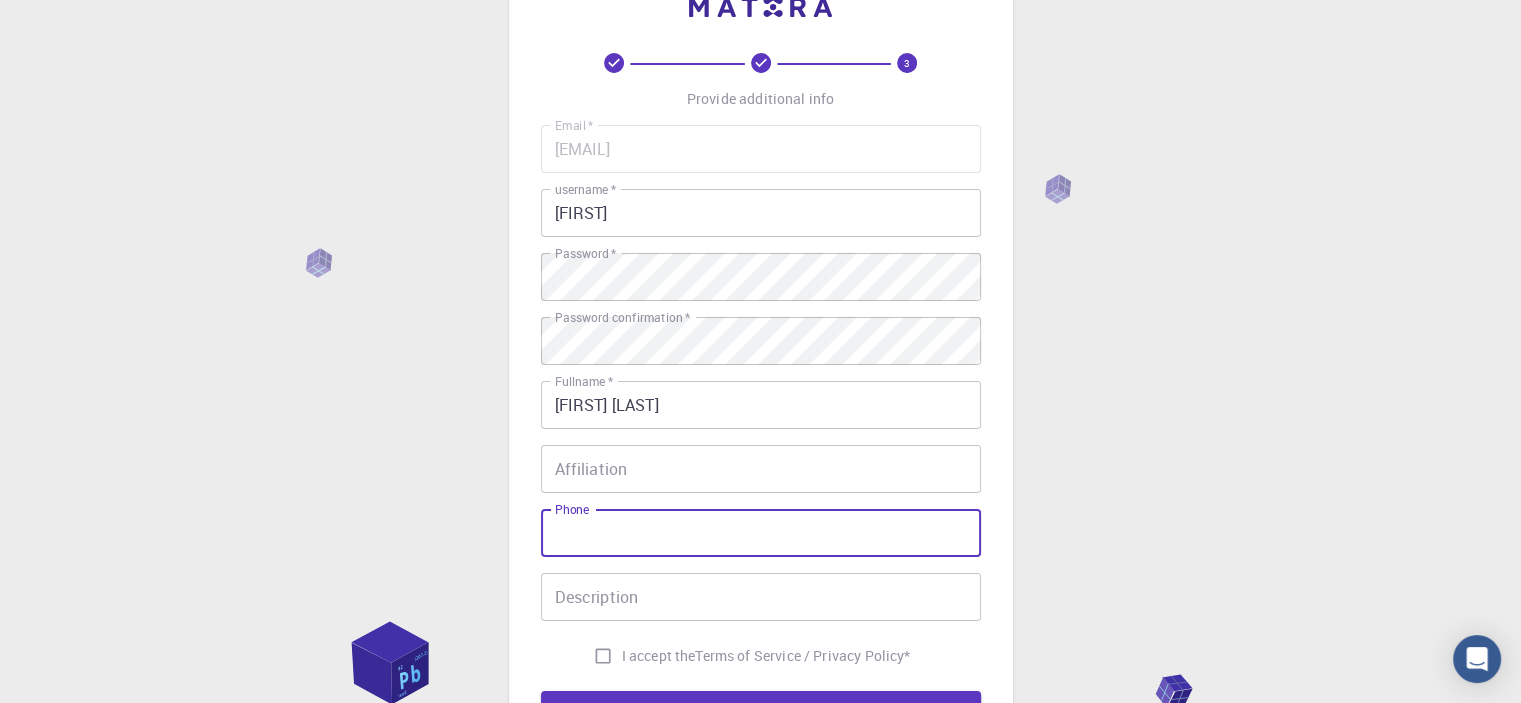 scroll, scrollTop: 200, scrollLeft: 0, axis: vertical 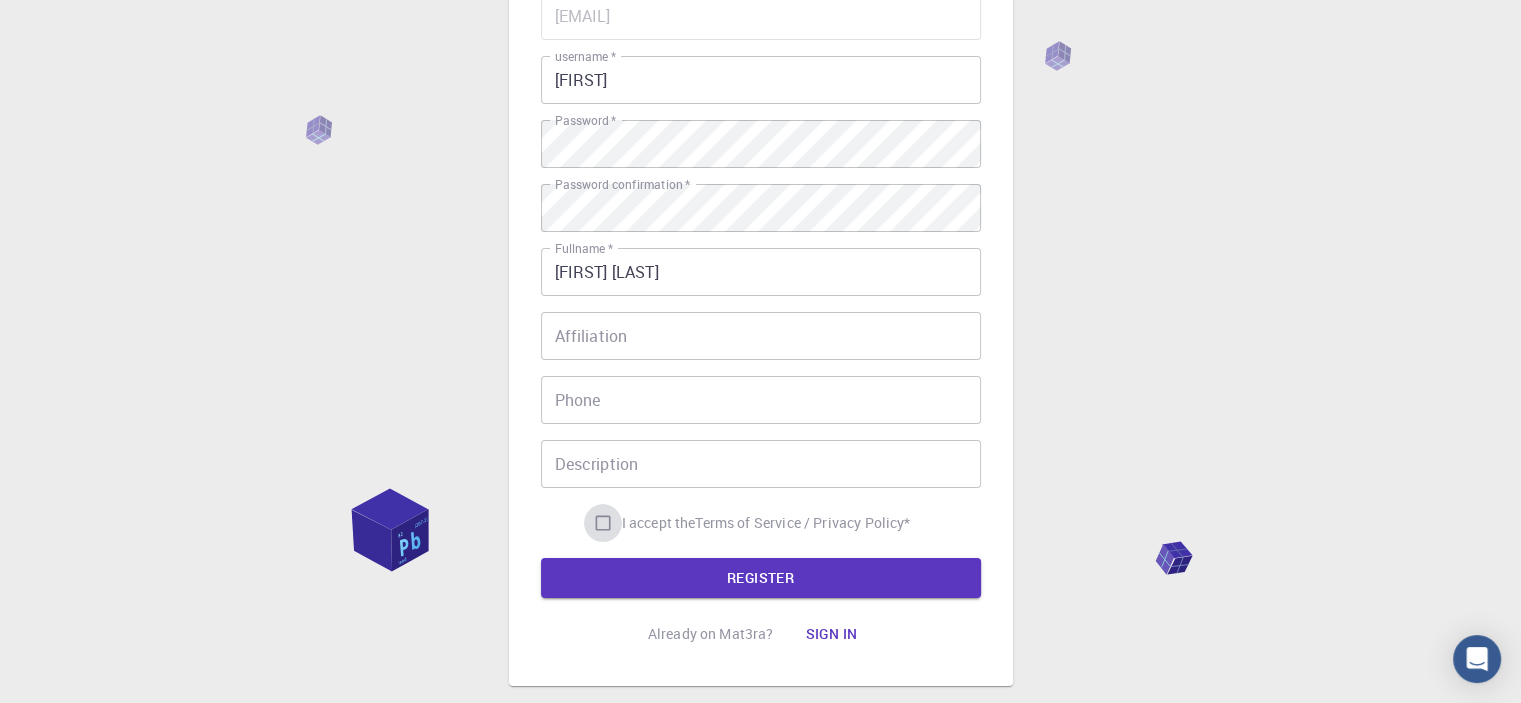 click on "I accept the  Terms of Service / Privacy Policy  *" at bounding box center (603, 523) 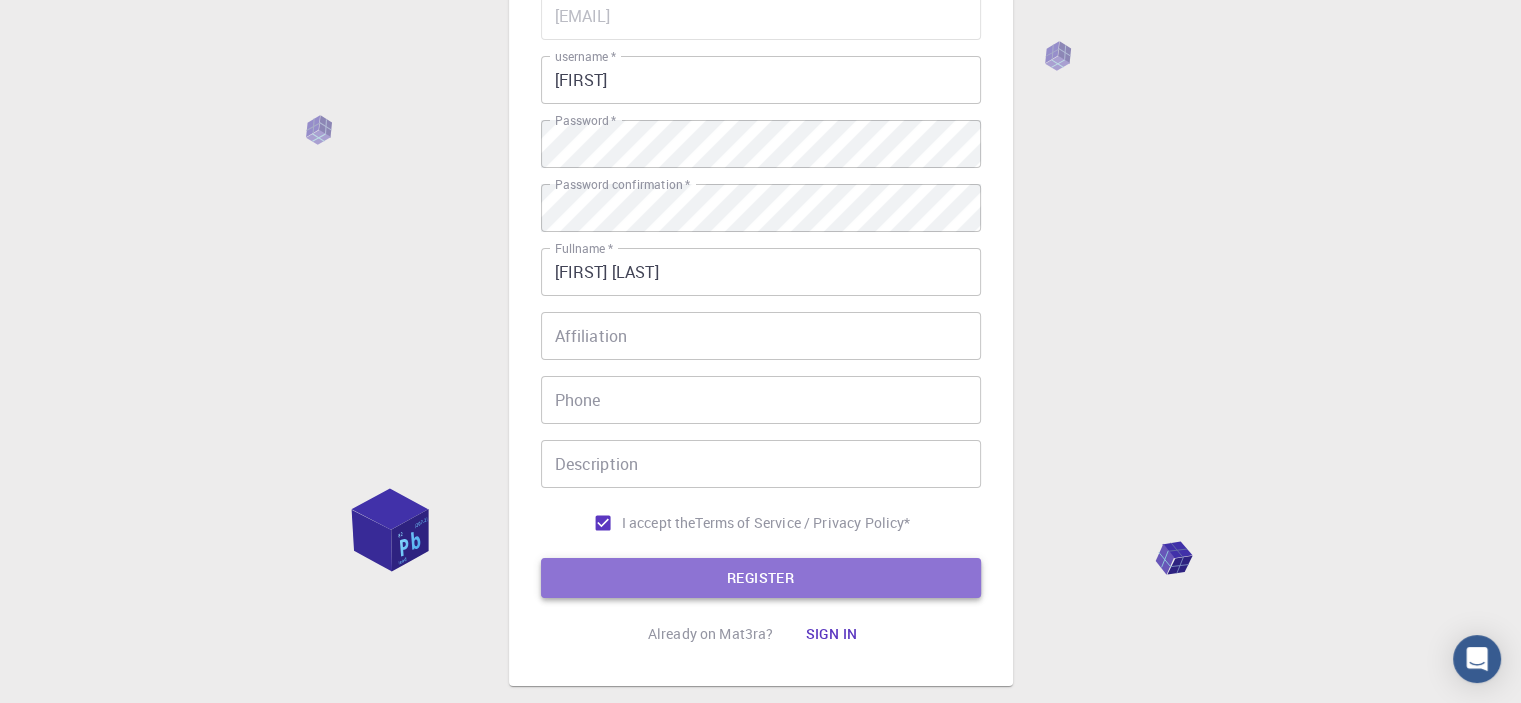 click on "REGISTER" at bounding box center (761, 578) 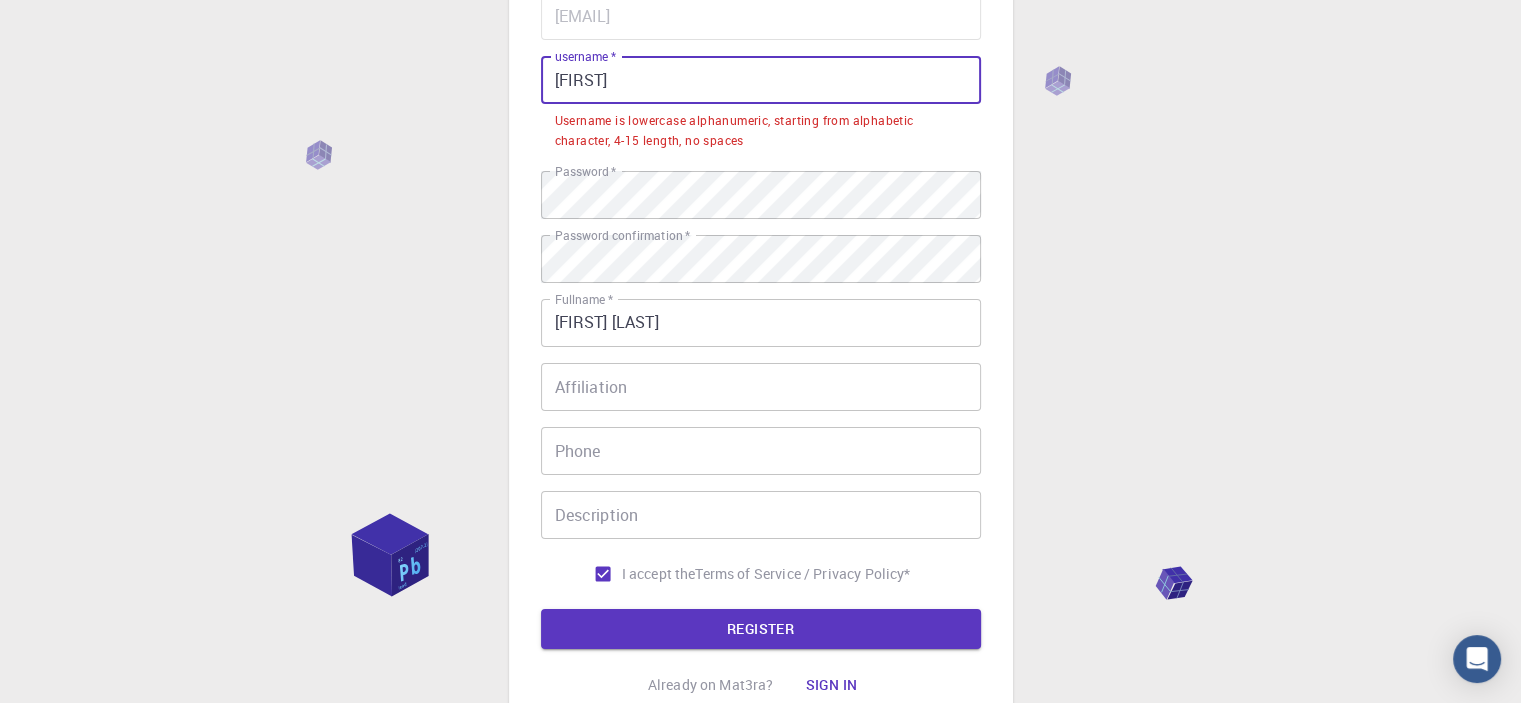 click on "Nhan" at bounding box center (761, 80) 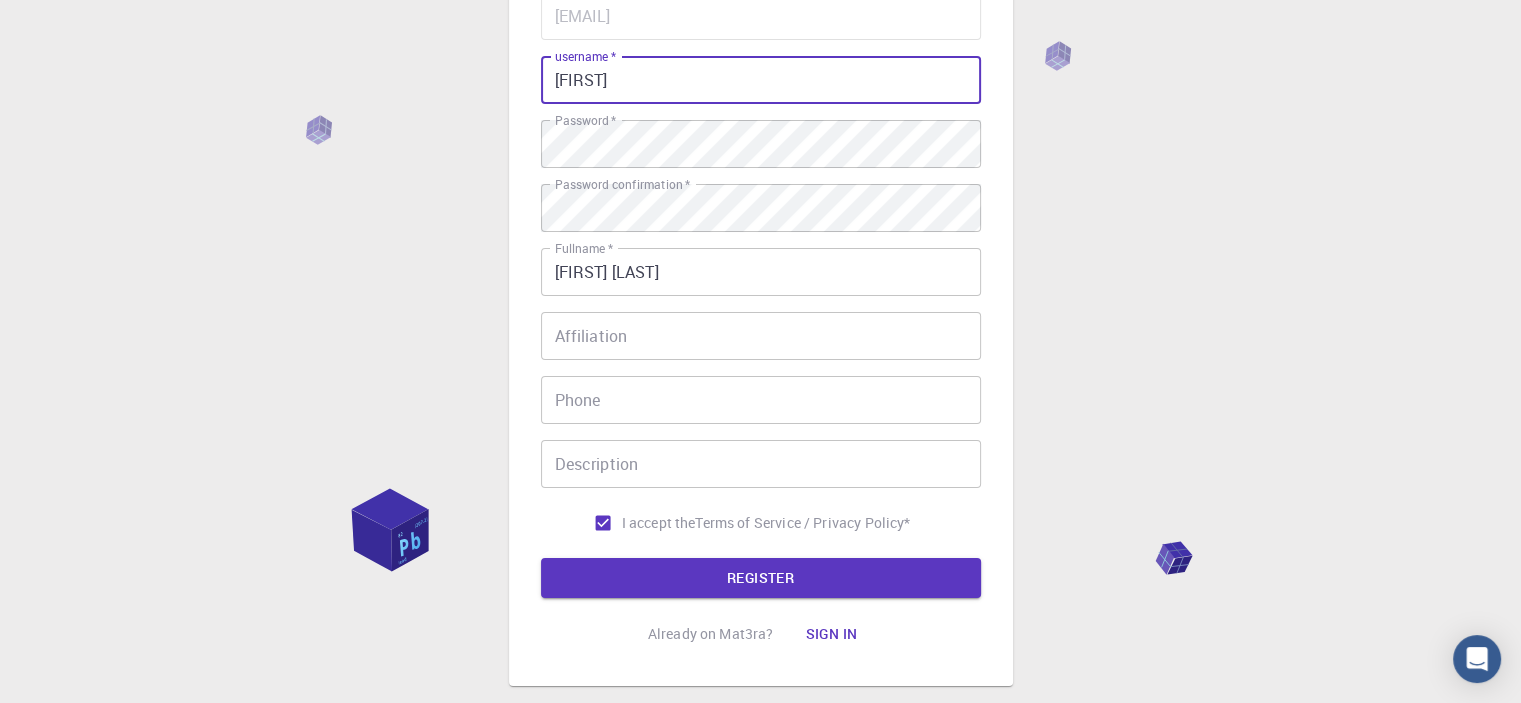 type on "N" 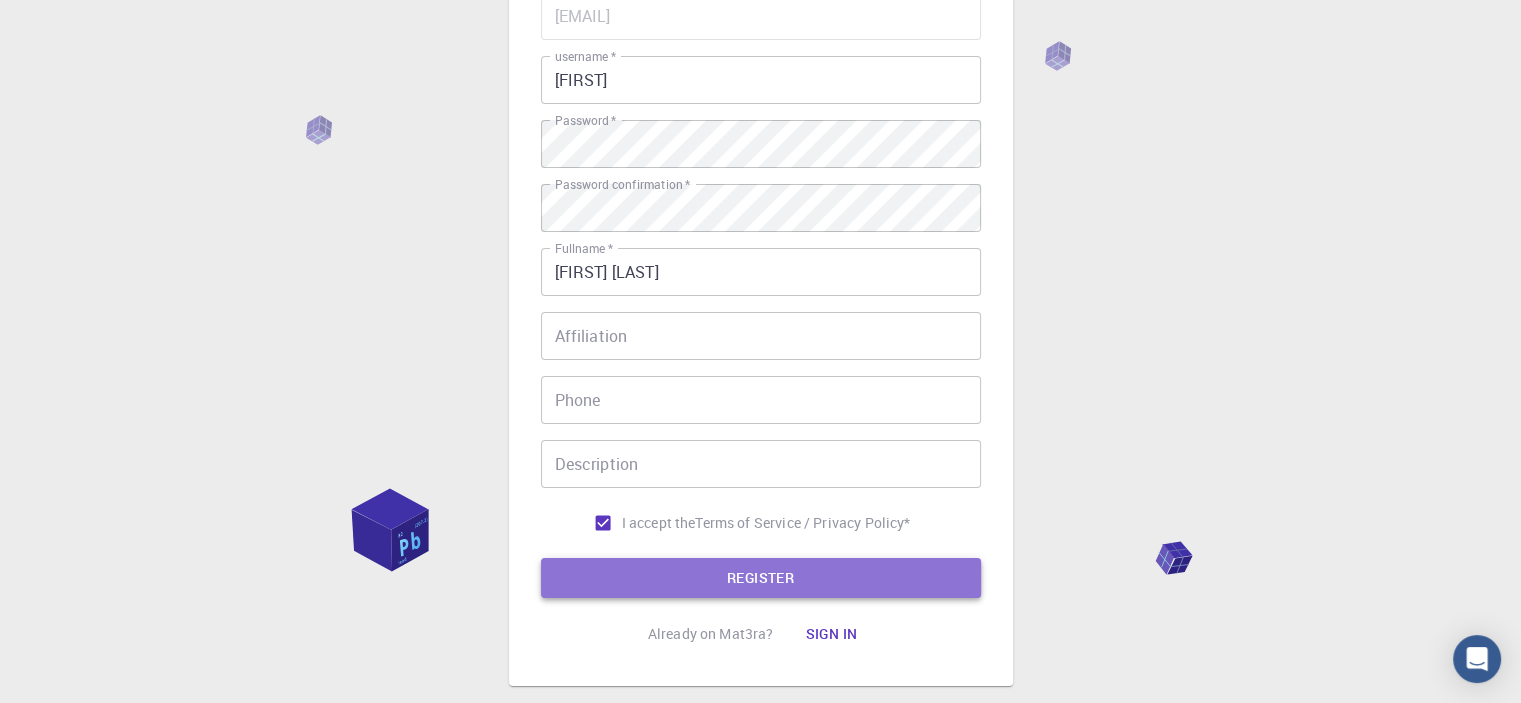 click on "REGISTER" at bounding box center [761, 578] 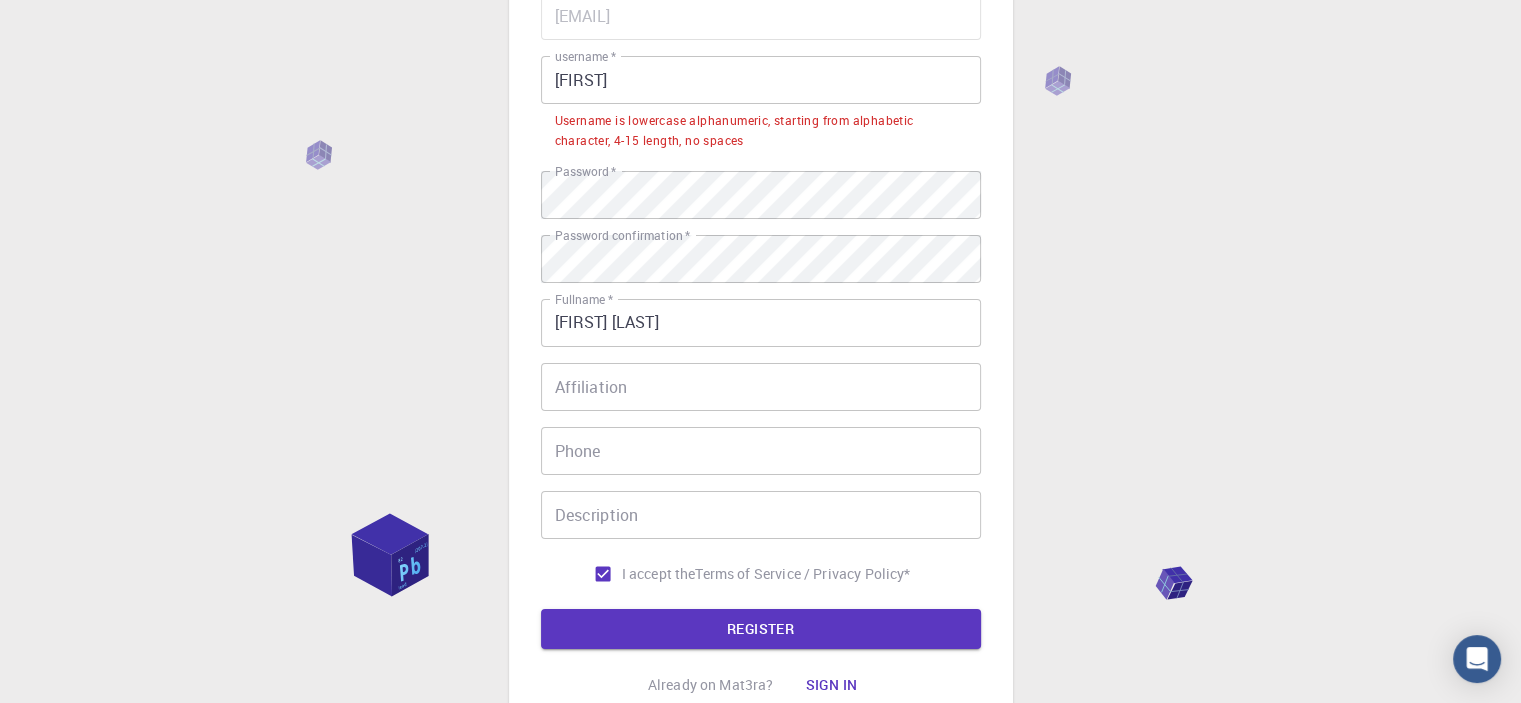 click on "Jedkanz" at bounding box center (761, 80) 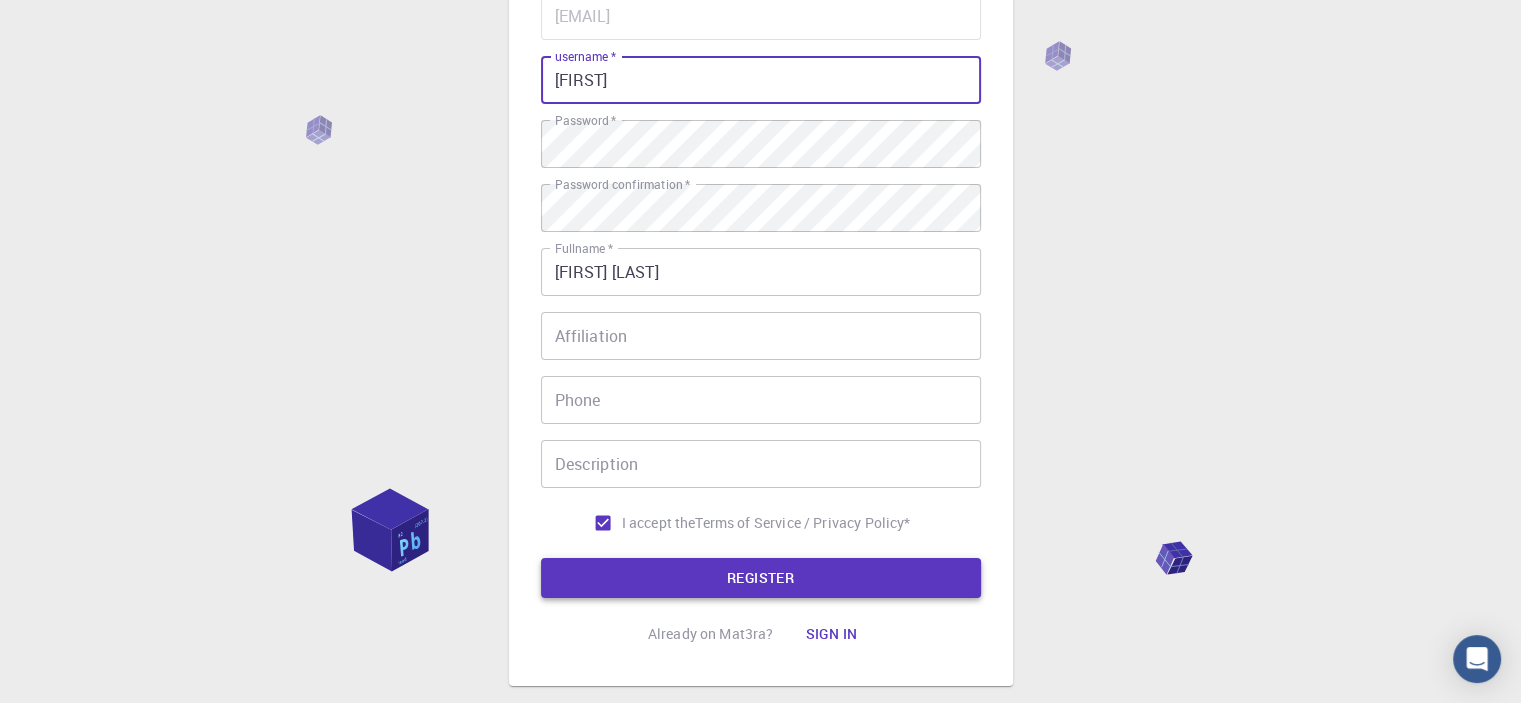 type on "Jedkanz1" 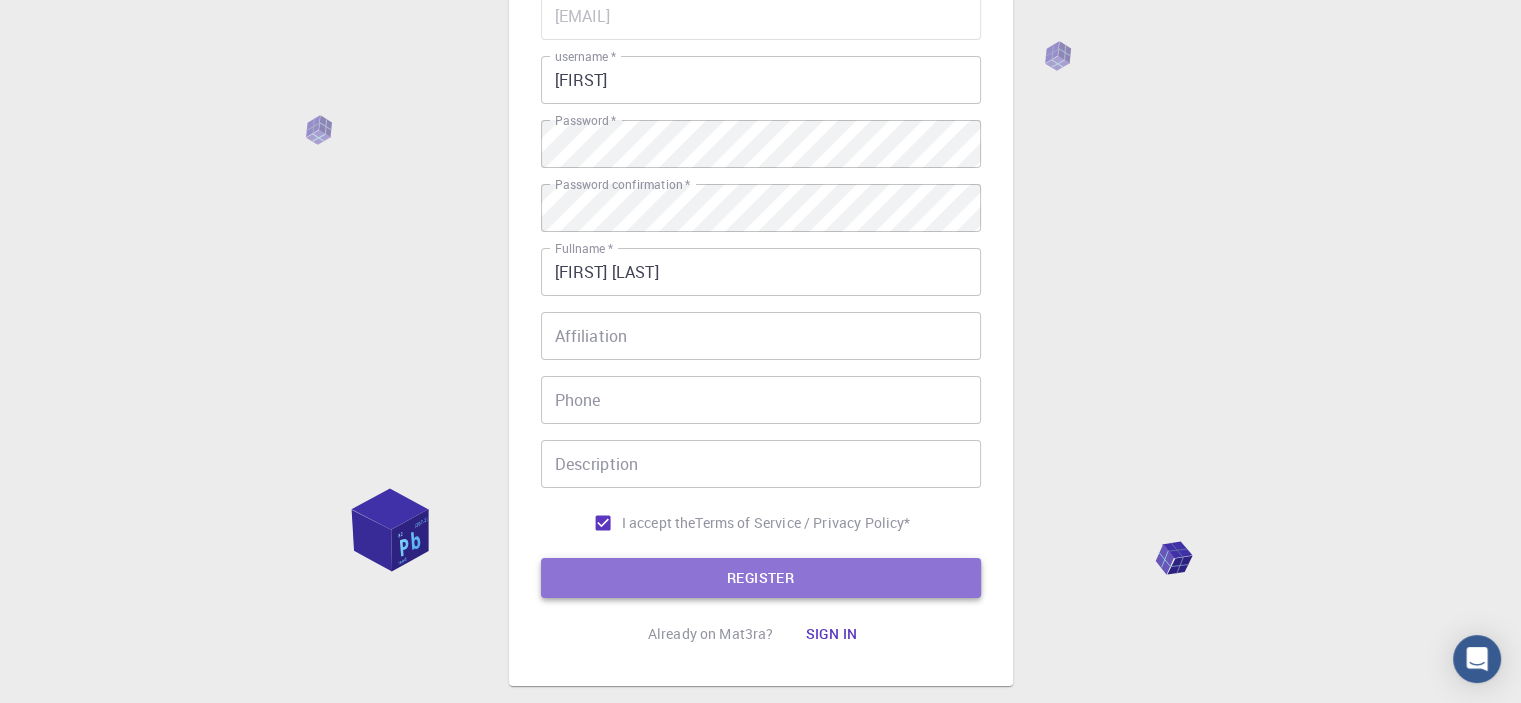 click on "REGISTER" at bounding box center (761, 578) 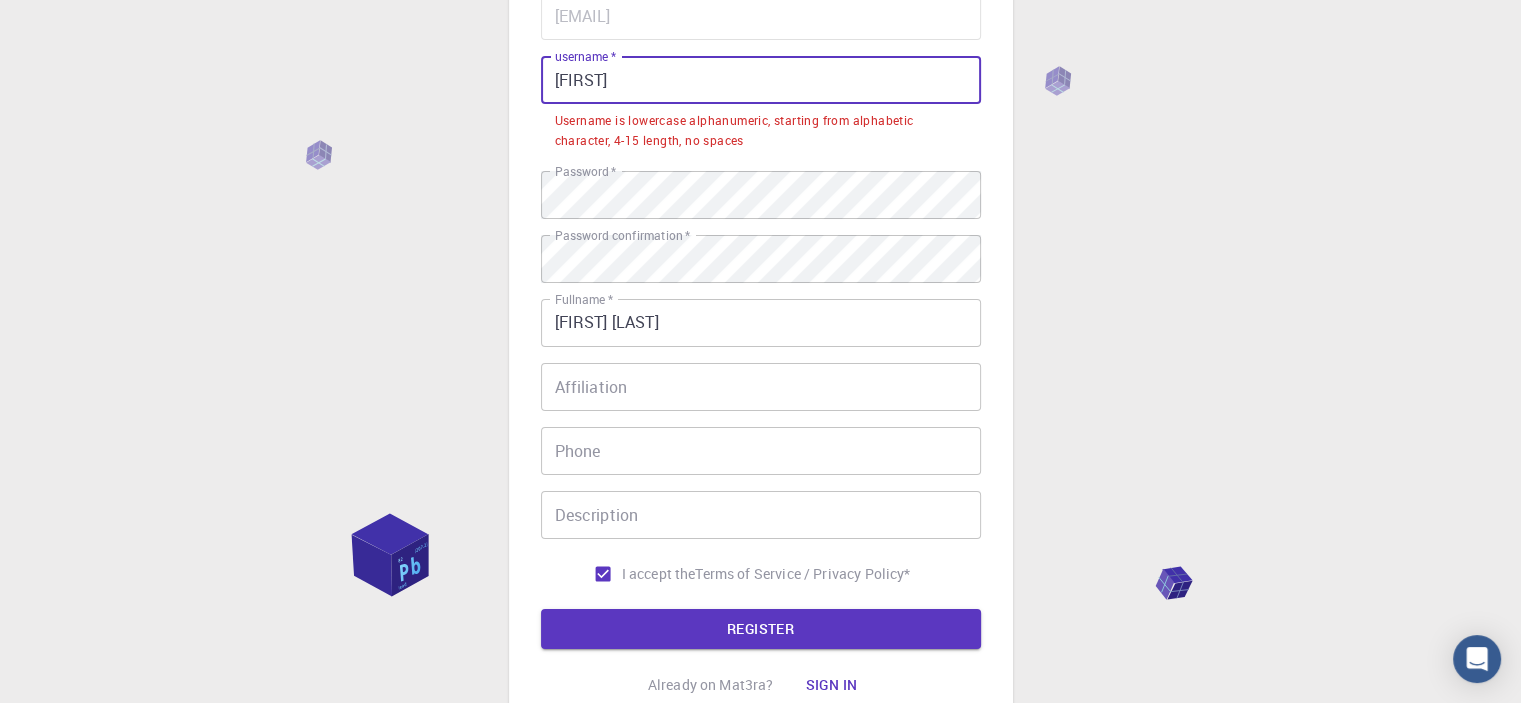 drag, startPoint x: 654, startPoint y: 79, endPoint x: 425, endPoint y: 72, distance: 229.10696 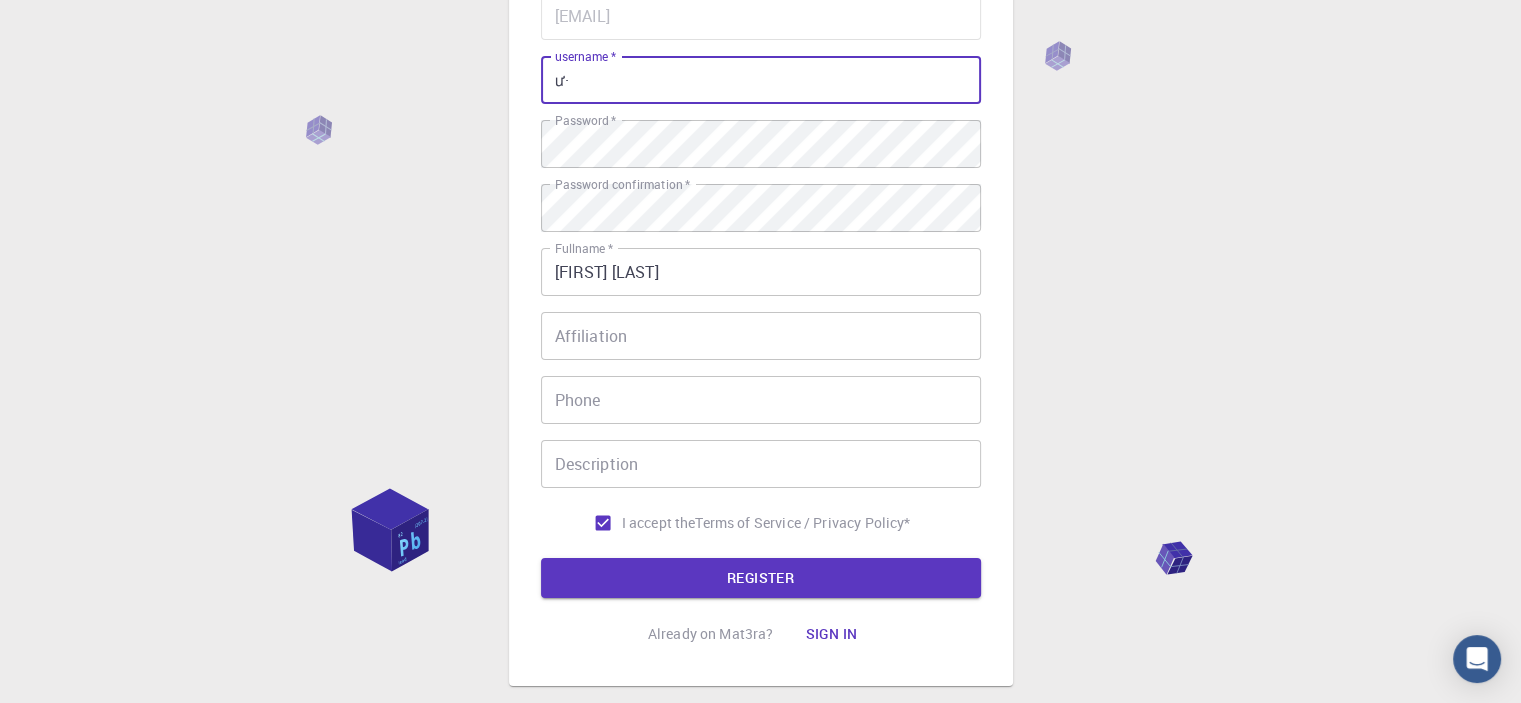type on "ư" 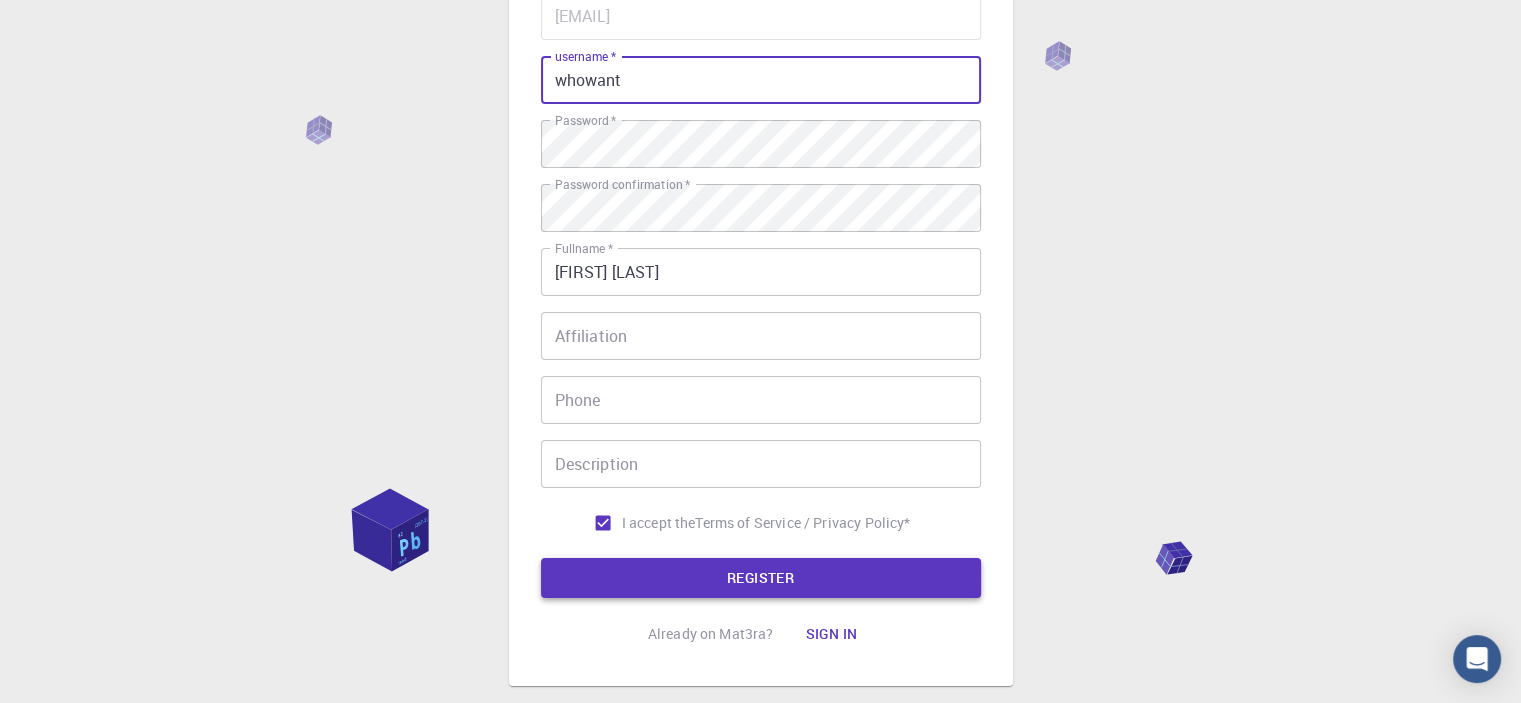 type on "whowant" 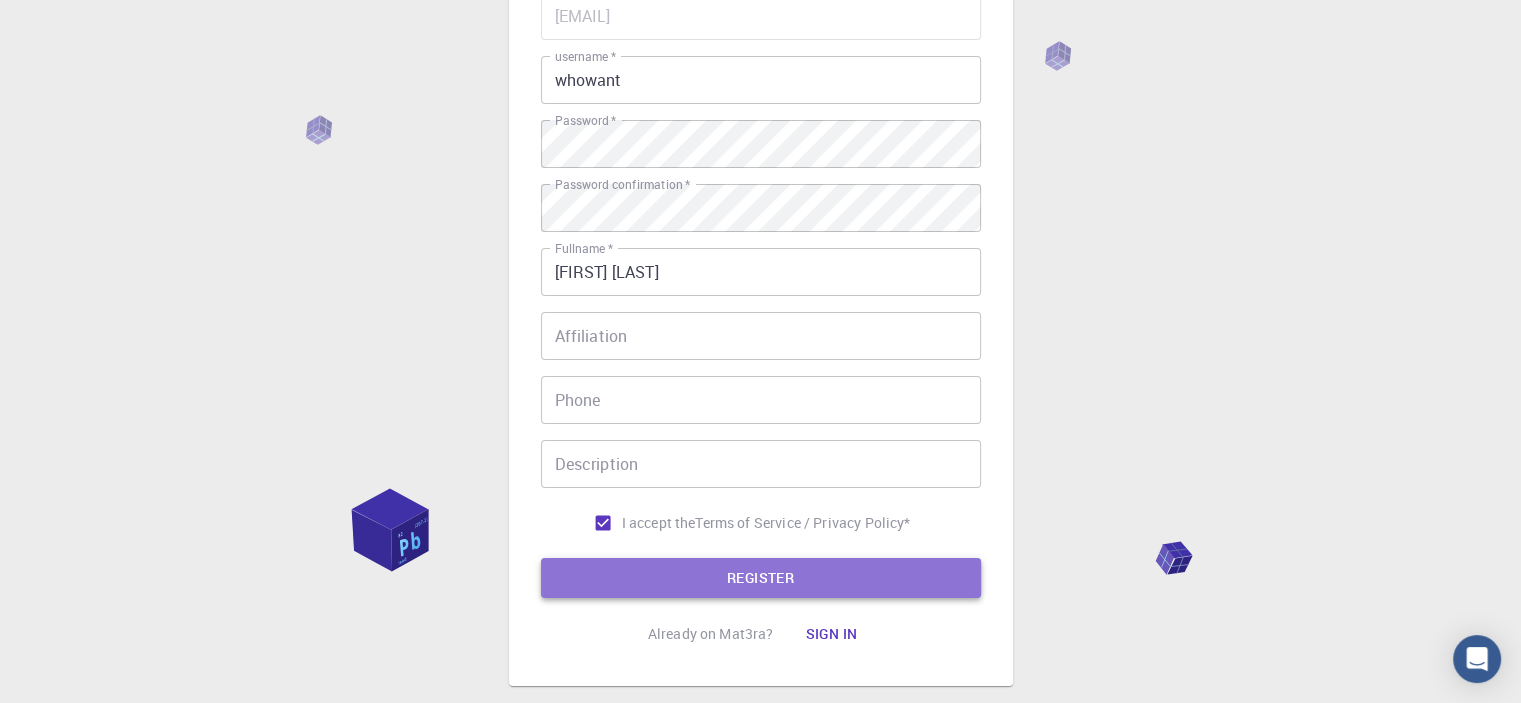 click on "REGISTER" at bounding box center [761, 578] 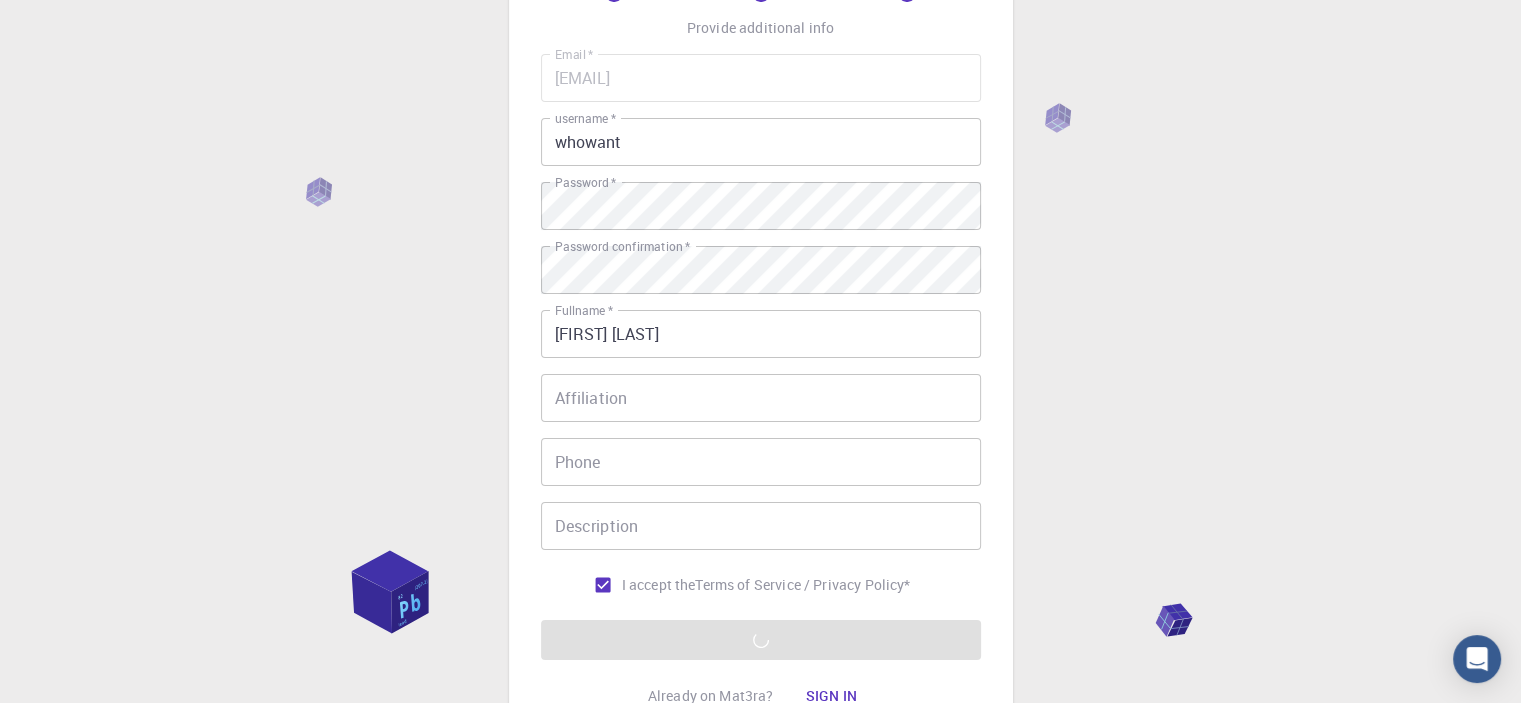 scroll, scrollTop: 300, scrollLeft: 0, axis: vertical 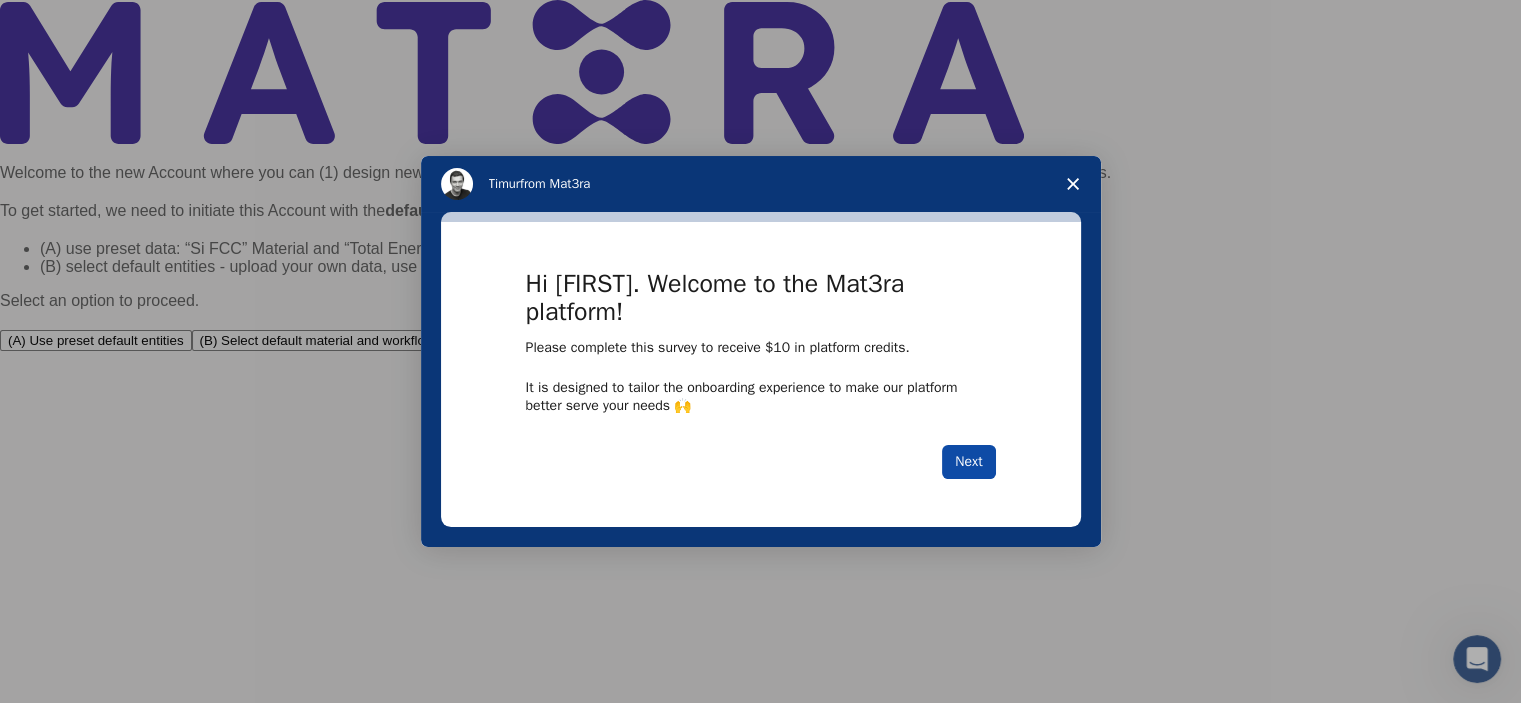 click on "Next" at bounding box center [968, 462] 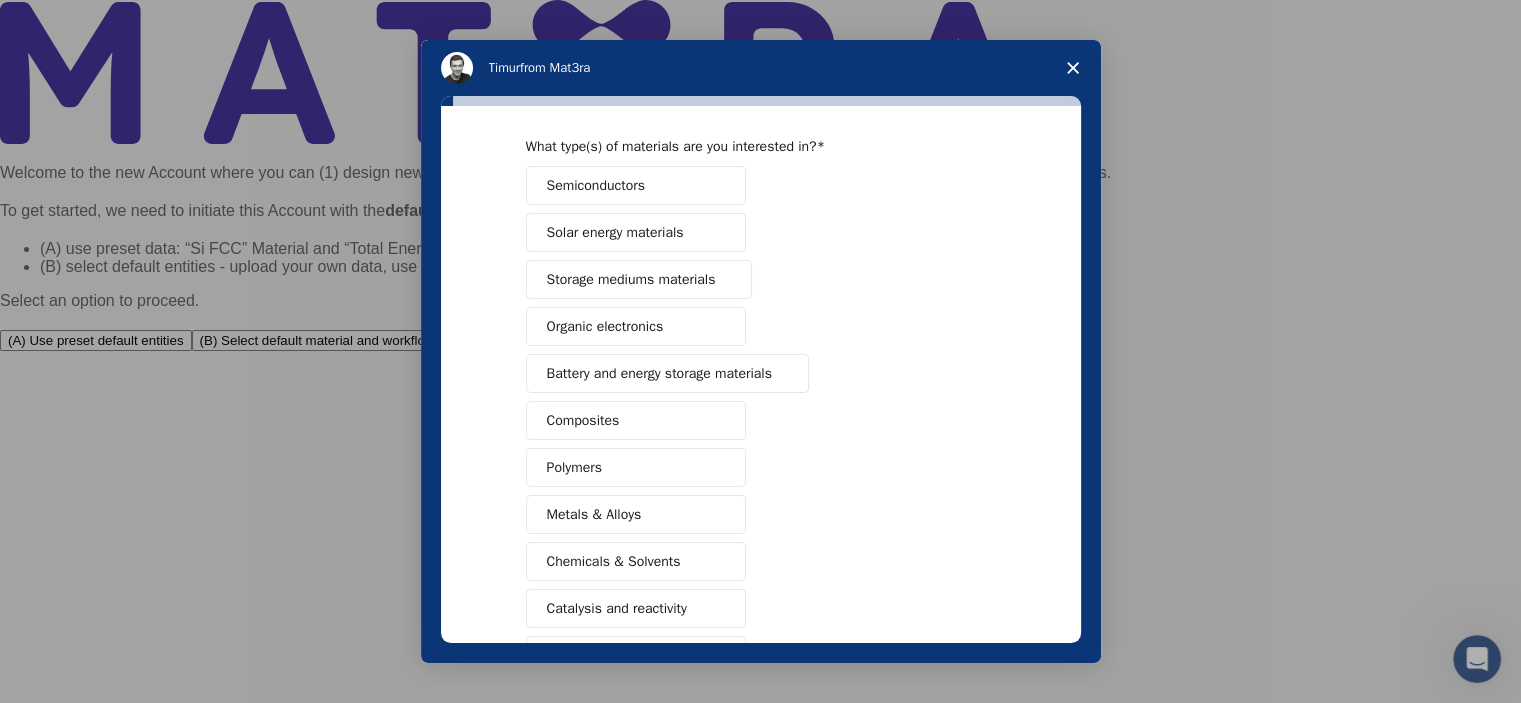 scroll, scrollTop: 100, scrollLeft: 0, axis: vertical 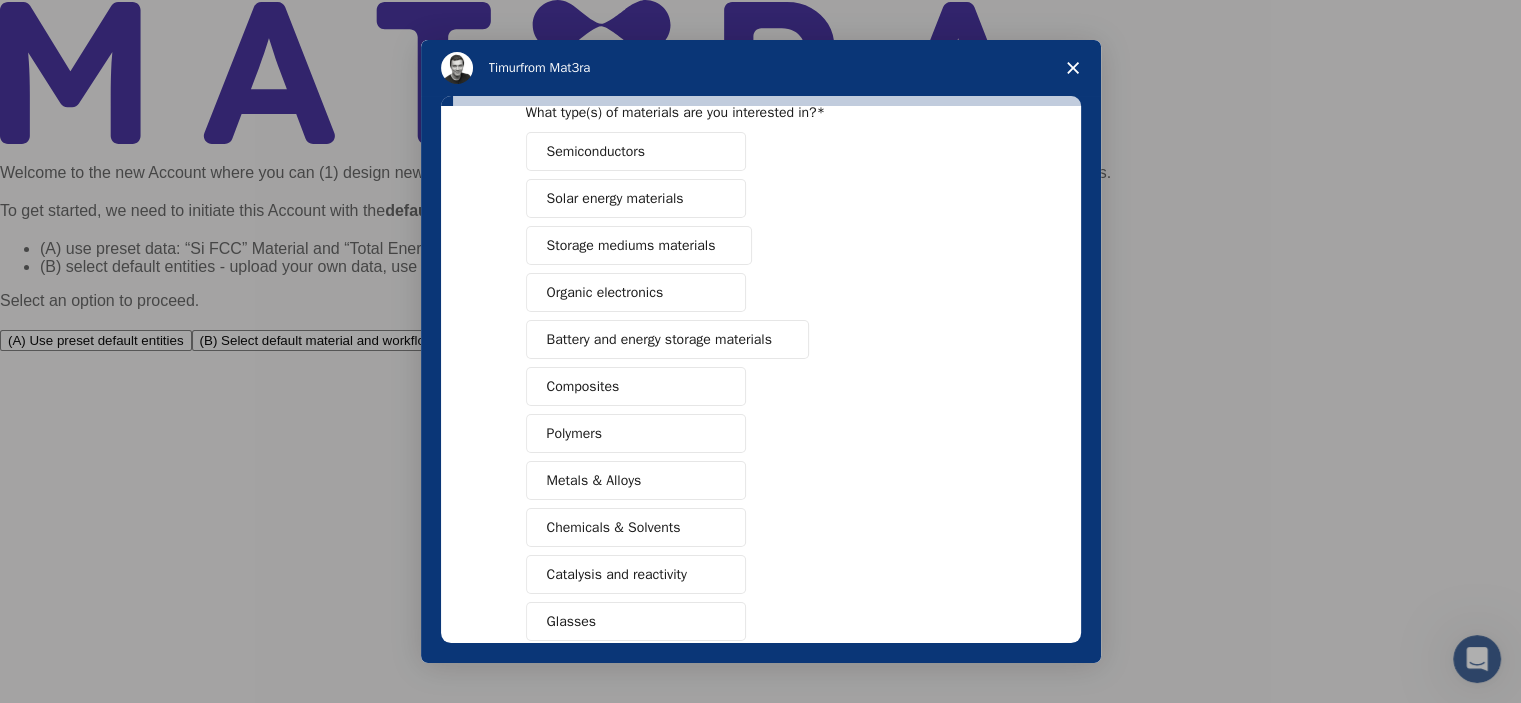 click on "Composites" at bounding box center (636, 386) 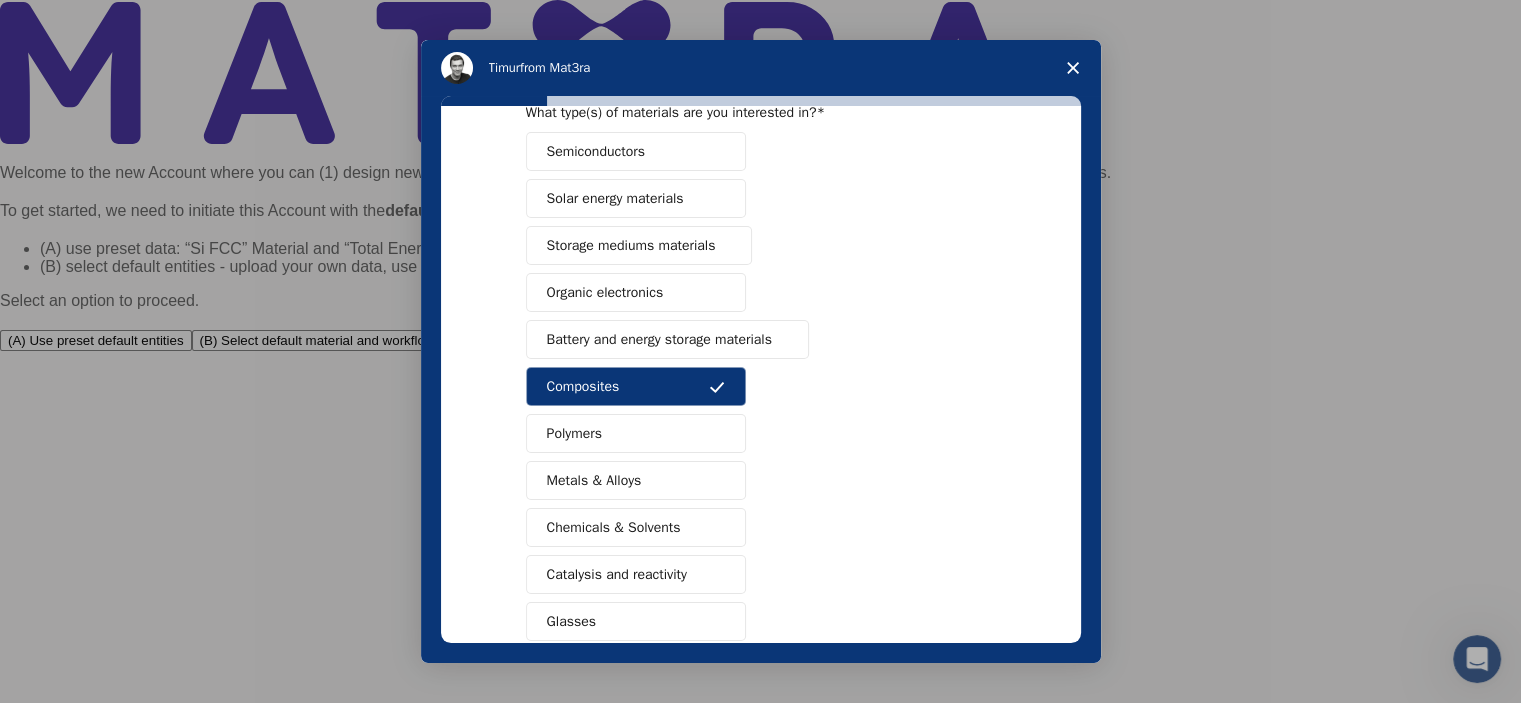 click on "Polymers" at bounding box center [636, 433] 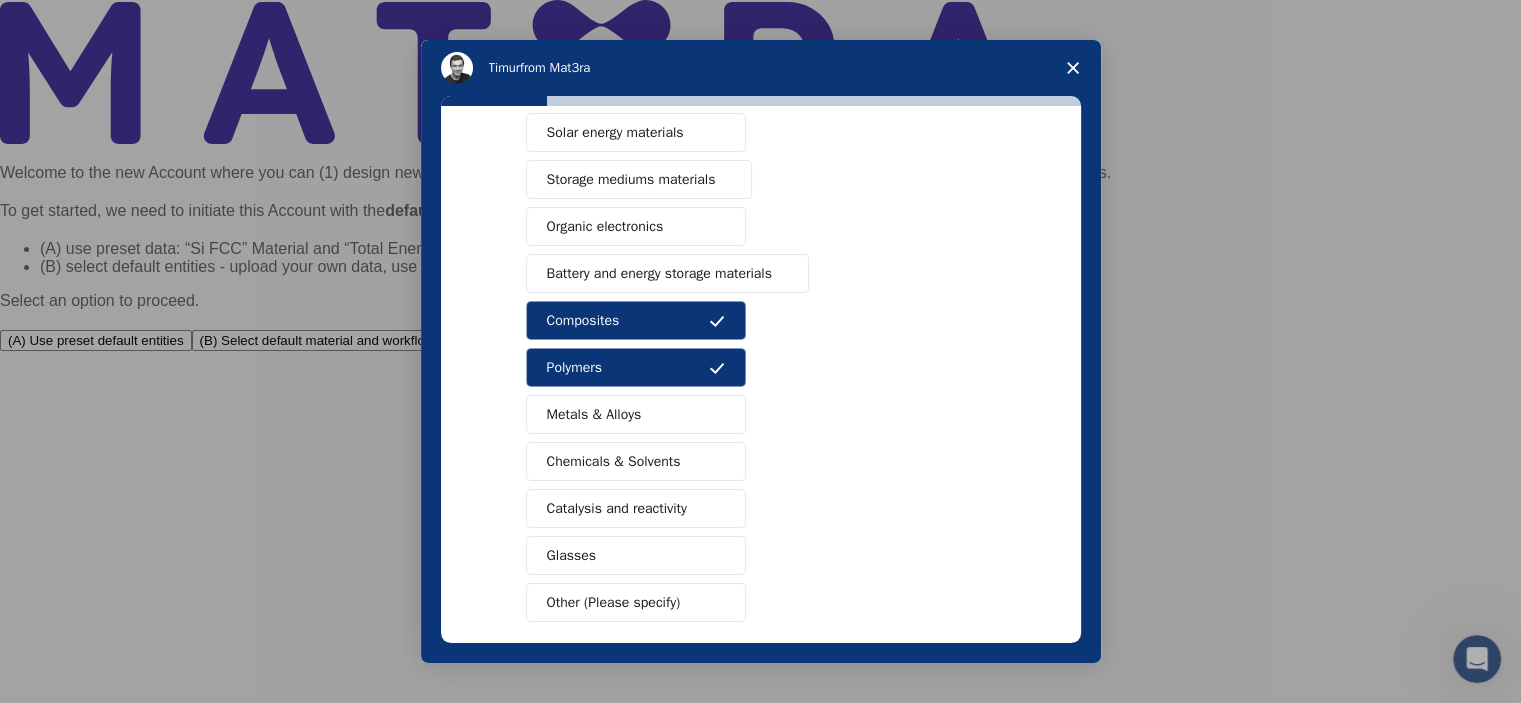 scroll, scrollTop: 200, scrollLeft: 0, axis: vertical 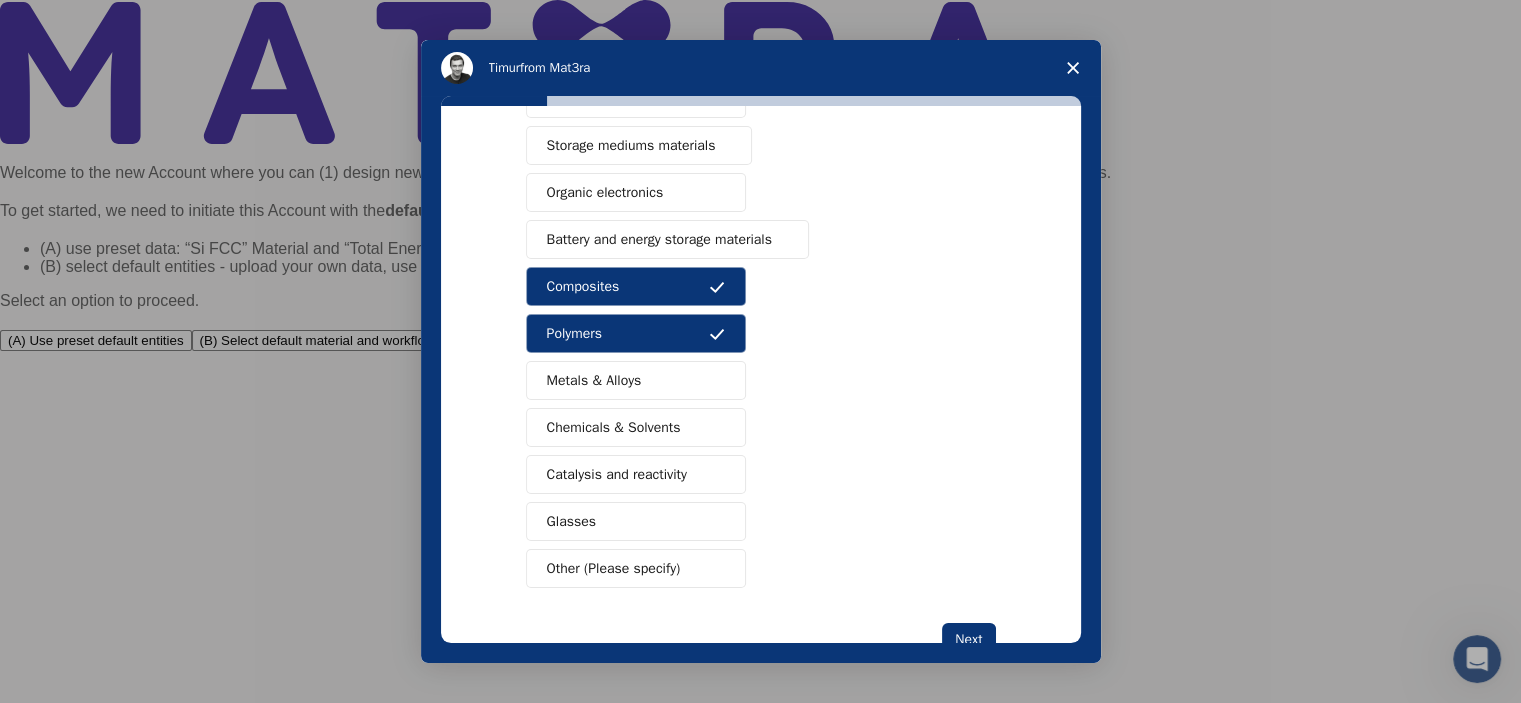click on "Chemicals & Solvents" at bounding box center [614, 427] 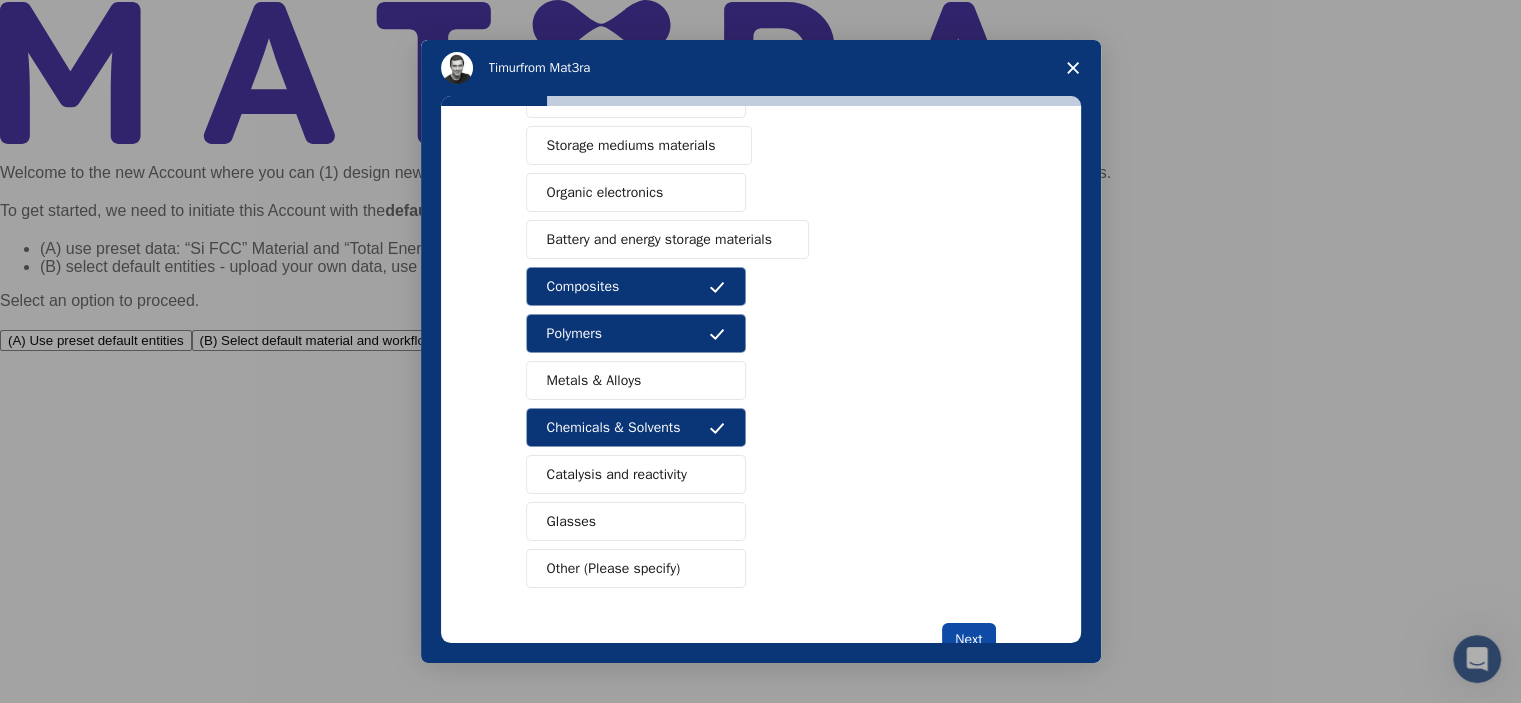 click on "Next" at bounding box center [968, 640] 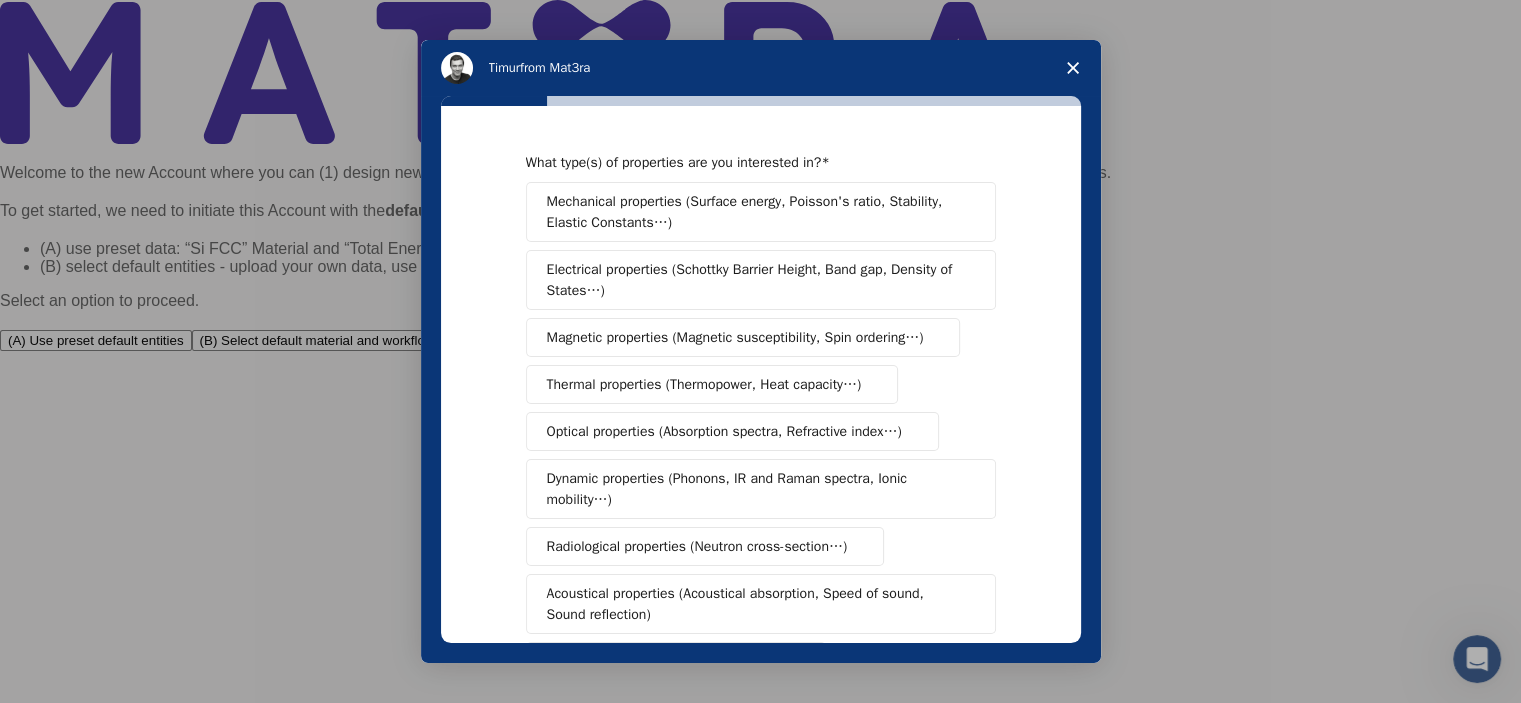 click on "Thermal properties (Thermopower, Heat capacity…)" at bounding box center (704, 384) 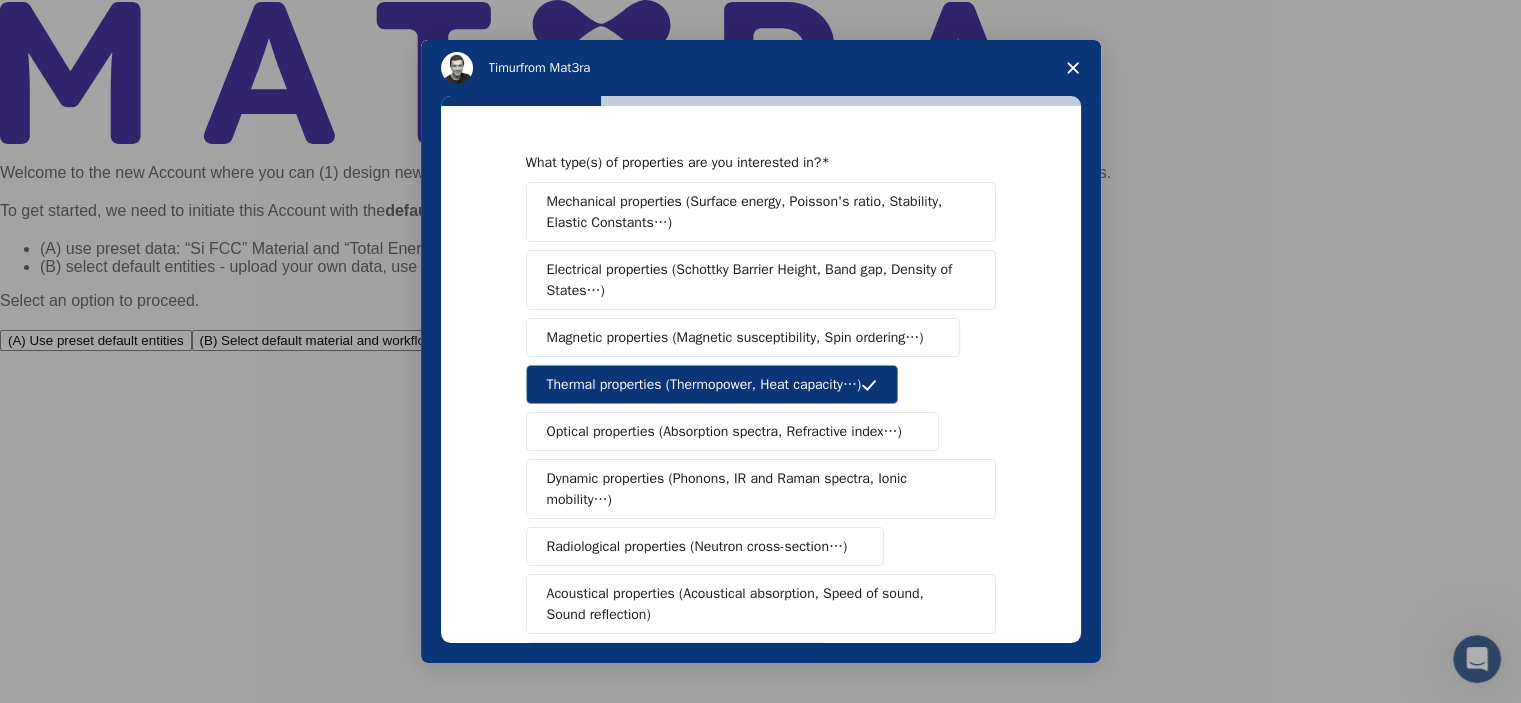 click on "Optical properties (Absorption spectra, Refractive index…)" at bounding box center [724, 431] 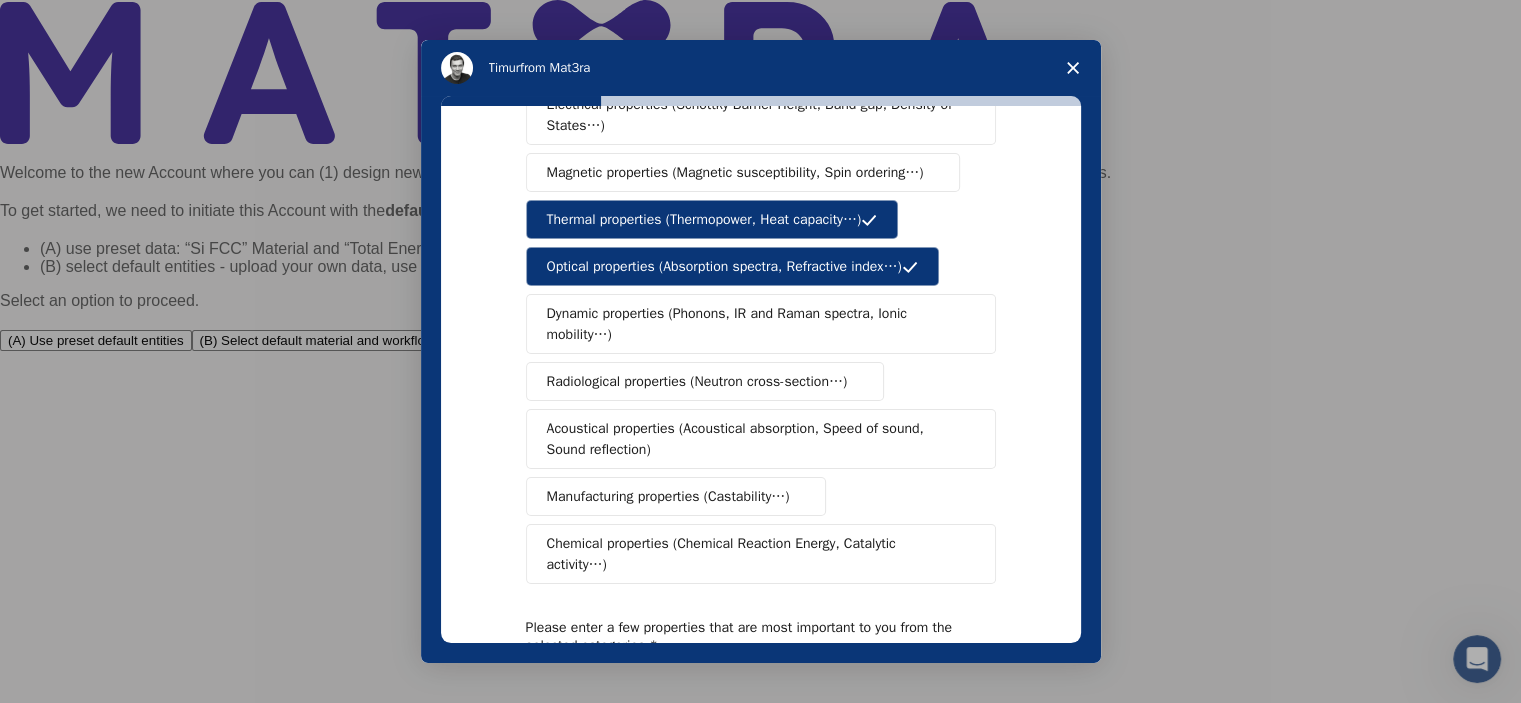 scroll, scrollTop: 200, scrollLeft: 0, axis: vertical 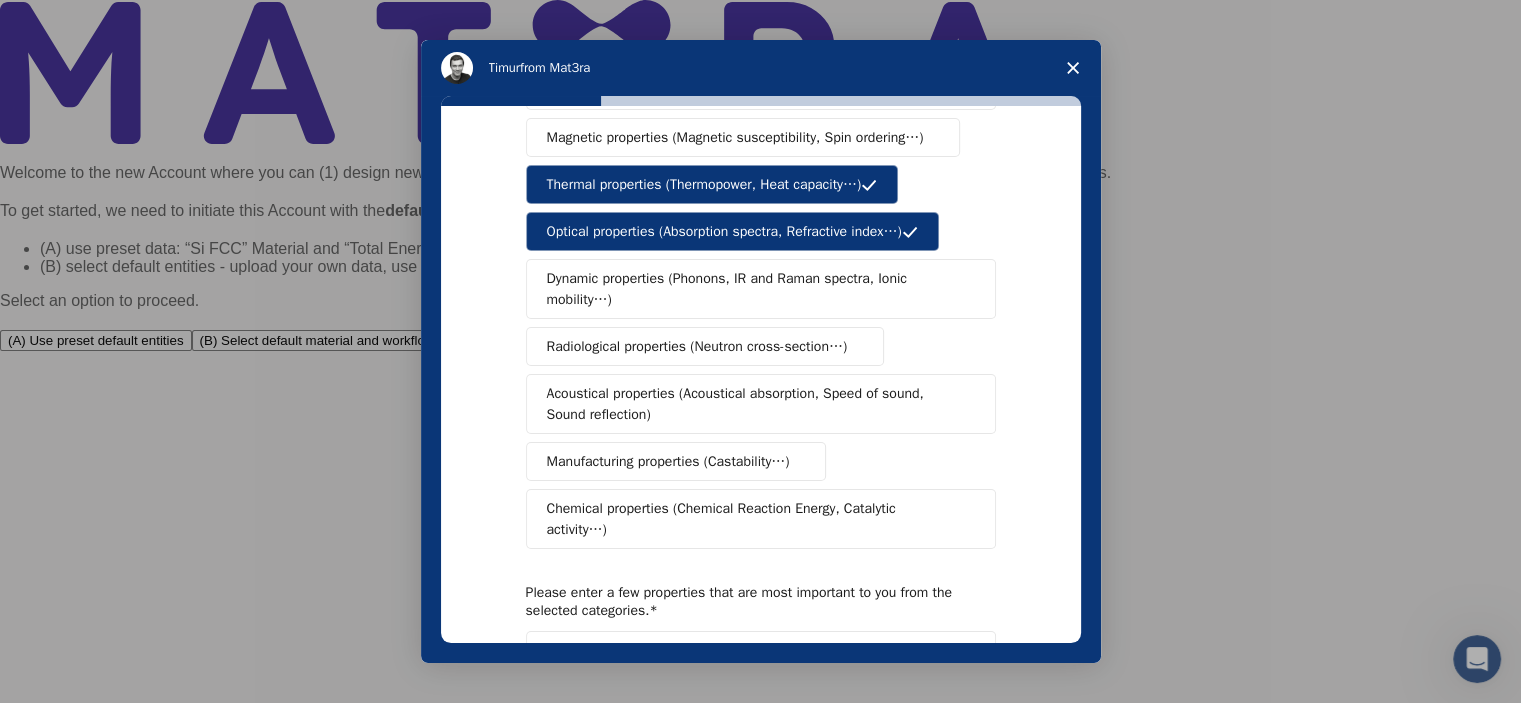 click on "Chemical properties (Chemical Reaction Energy, Catalytic activity…)" at bounding box center (753, 519) 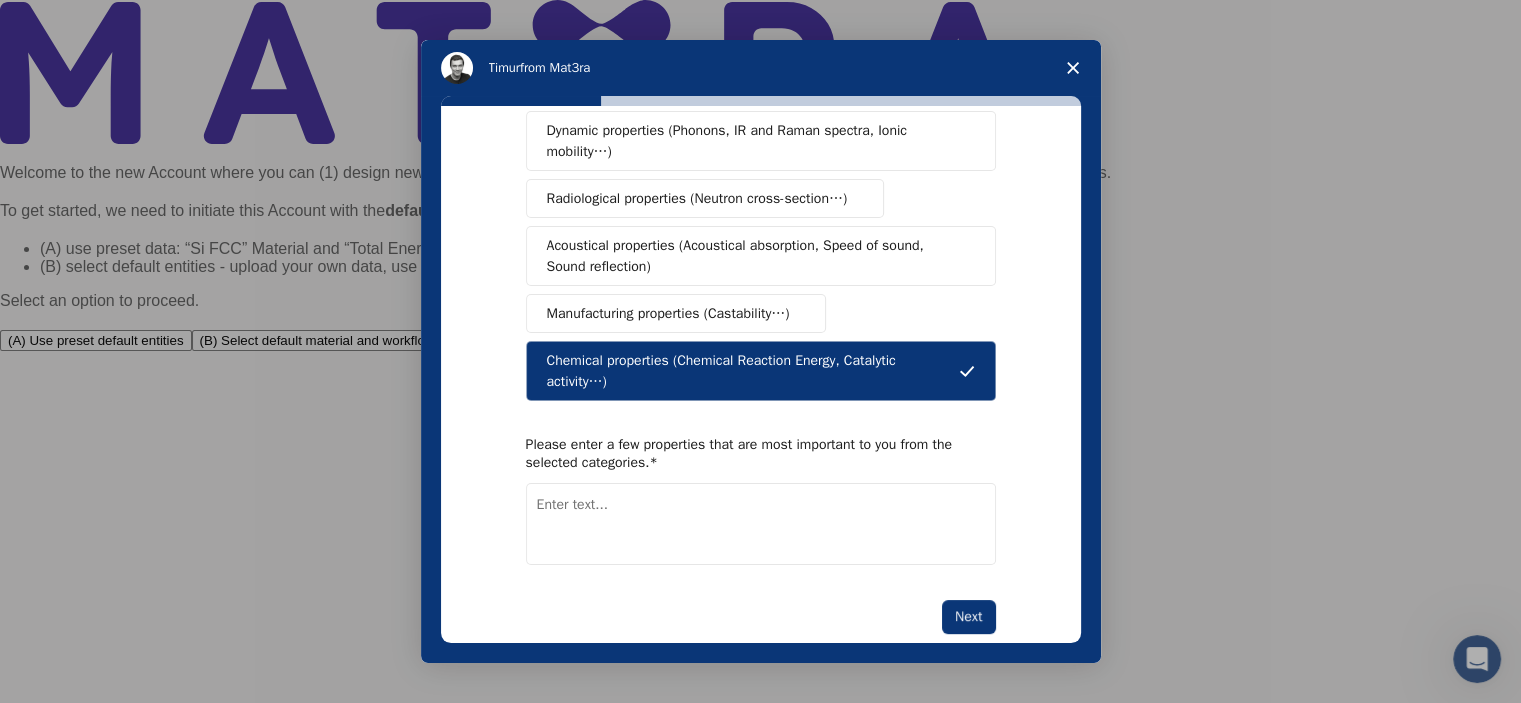 scroll, scrollTop: 360, scrollLeft: 0, axis: vertical 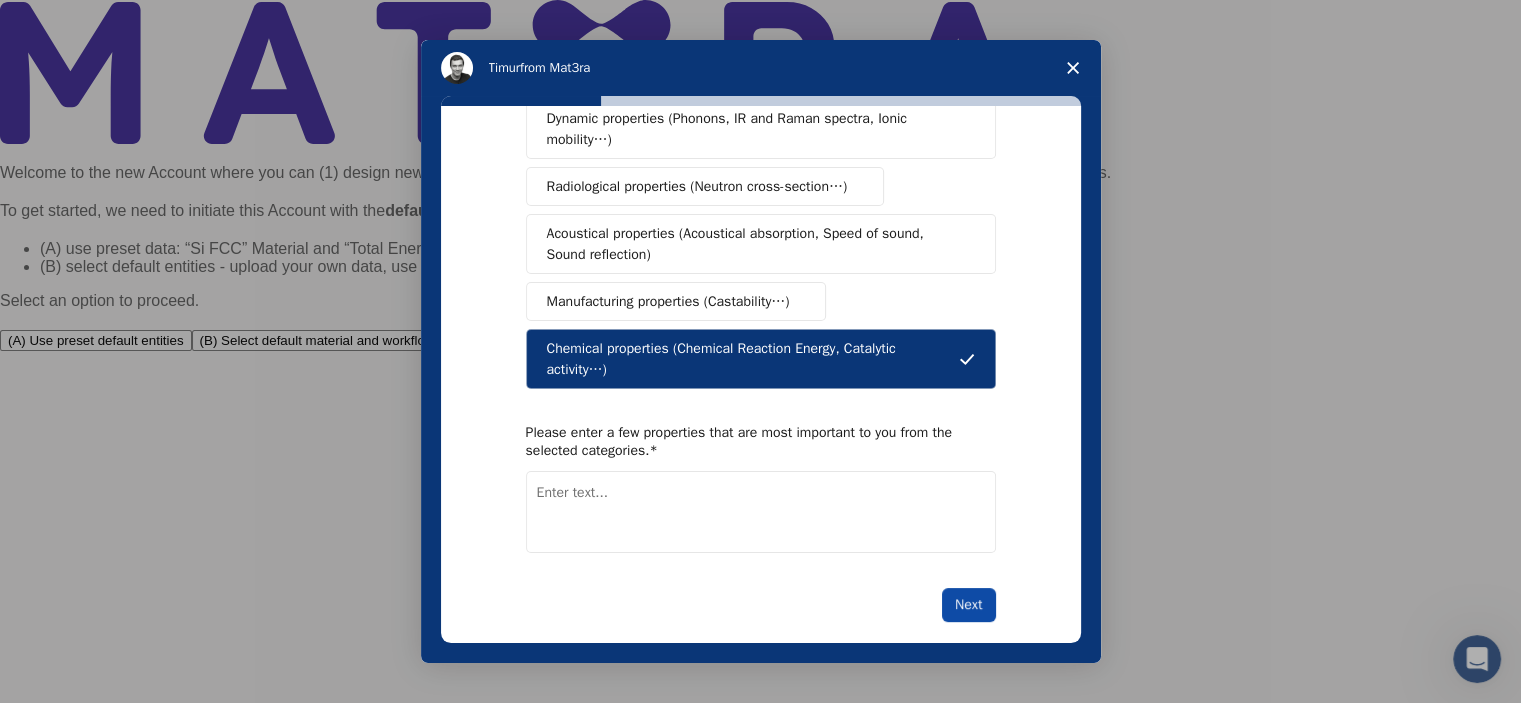 click on "Next" at bounding box center (968, 605) 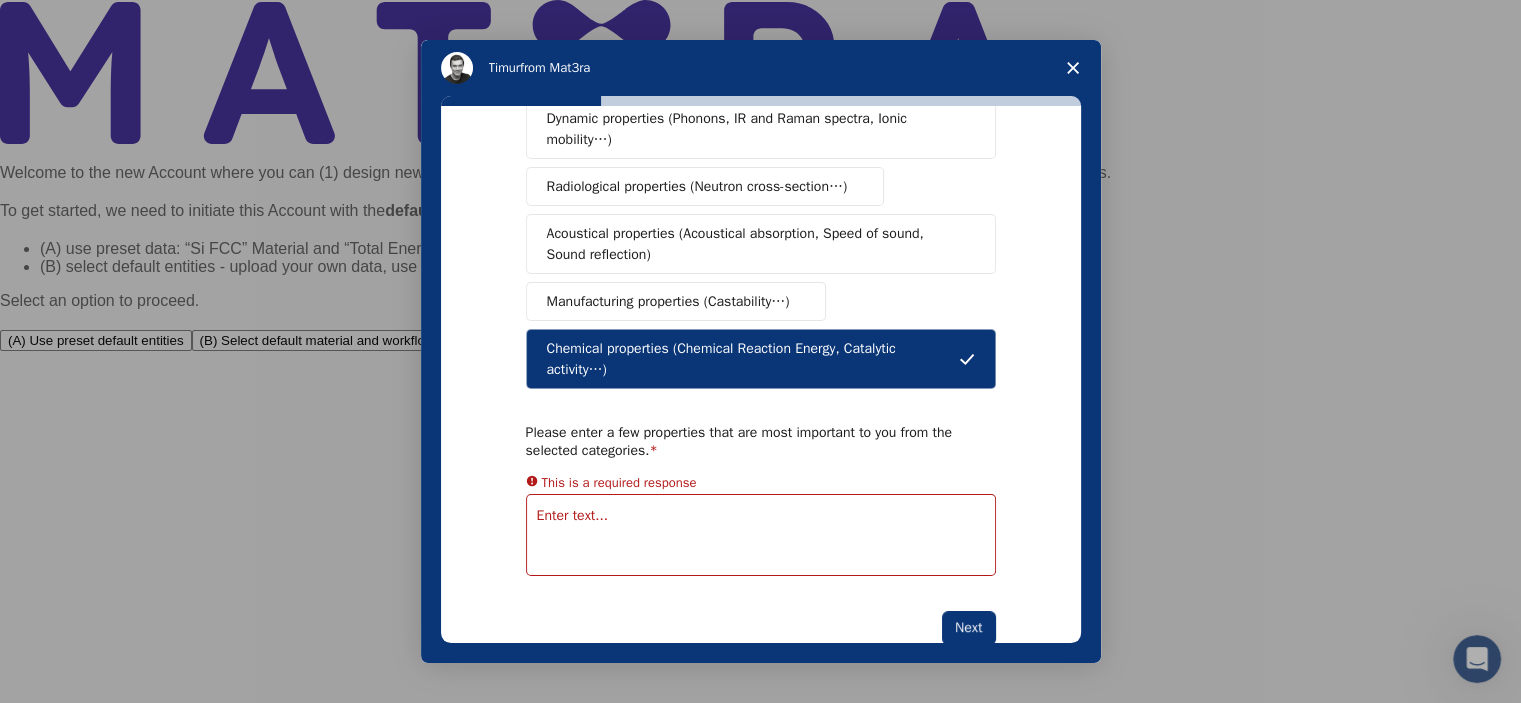click at bounding box center [761, 535] 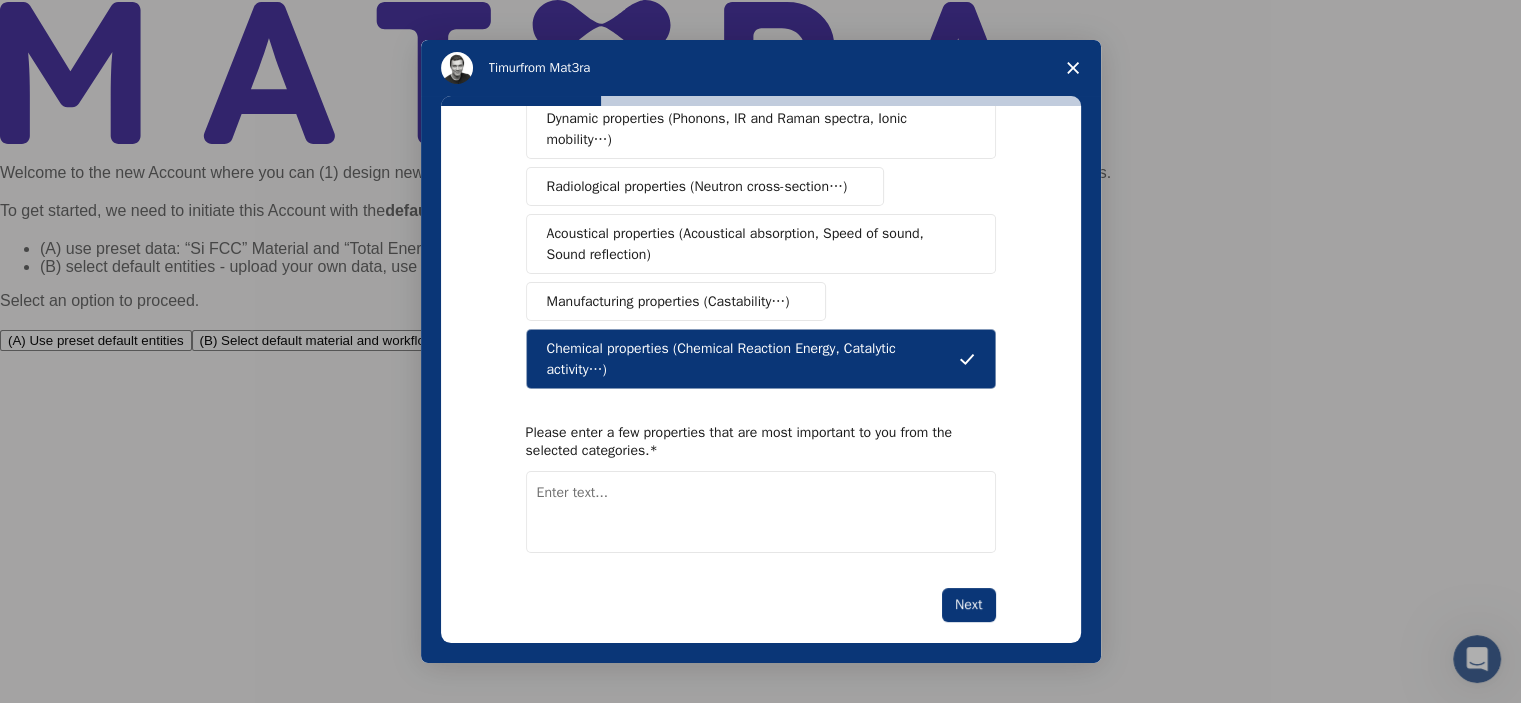 click at bounding box center [761, 512] 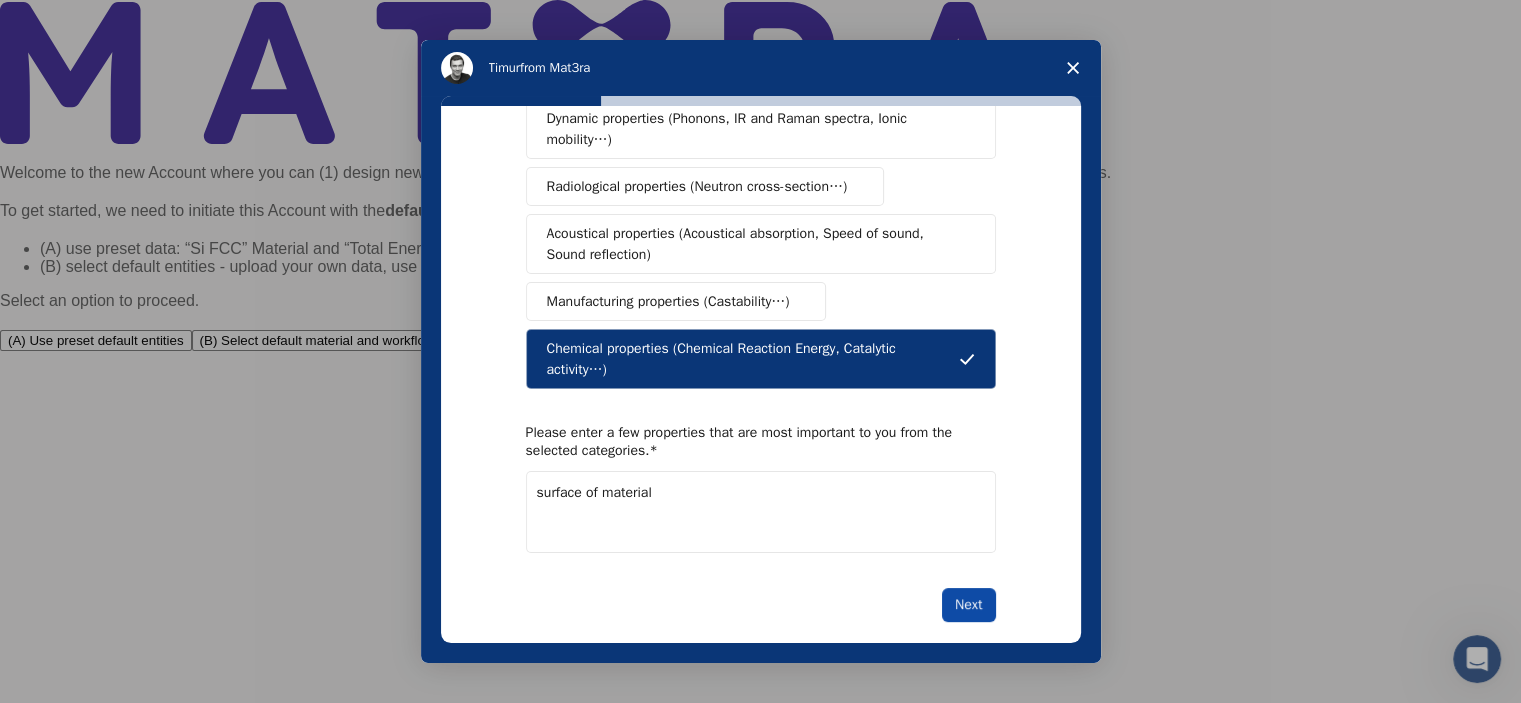 type on "surface of material" 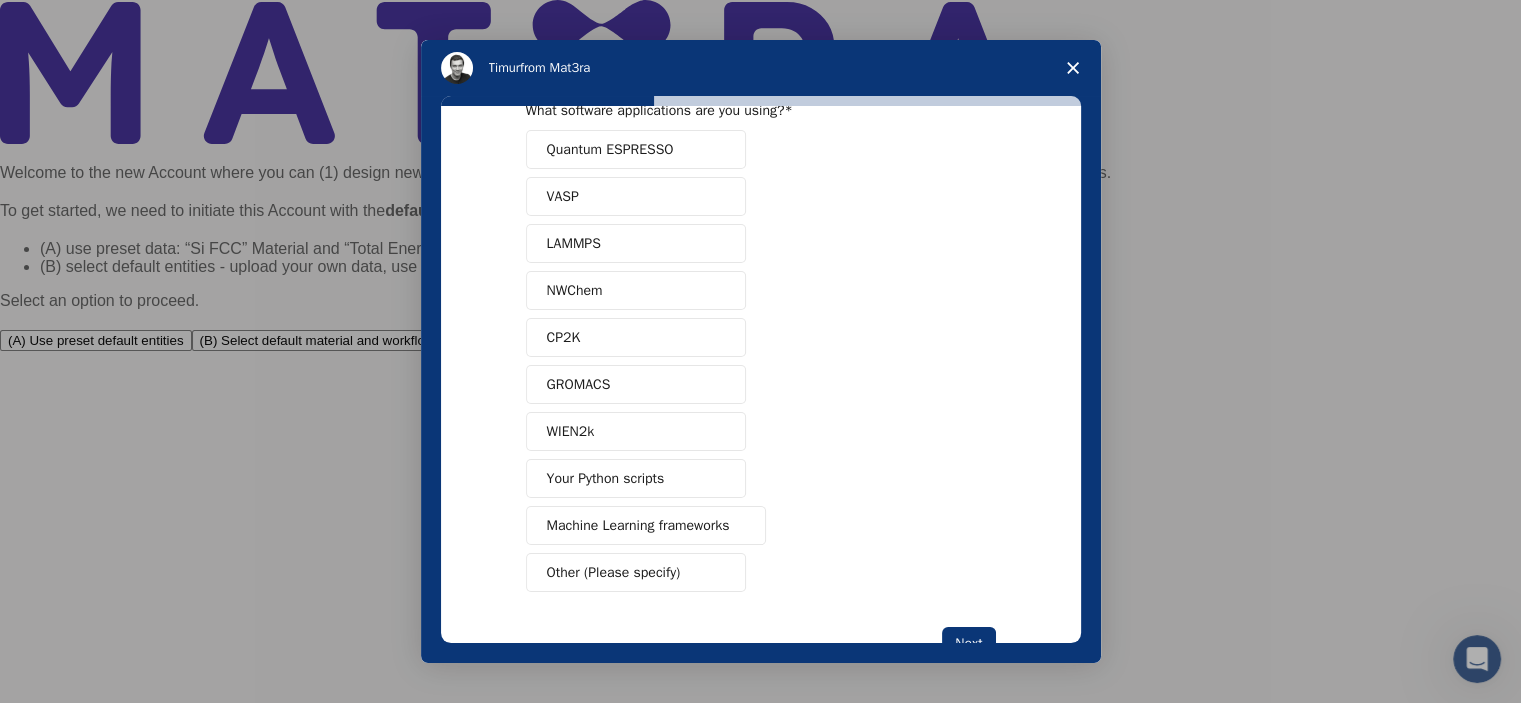scroll, scrollTop: 113, scrollLeft: 0, axis: vertical 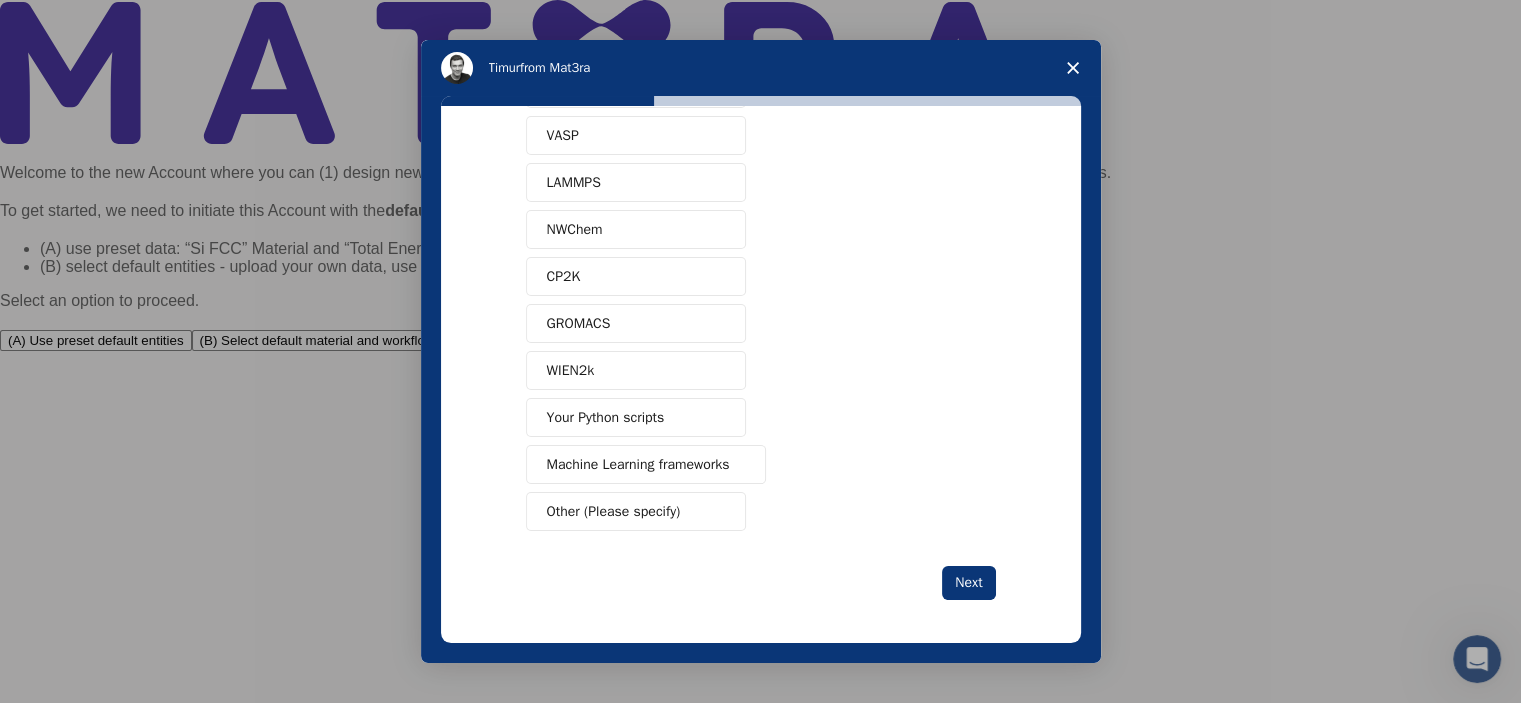 click on "Other (Please specify)" at bounding box center (636, 511) 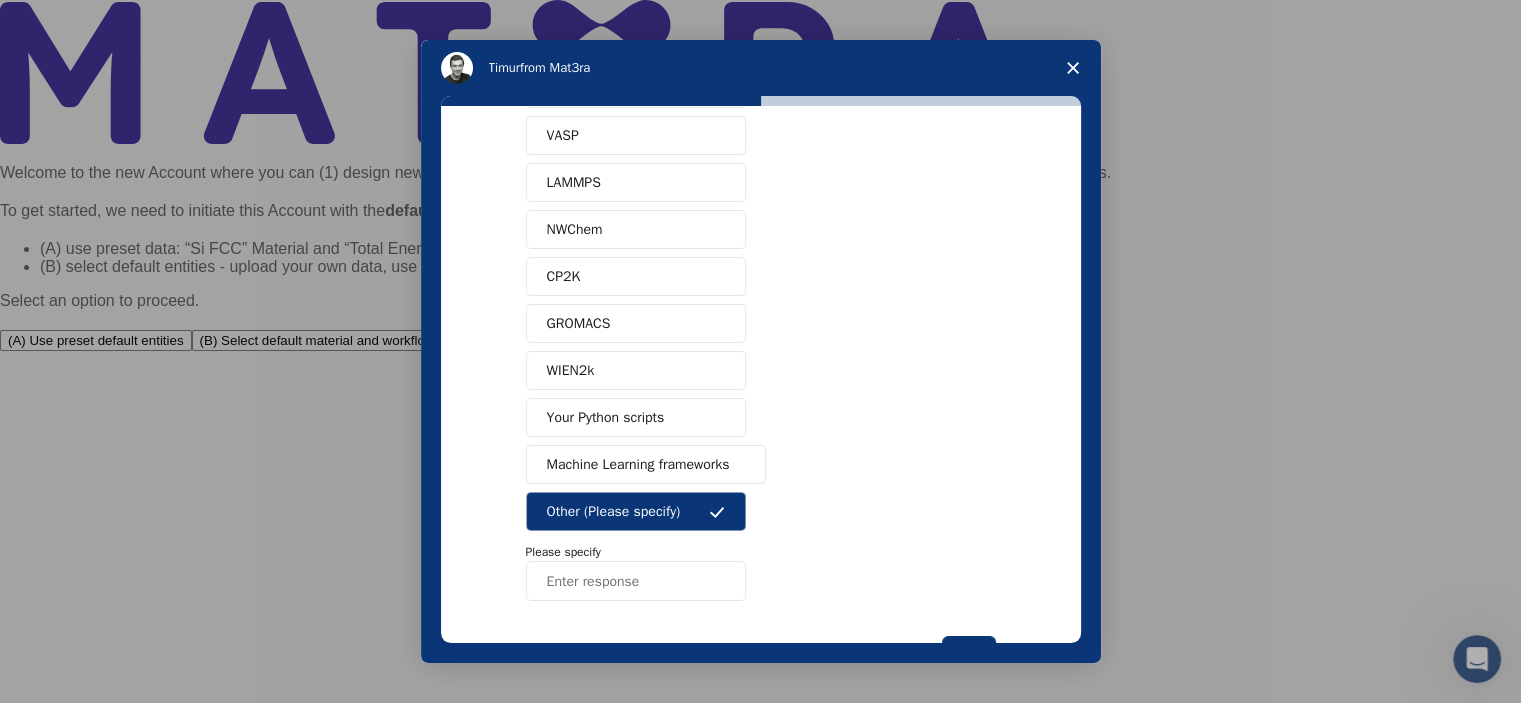click on "Other (Please specify)" at bounding box center (614, 511) 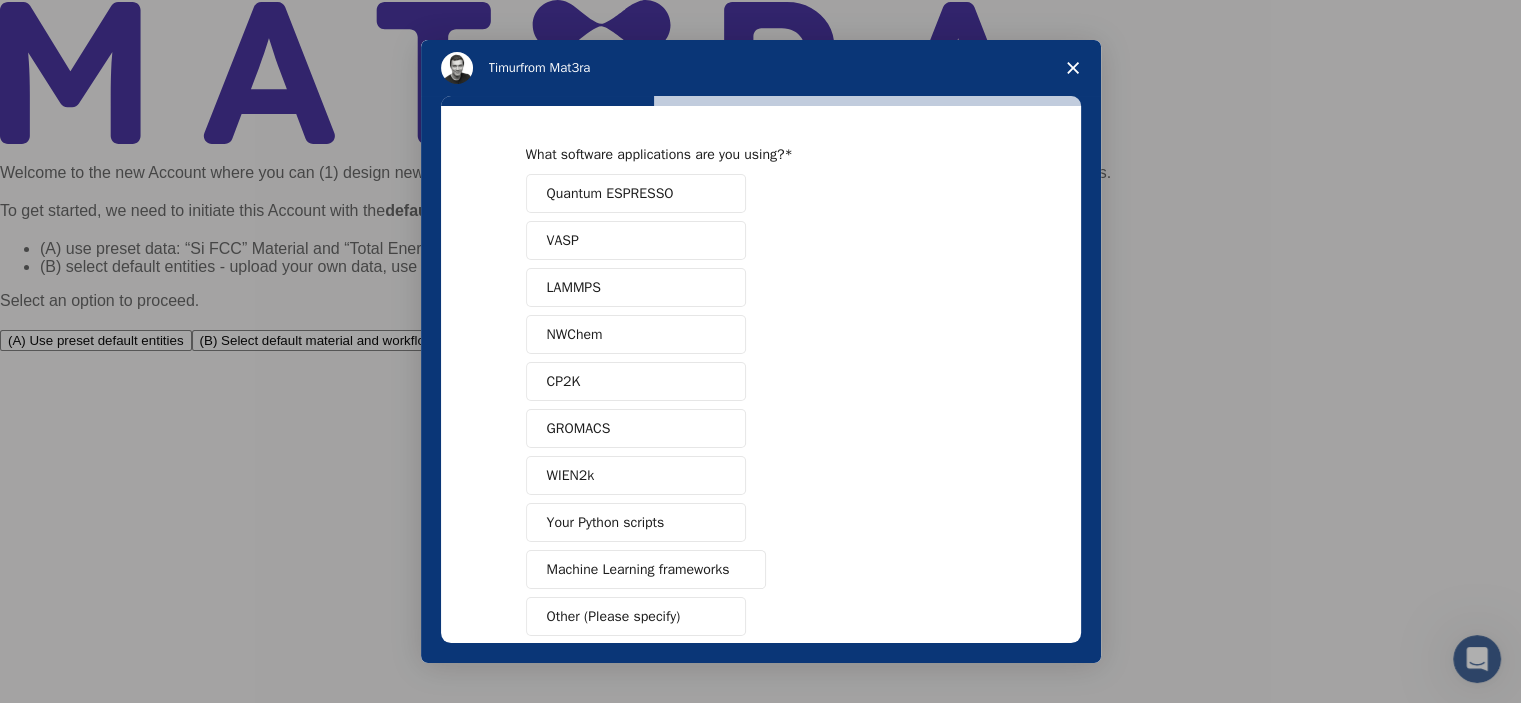 scroll, scrollTop: 0, scrollLeft: 0, axis: both 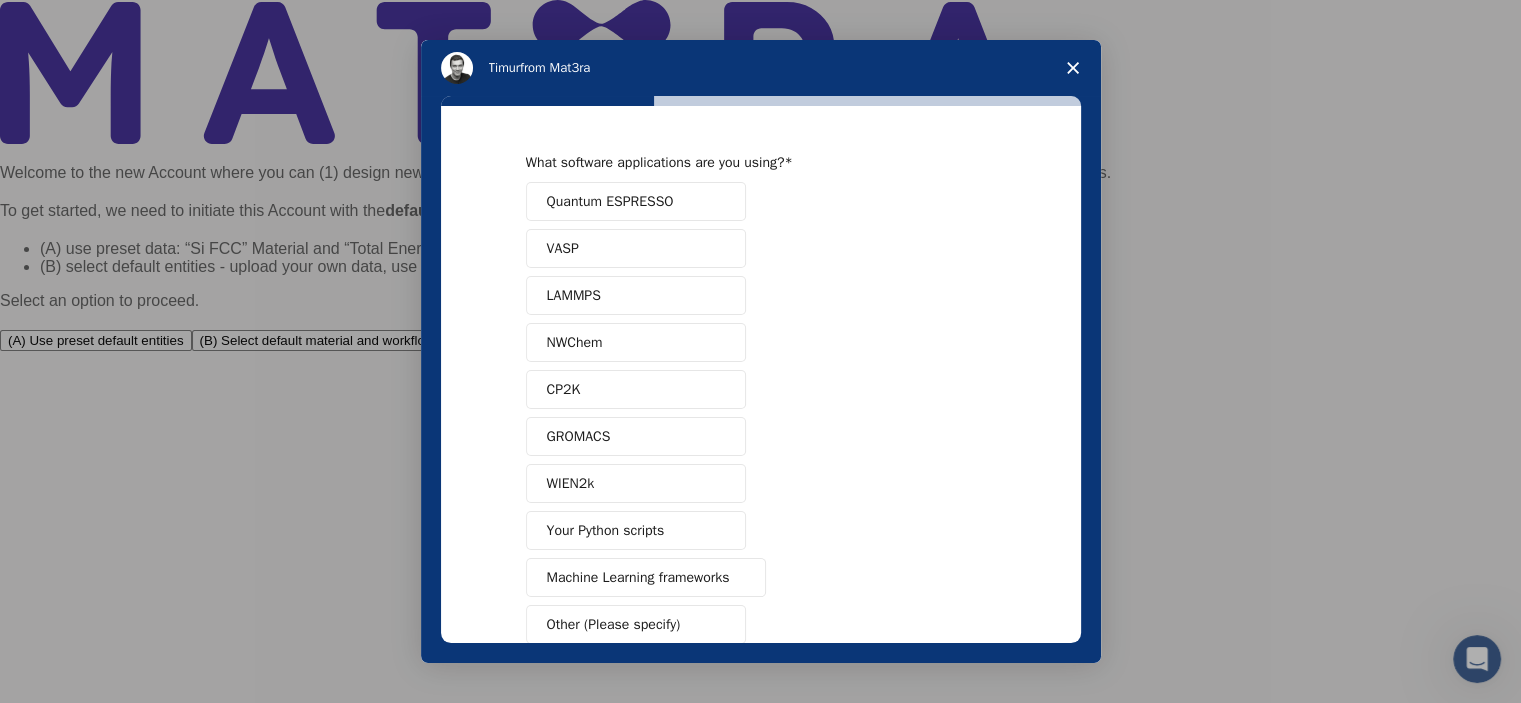 click on "Quantum ESPRESSO" at bounding box center [610, 201] 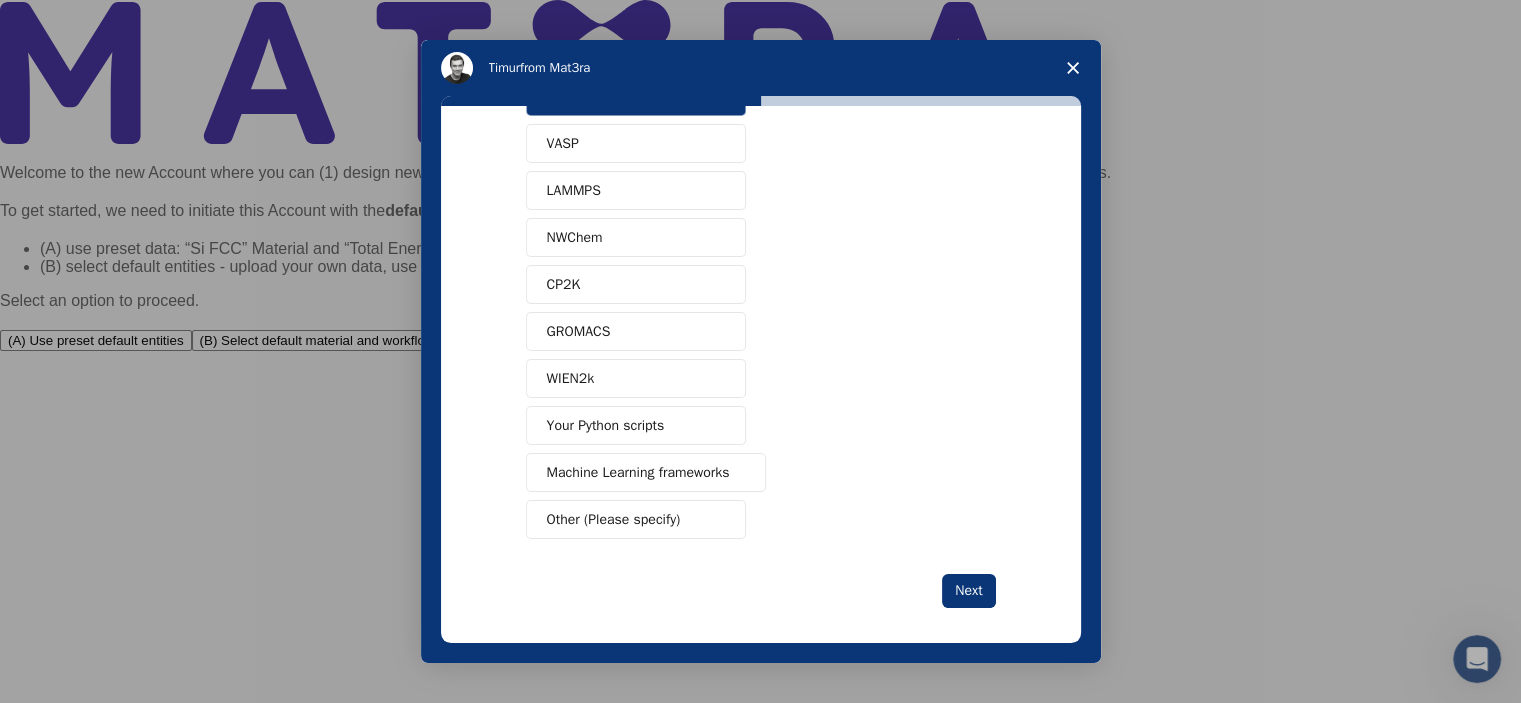 scroll, scrollTop: 113, scrollLeft: 0, axis: vertical 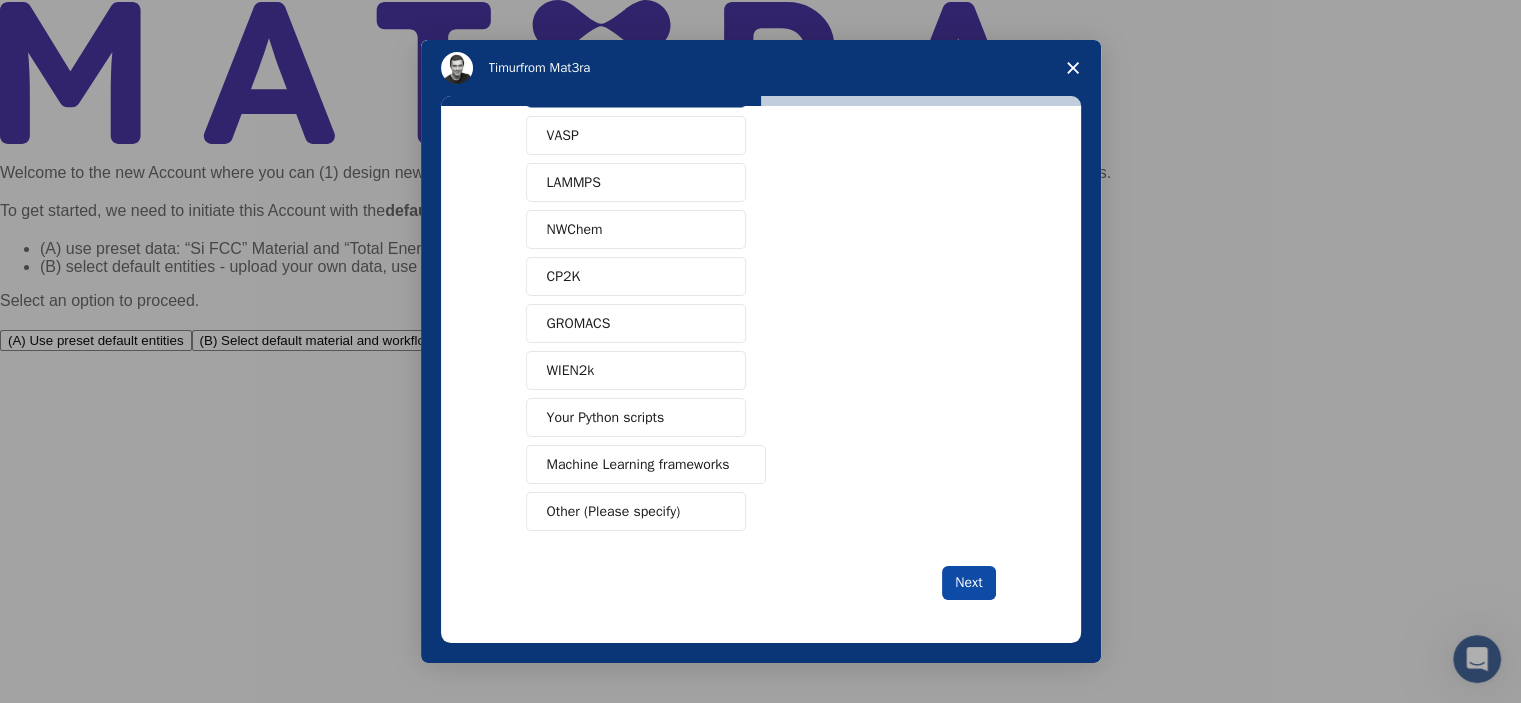 click on "Next" at bounding box center (968, 583) 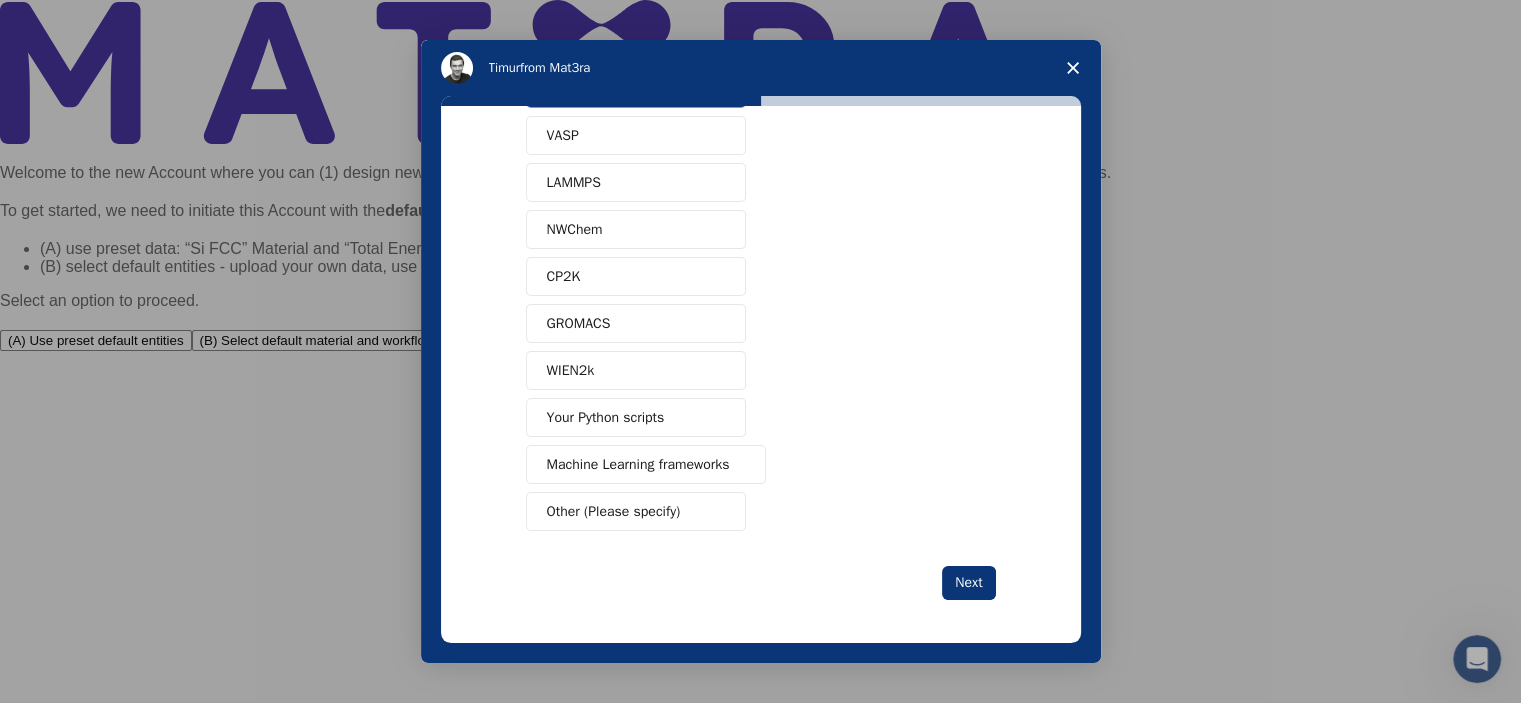 scroll, scrollTop: 0, scrollLeft: 0, axis: both 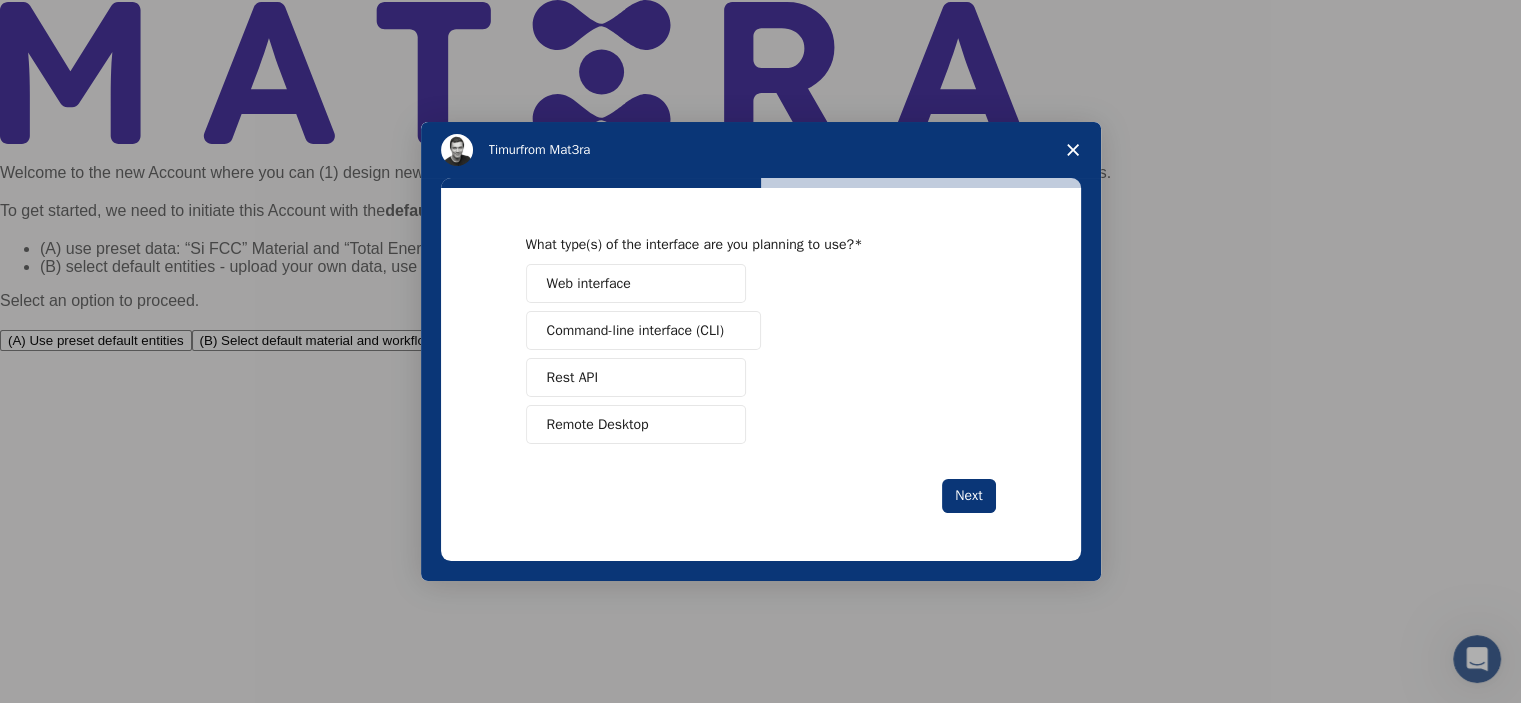 click on "Web interface" at bounding box center (636, 283) 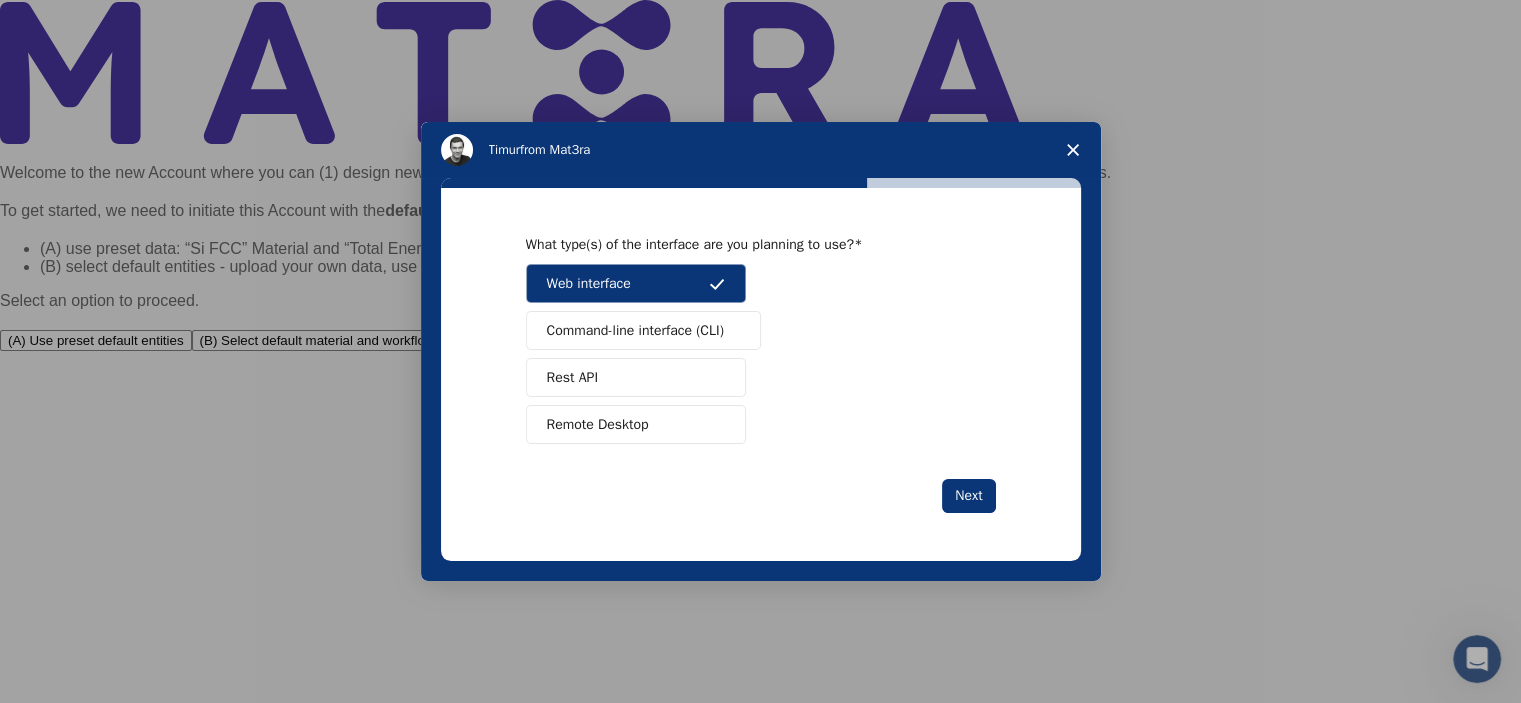 click on "Remote Desktop" at bounding box center (636, 424) 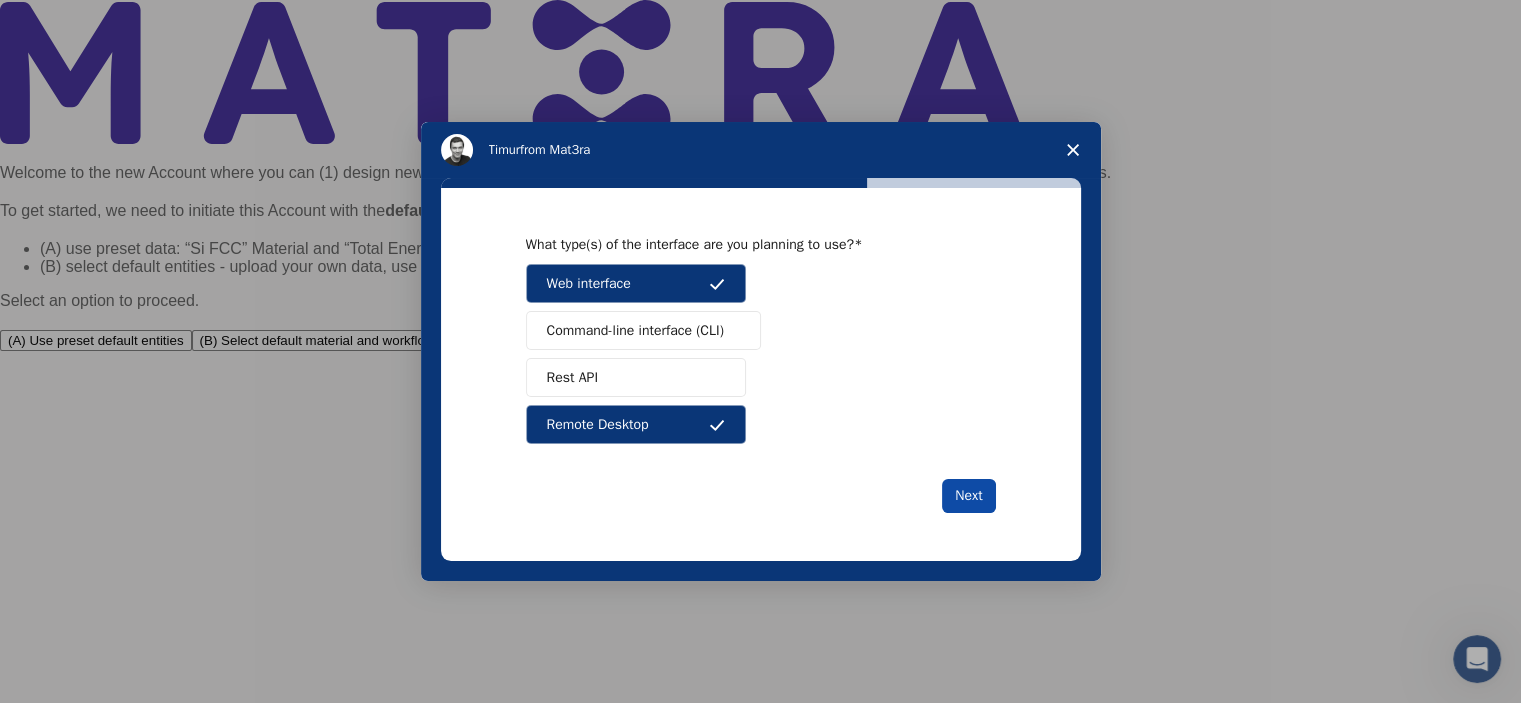 click on "Next" at bounding box center [968, 496] 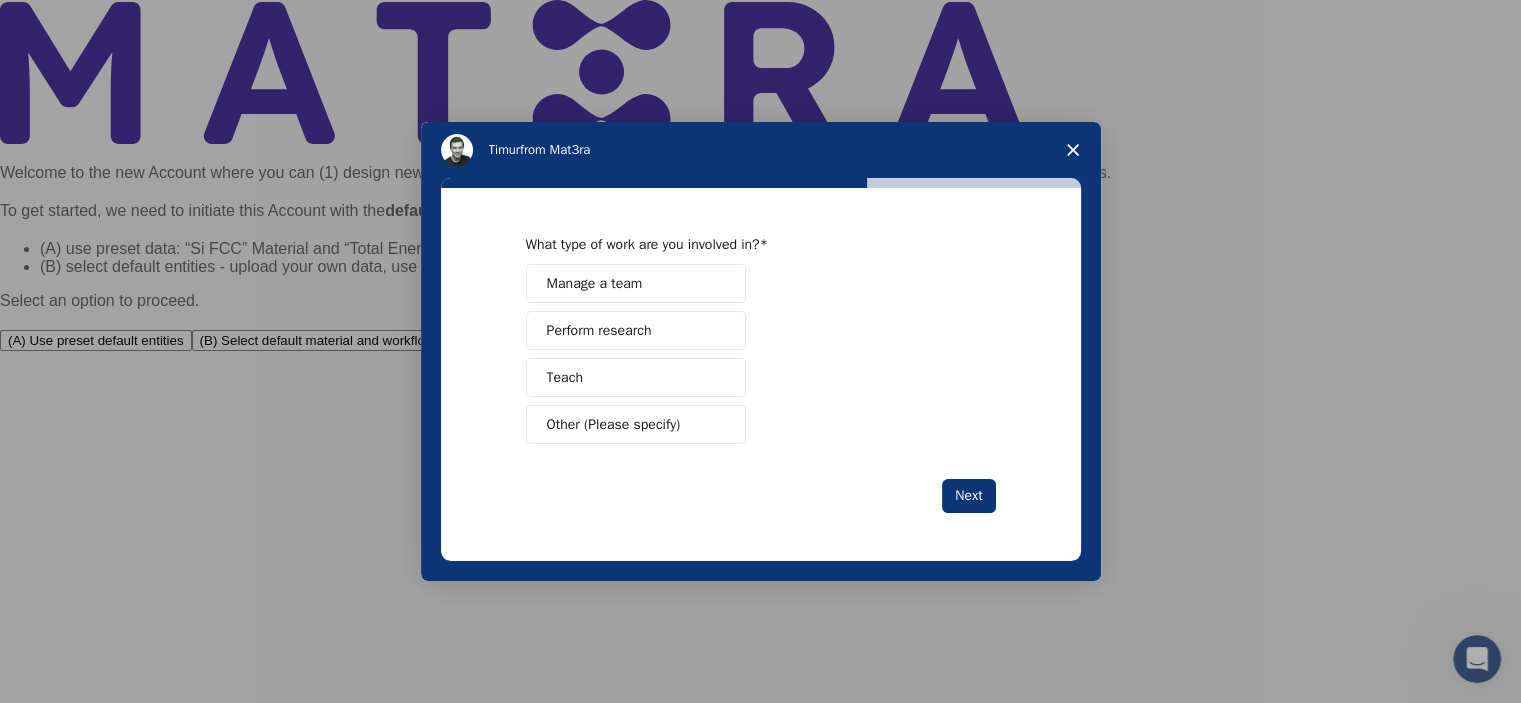 click on "Other (Please specify)" at bounding box center (614, 424) 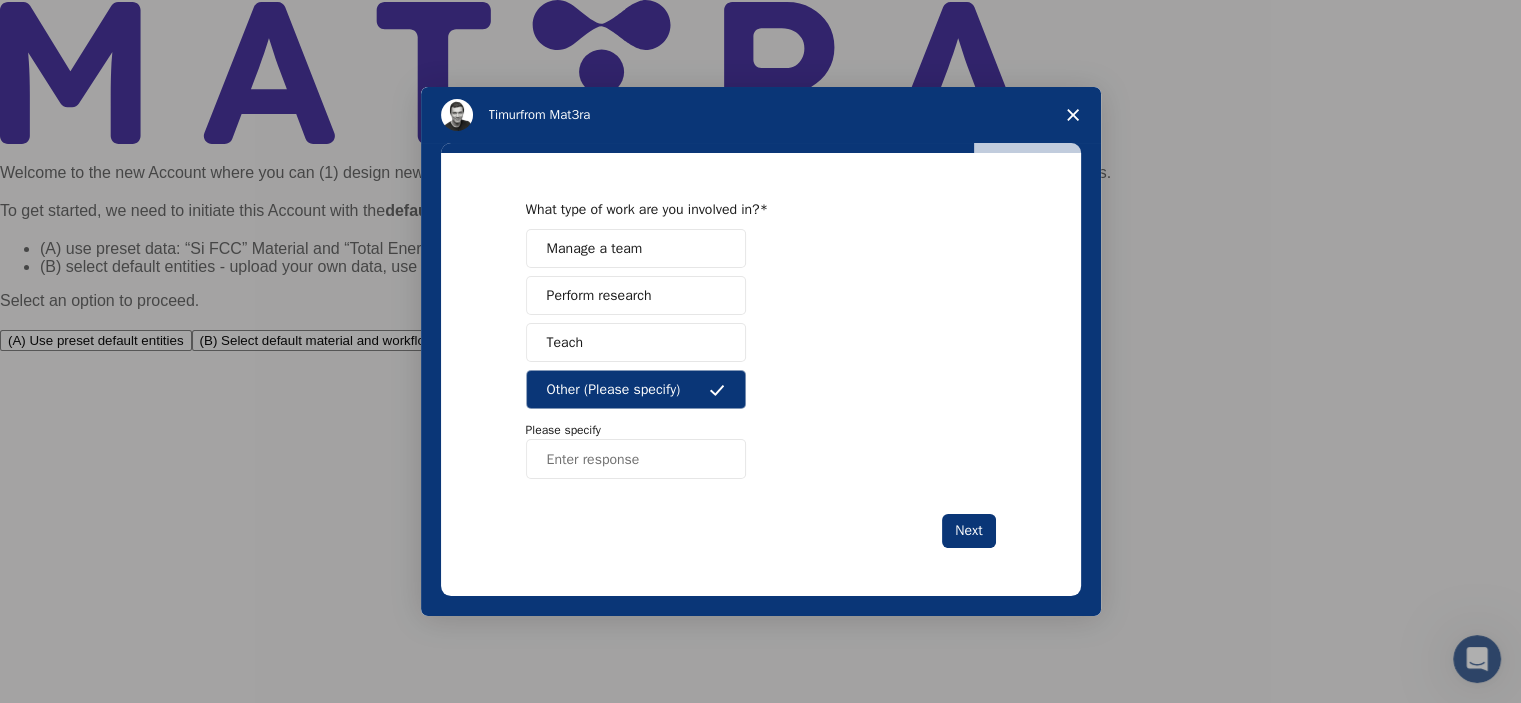 click on "Perform research" at bounding box center (599, 295) 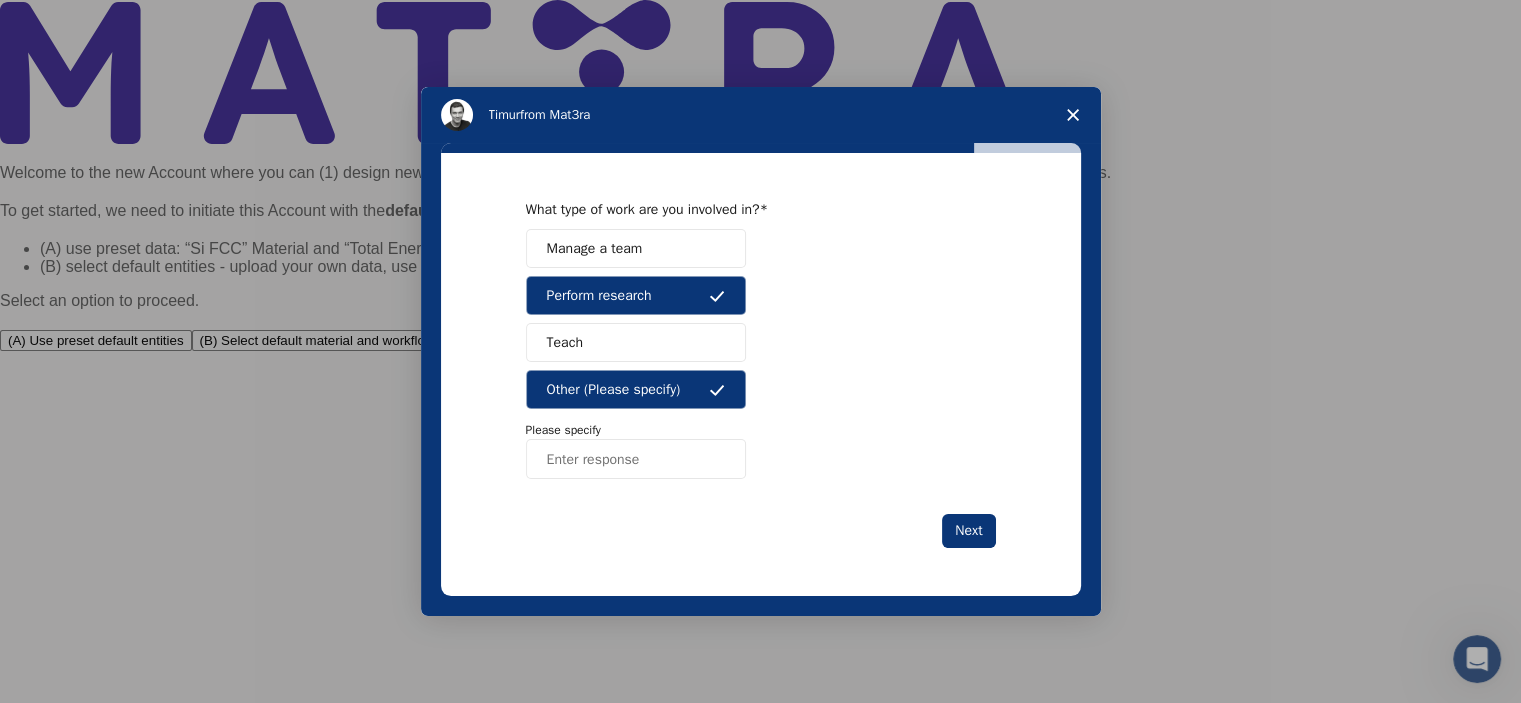 click on "Other (Please specify)" at bounding box center (614, 389) 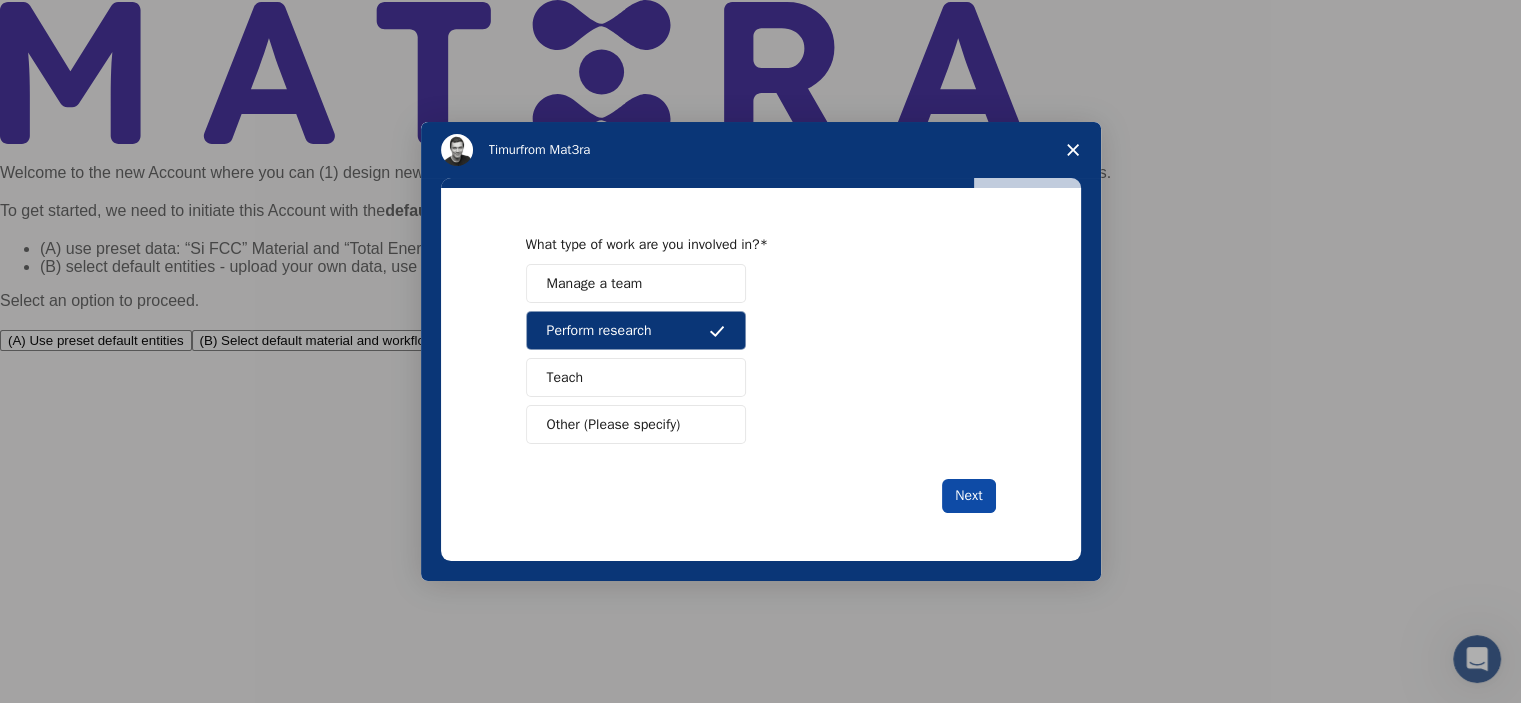 click on "Next" at bounding box center [968, 496] 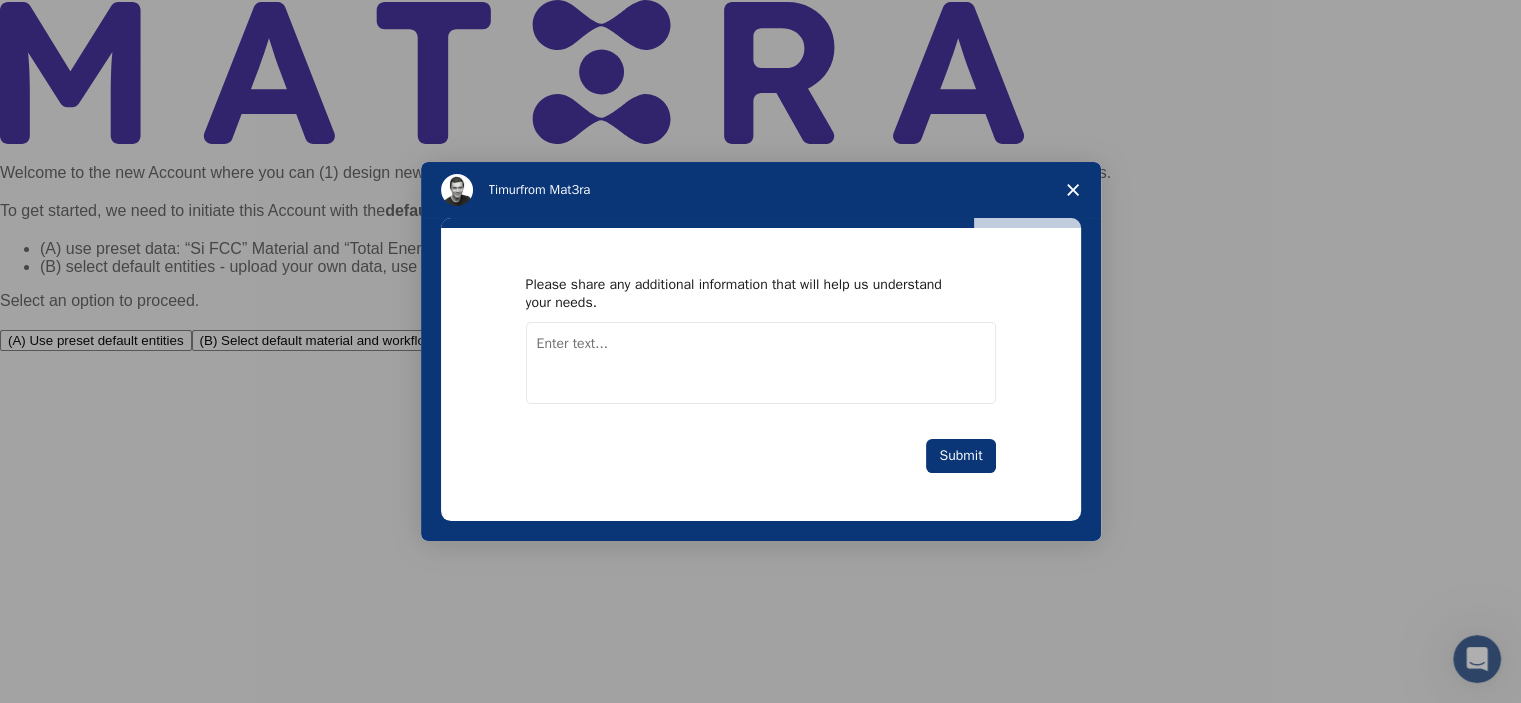 click at bounding box center [761, 363] 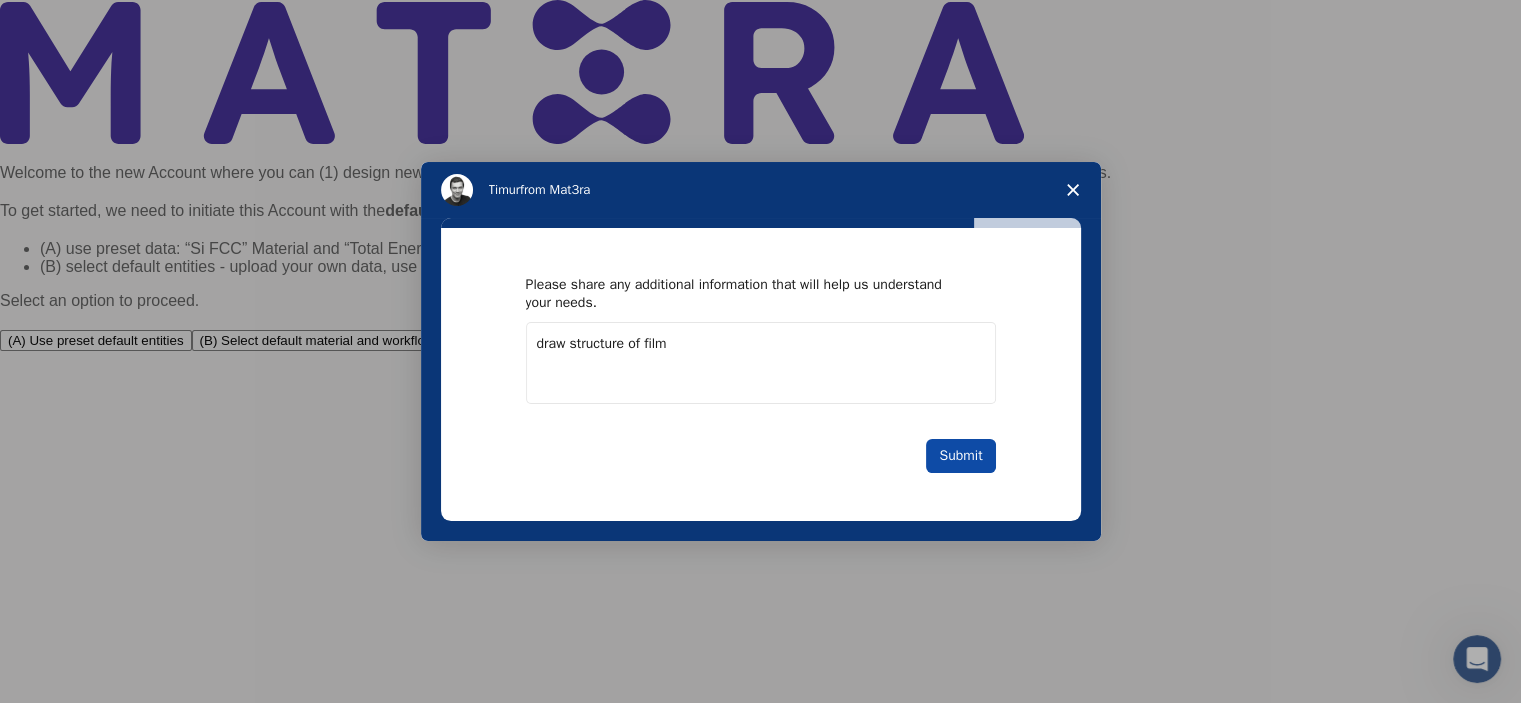 type on "draw structure of film" 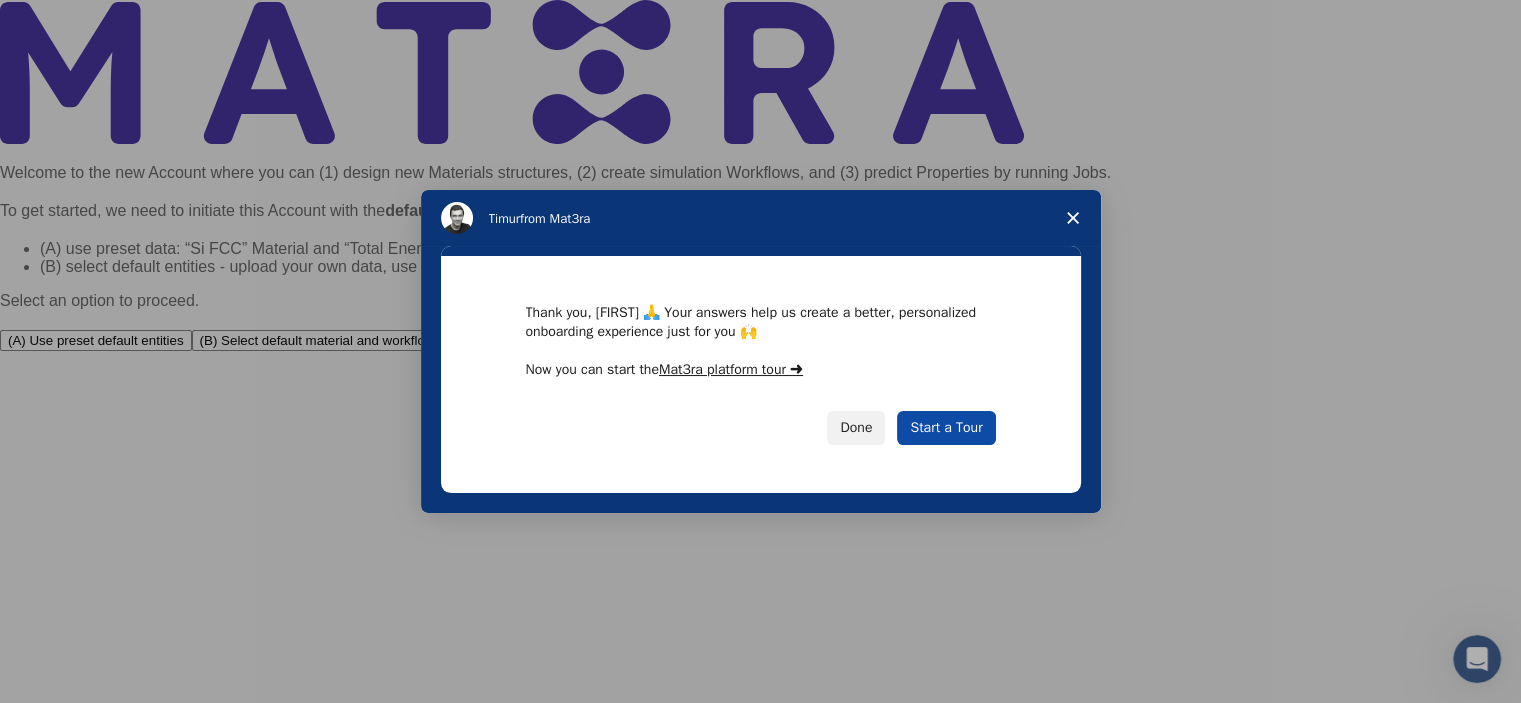 click on "Start a Tour" at bounding box center [946, 428] 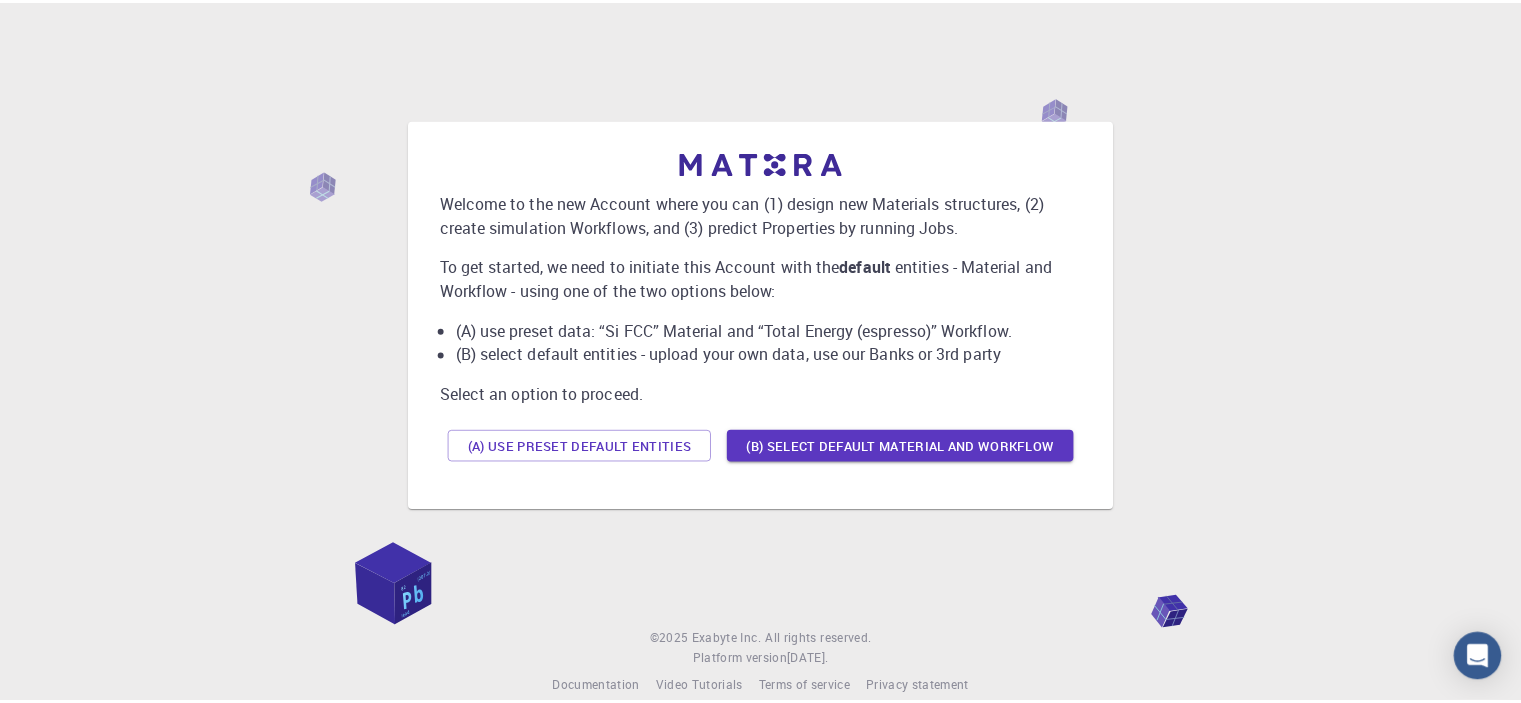 scroll, scrollTop: 0, scrollLeft: 0, axis: both 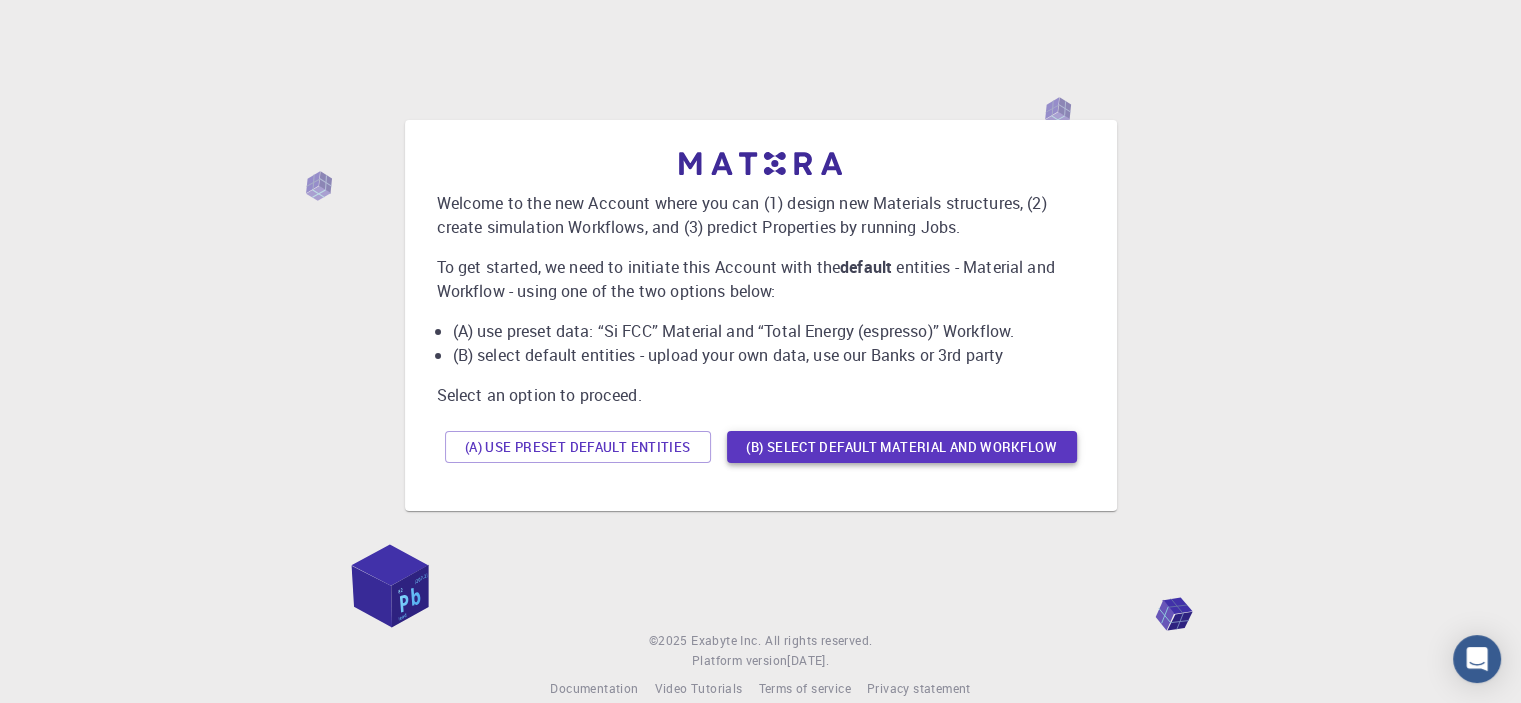 click on "(B) Select default material and workflow" at bounding box center [902, 447] 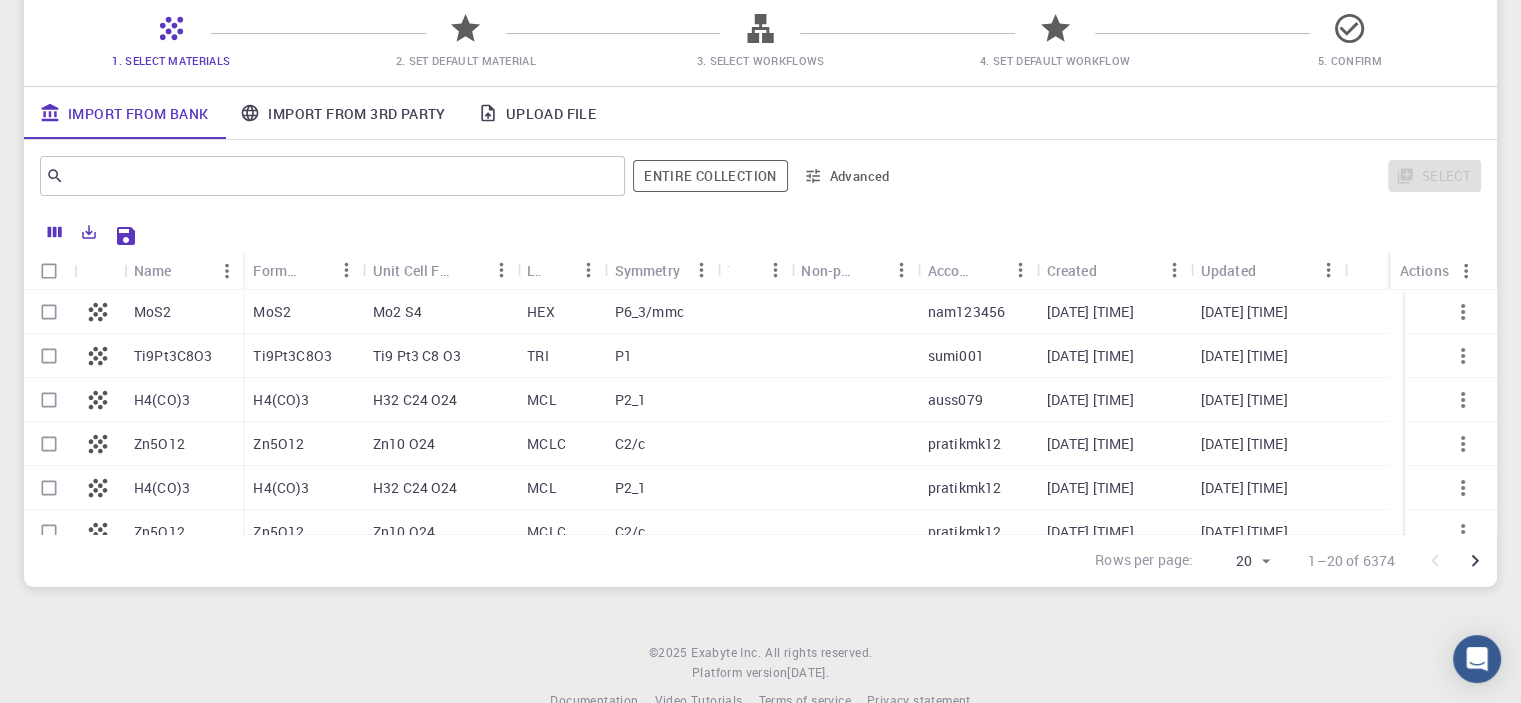 scroll, scrollTop: 200, scrollLeft: 0, axis: vertical 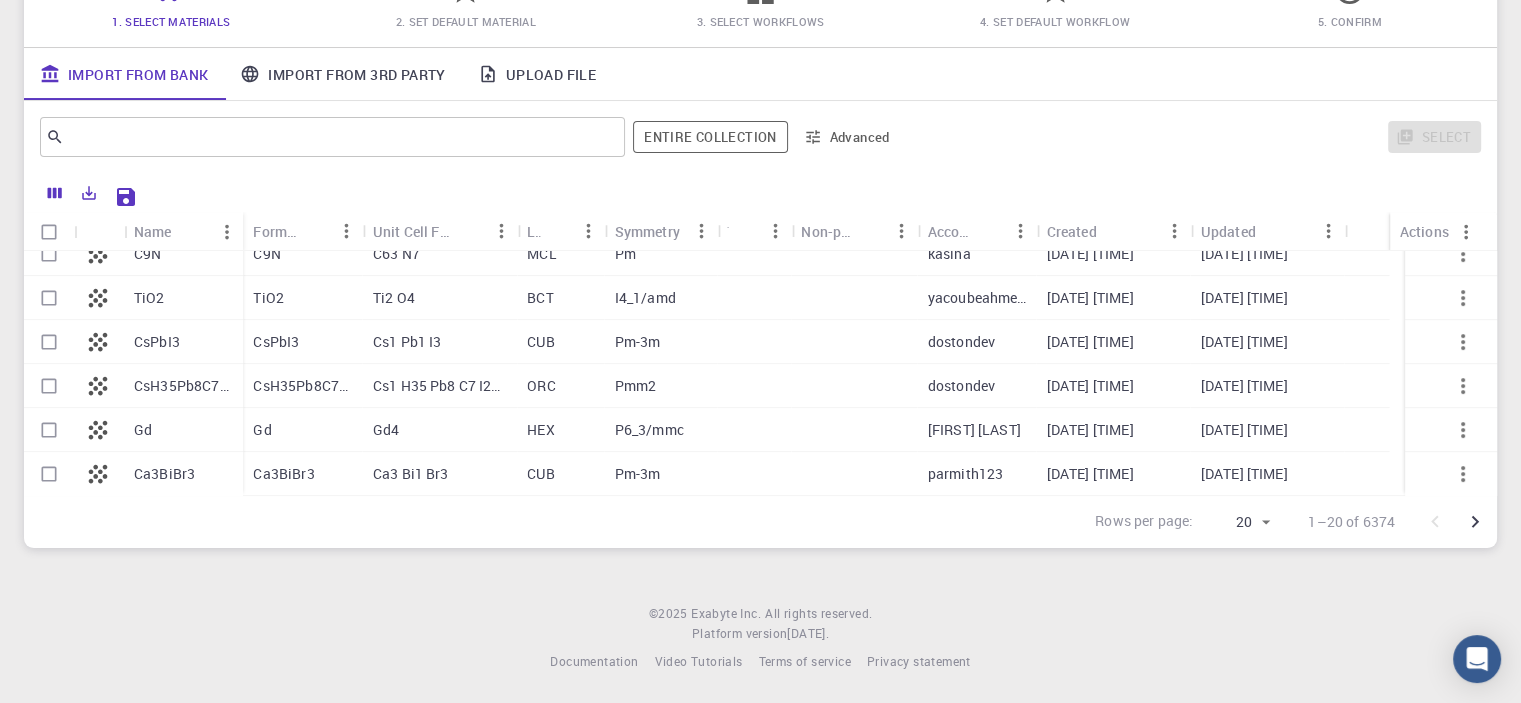 click on "Ca3 Bi1 Br3" at bounding box center [440, 474] 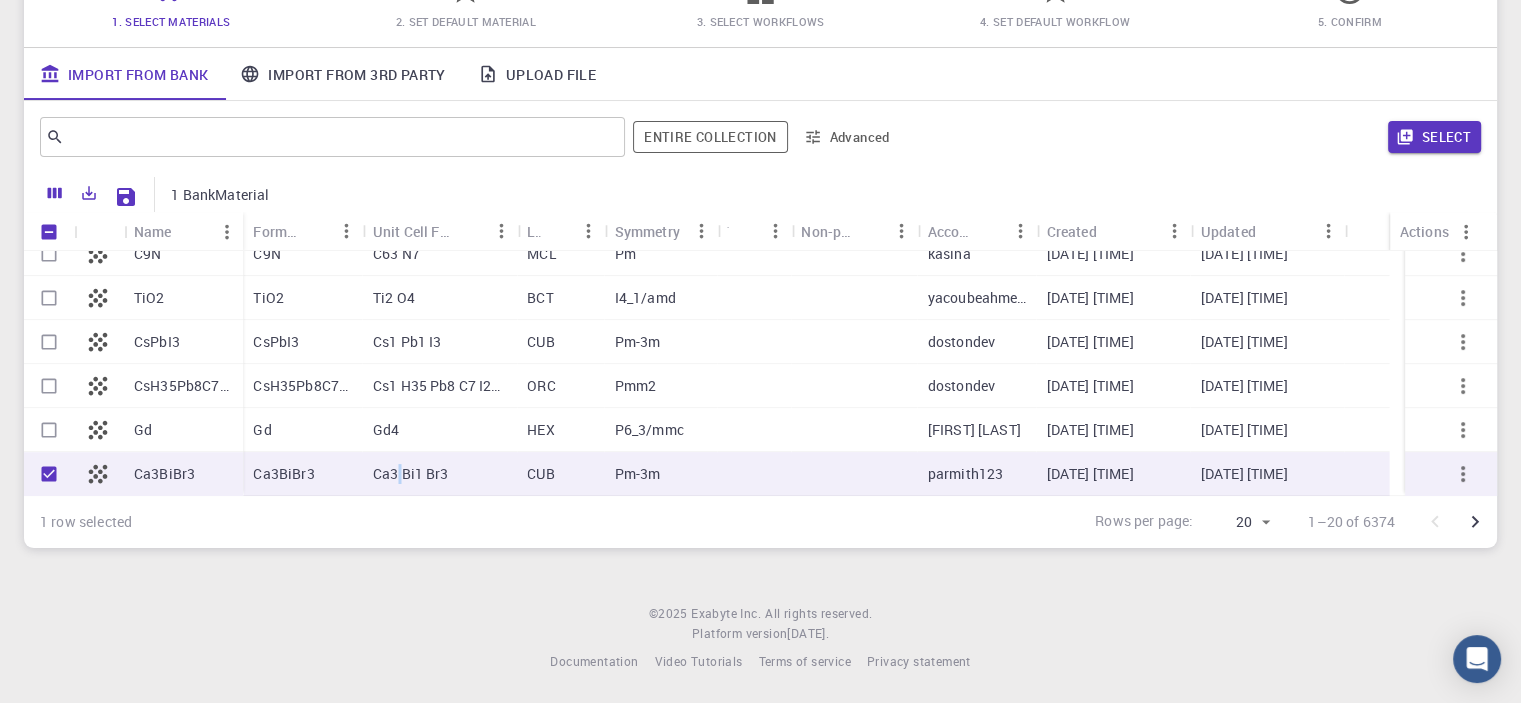 click on "Ca3 Bi1 Br3" at bounding box center [440, 474] 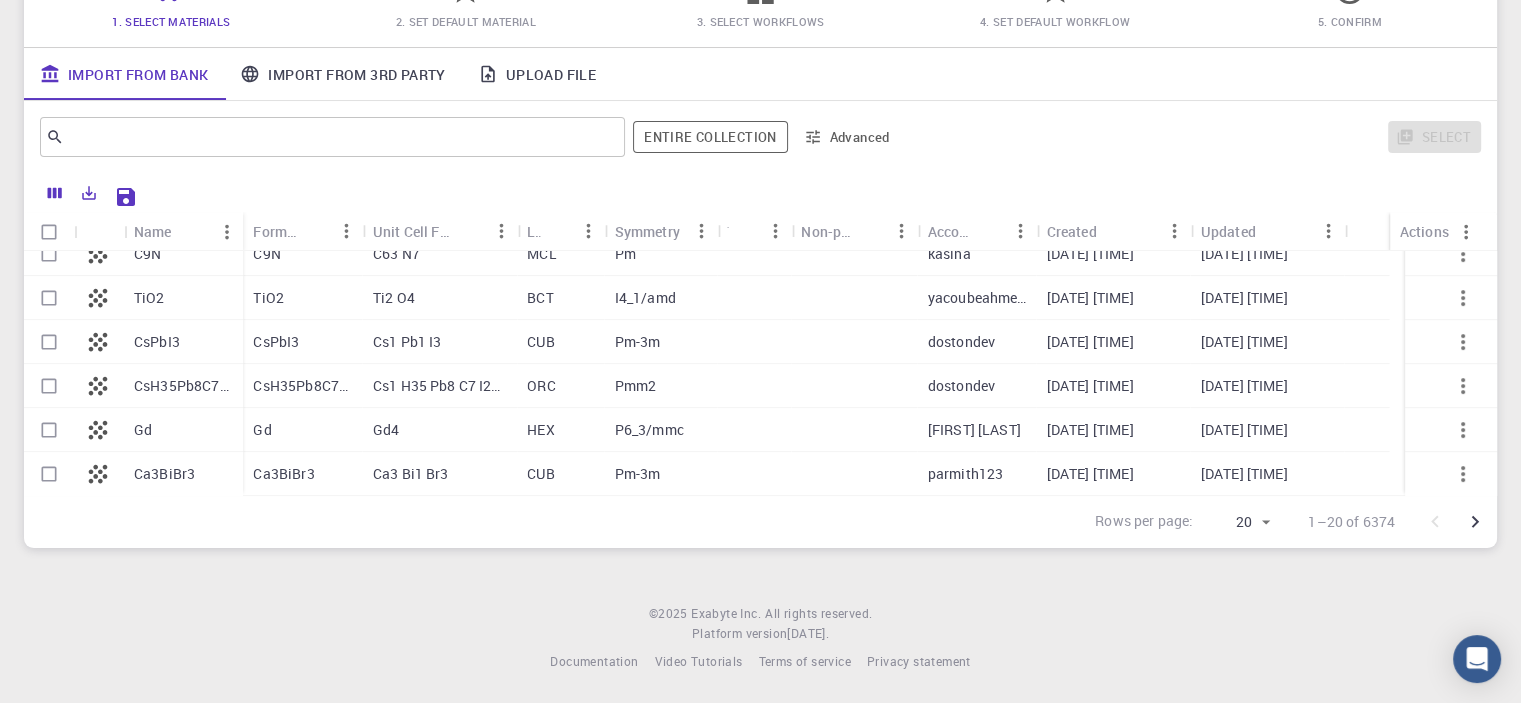 click on "Ca3BiBr3" at bounding box center [283, 474] 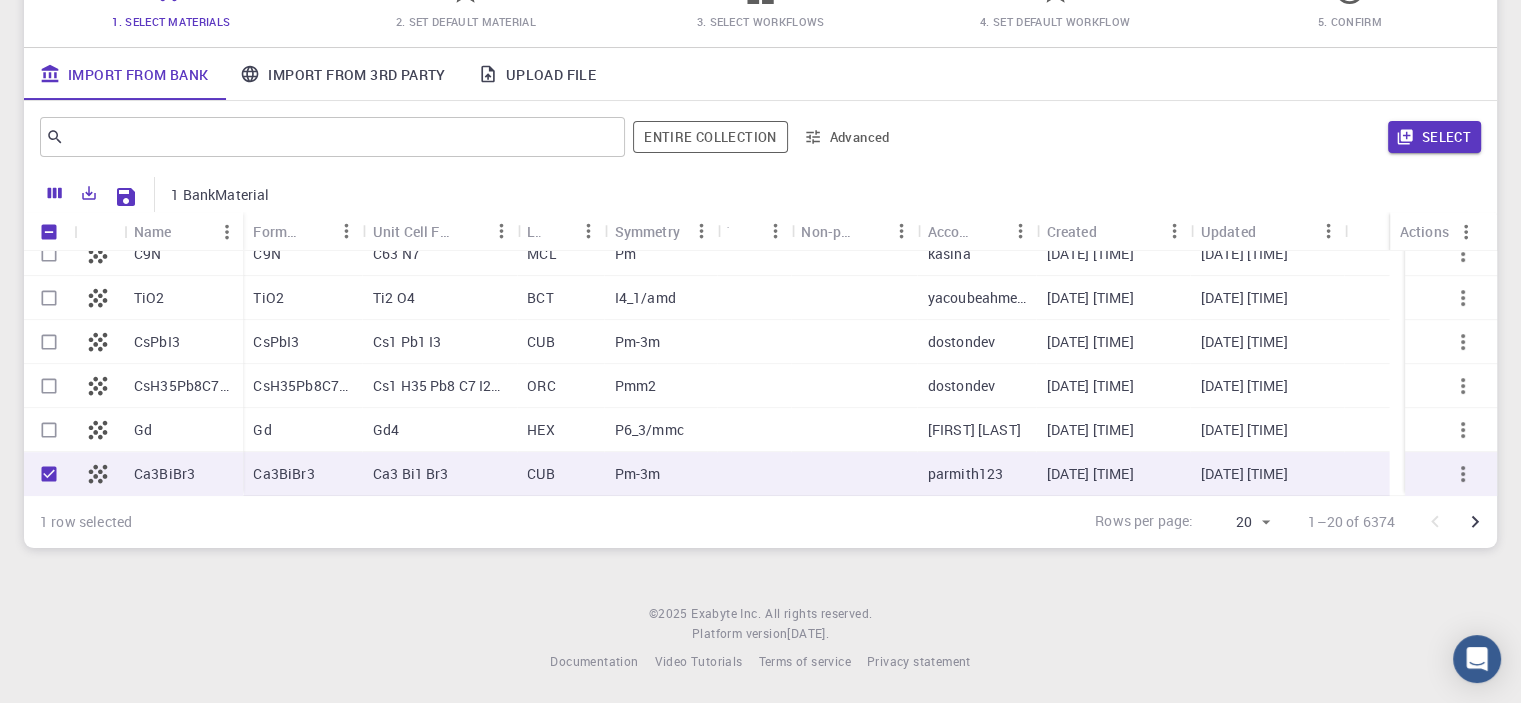 click on "Ca3BiBr3" at bounding box center (164, 474) 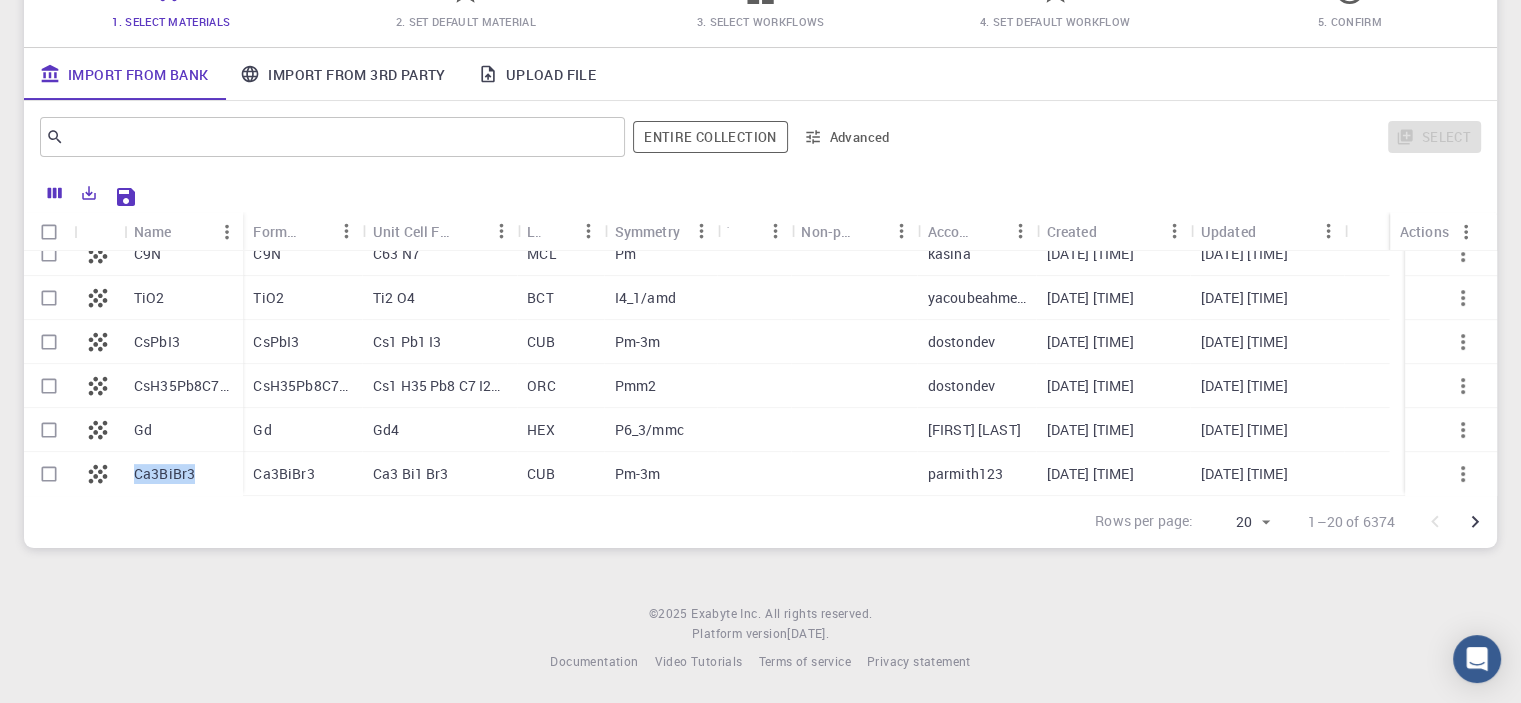 click on "Ca3BiBr3" at bounding box center [164, 474] 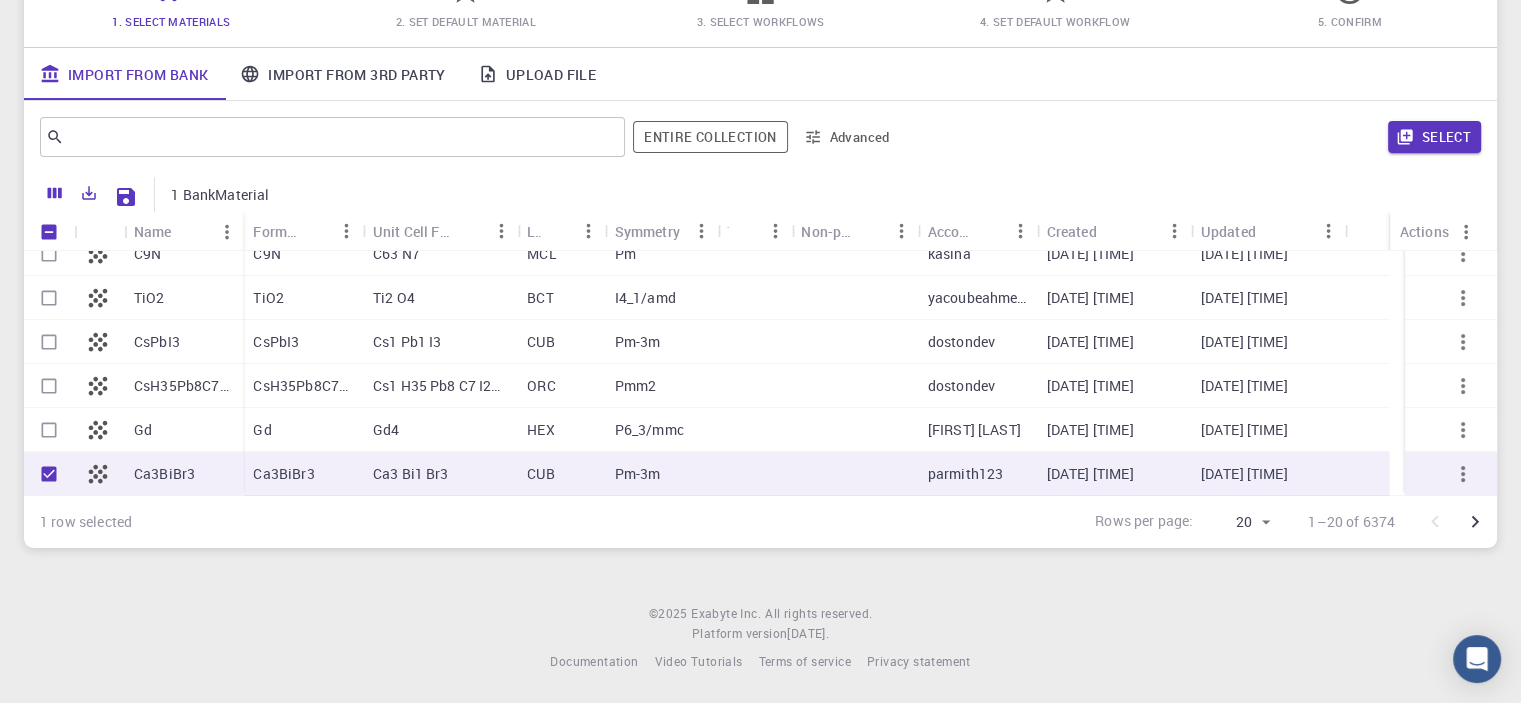 click on "1 row selected Rows per page: 20 20 1–20 of 6374" at bounding box center [760, 521] 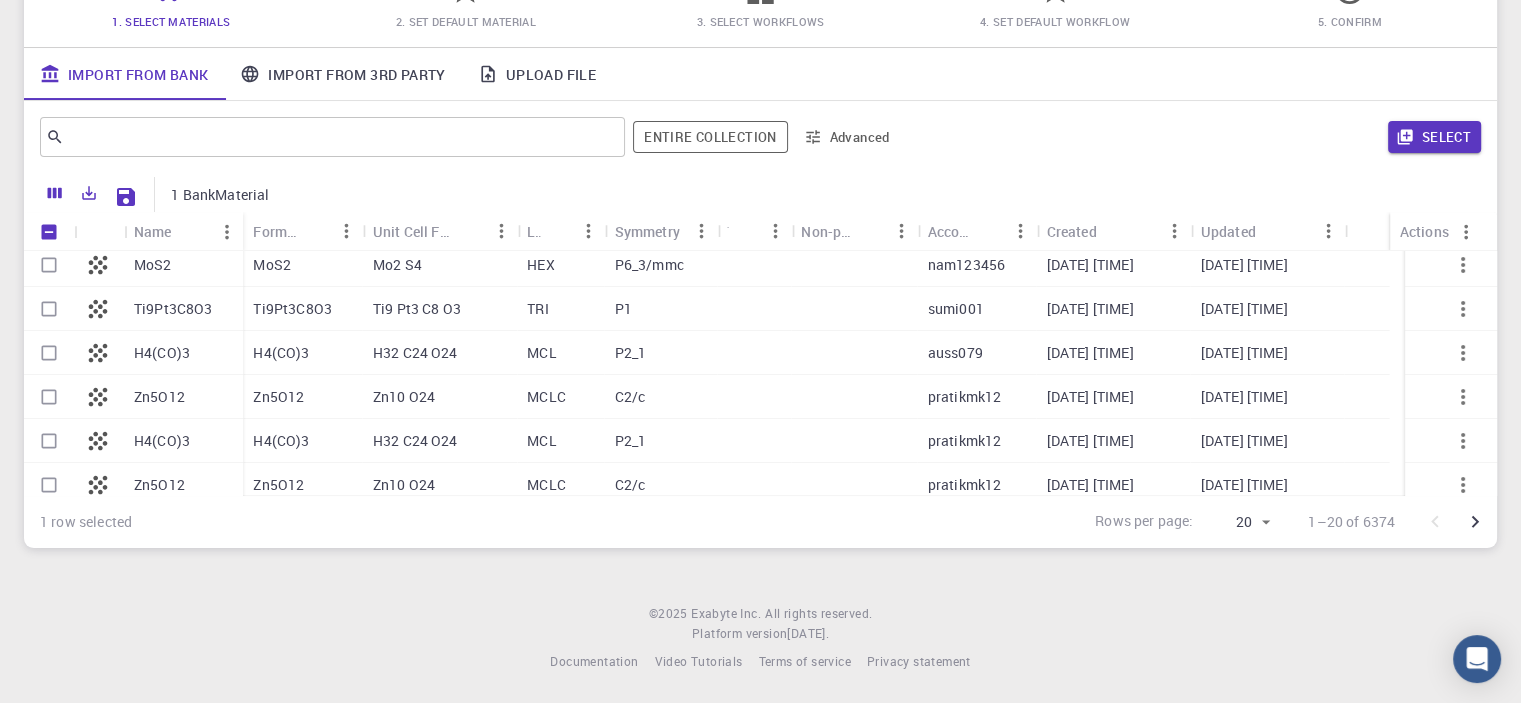 scroll, scrollTop: 0, scrollLeft: 0, axis: both 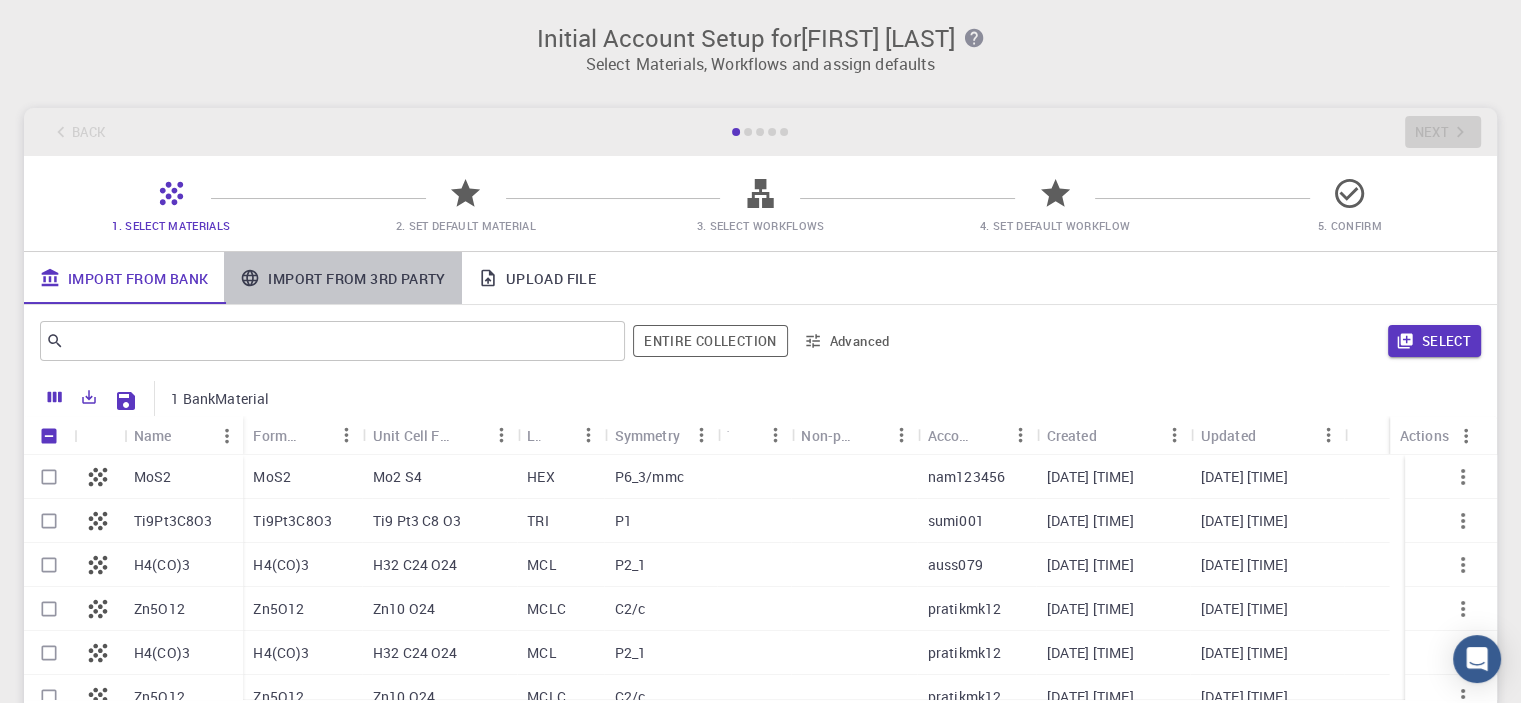 click on "Import From 3rd Party" at bounding box center [342, 278] 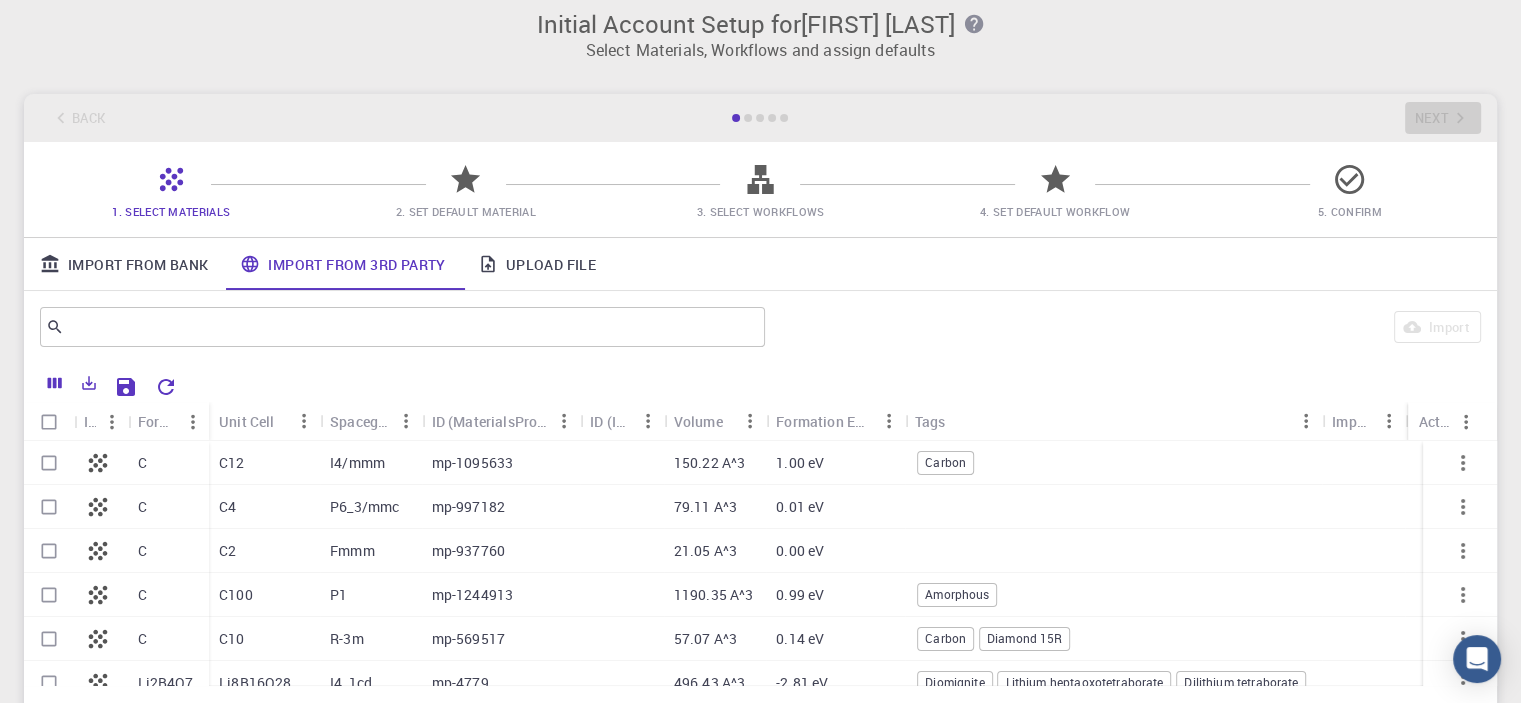 scroll, scrollTop: 200, scrollLeft: 0, axis: vertical 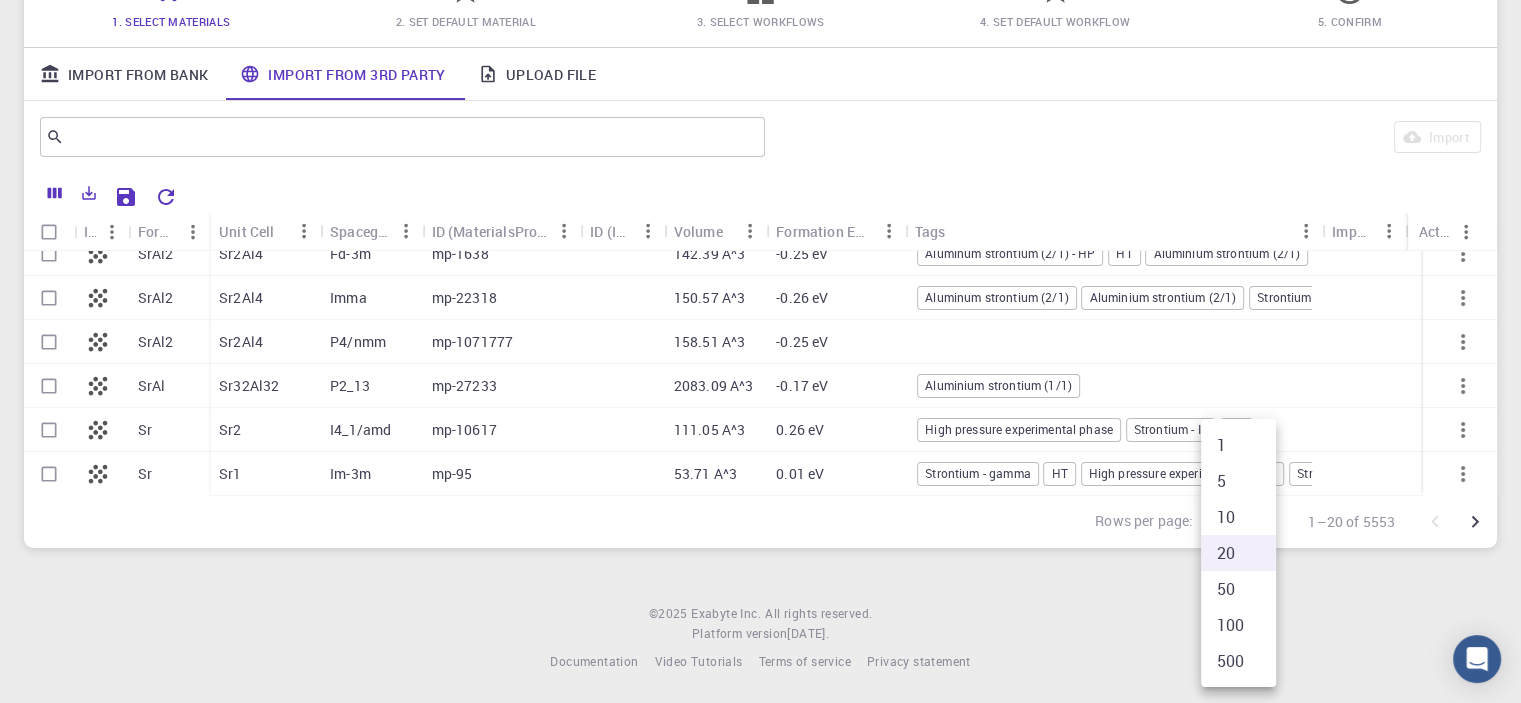 click on "Initial Account Setup for [FIRST] [LAST] Select Materials, Workflows and assign defaults Back Next 1. Select Materials 2. Set Default Material 3. Select Workflows 4. Set Default Workflow 5. Confirm Import From Bank Import From 3rd Party Upload File ​ Import Icon Formula Unit Cell Spacegroup ID (MaterialsProject) ID (ICSD) Volume Formation Energy Tags Imported Actions Cs Cs F2 TiO2 SrAl2 SrAl2 SrAl2 SrAl Sr Sr Cs8 P4_2/mbc mp-672241 938.33 A^3 0.07 eV Cesium - HP High pressure experimental phase Cesium - phase V Cs20 P4_132 mp-1183897 2392.93 A^3 0.04 eV F4 Cmce mp-760482 94.43 A^3 0.00 eV Substituion Ti16O32 Pnma mp-1201727 571.01 A^3 -3.44 eV Titanium dioxide Sr2Al4 Fd-3m mp-1638 142.39 A^3 -0.25 eV Aluminum strontium (2/1) - HP HT Aluminium strontium (2/1) Strontium aluminide (1/2) Sr2Al4 Imma mp-22318 150.57 A^3 -0.26 eV Aluminum strontium (2/1) Aluminium strontium (2/1) Strontium aluminide (1/2) Sr2Al4 P4/nmm mp-1071777 158.51 A^3 -0.25 eV Sr32Al32 P2_13 mp-27233 2083.09 A^3 Sr2 HP" at bounding box center (760, 250) 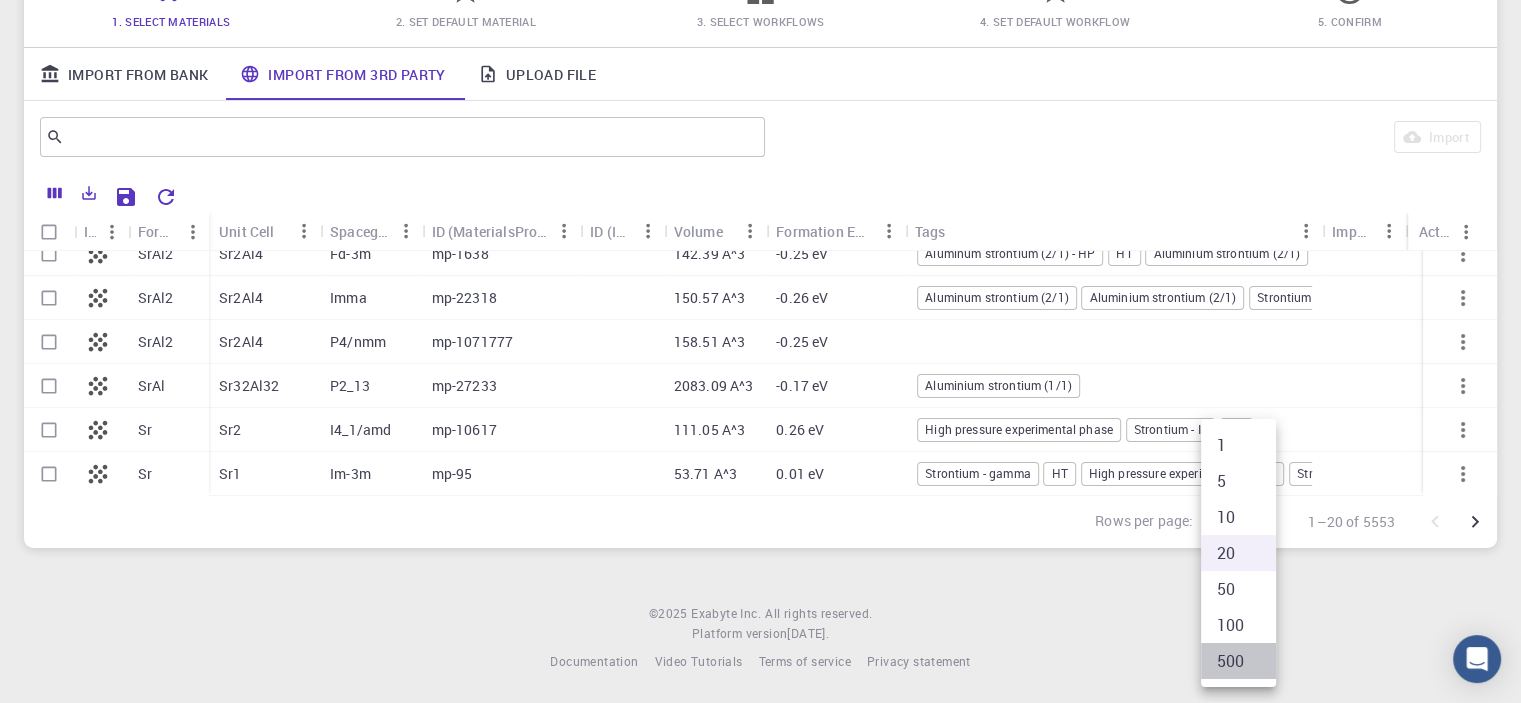 click on "500" at bounding box center (1238, 661) 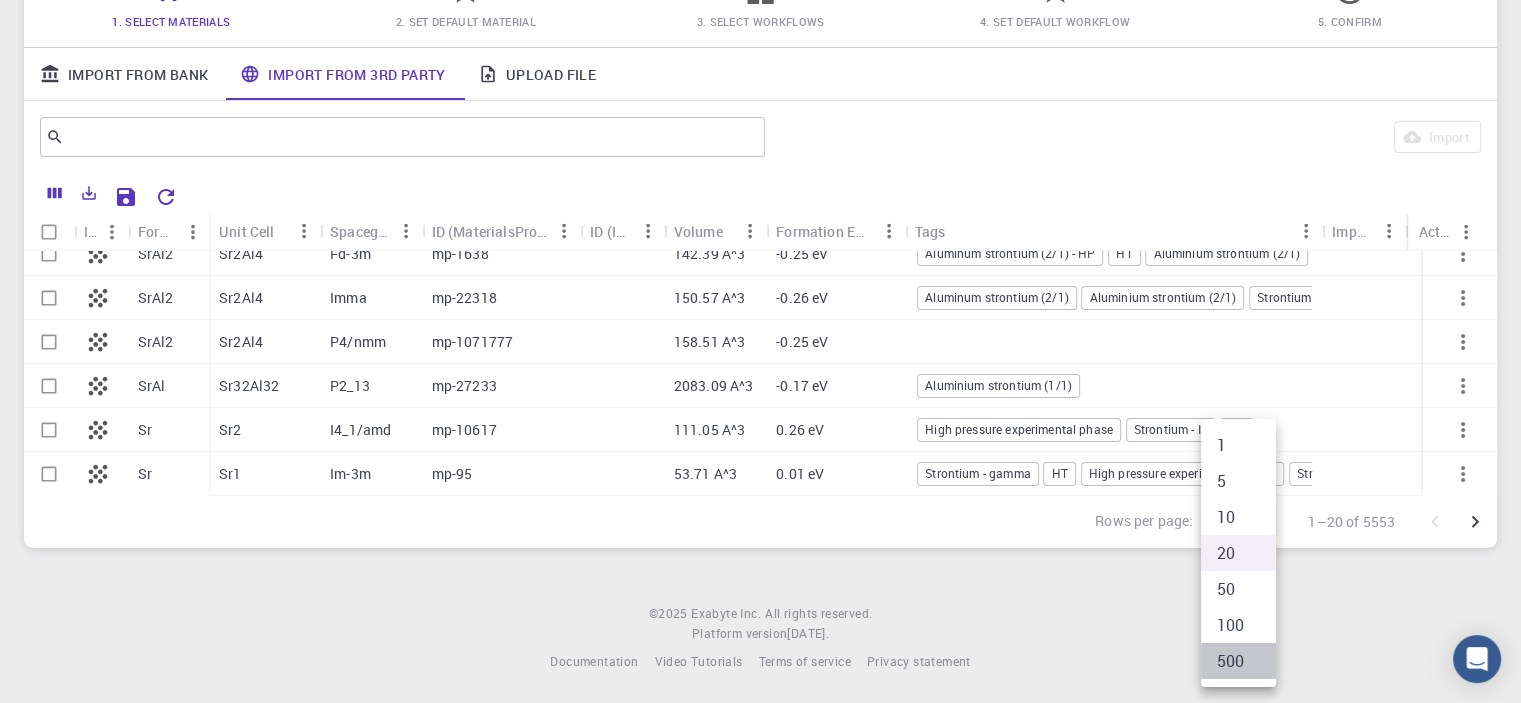 type on "500" 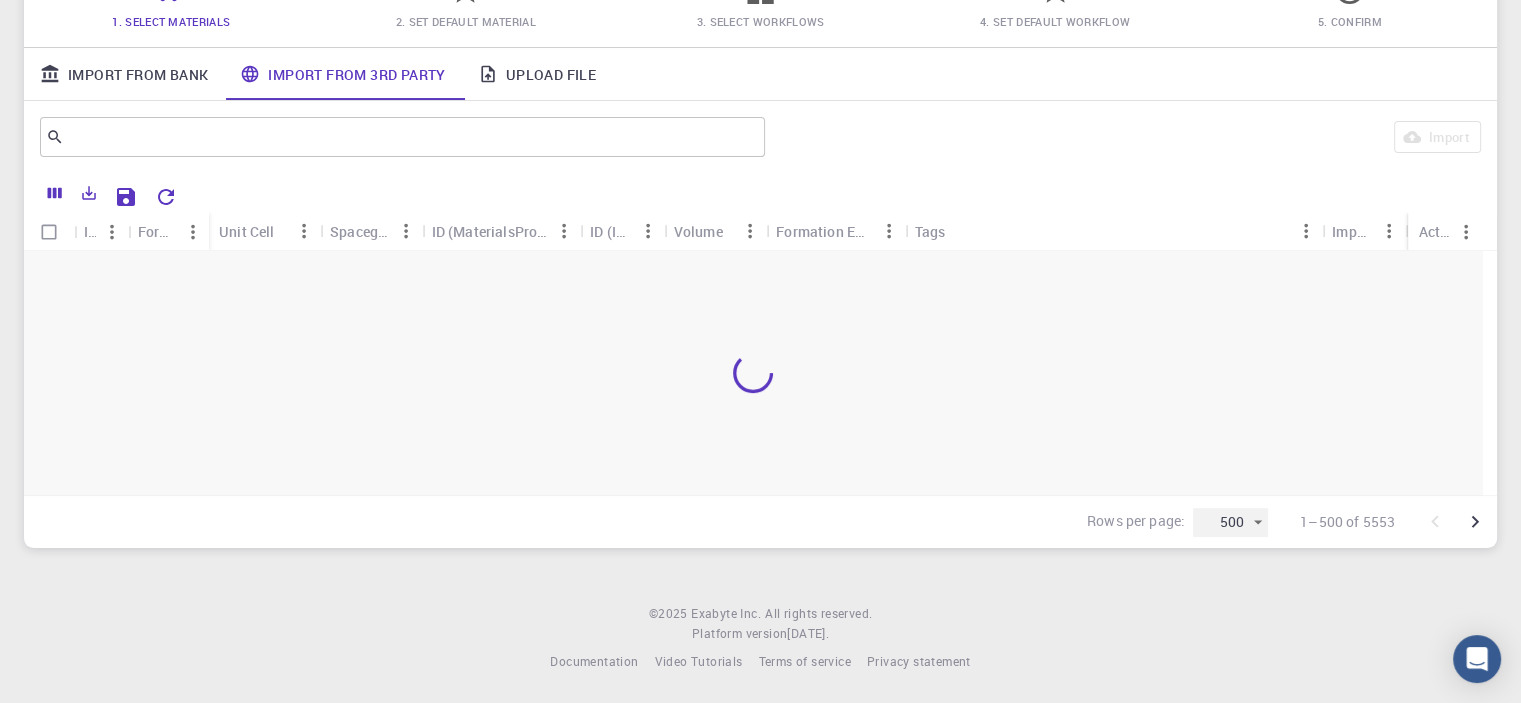 scroll, scrollTop: 0, scrollLeft: 0, axis: both 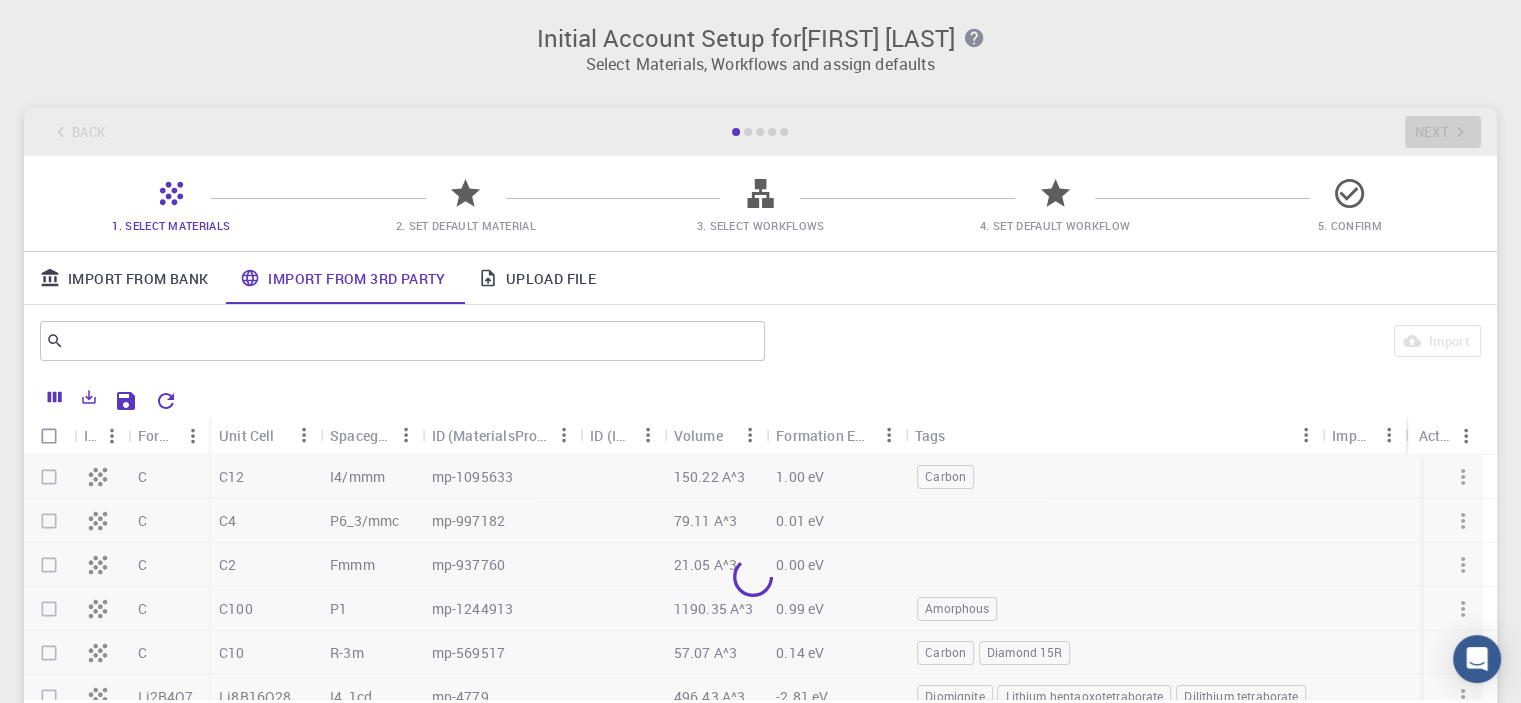 click on "Import From Bank" at bounding box center [124, 278] 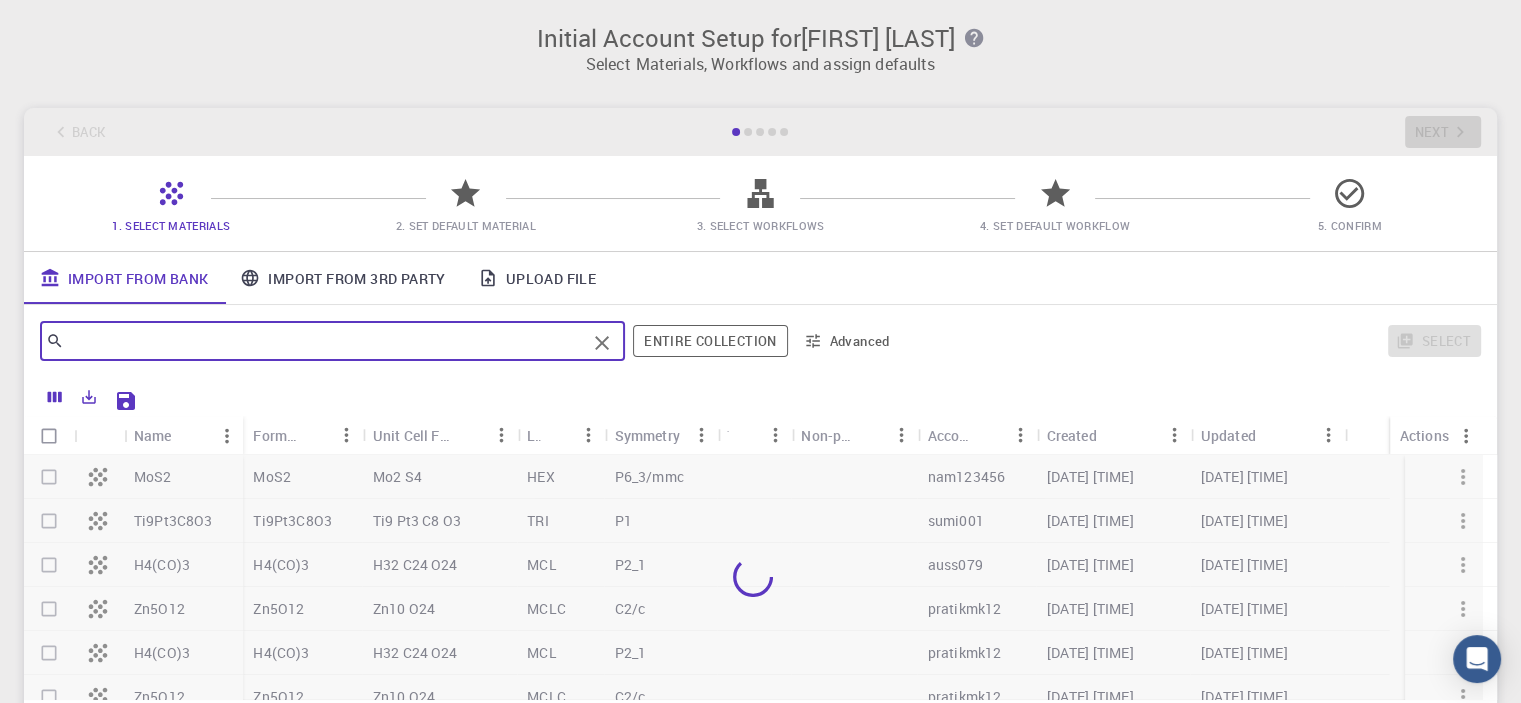 click at bounding box center (325, 341) 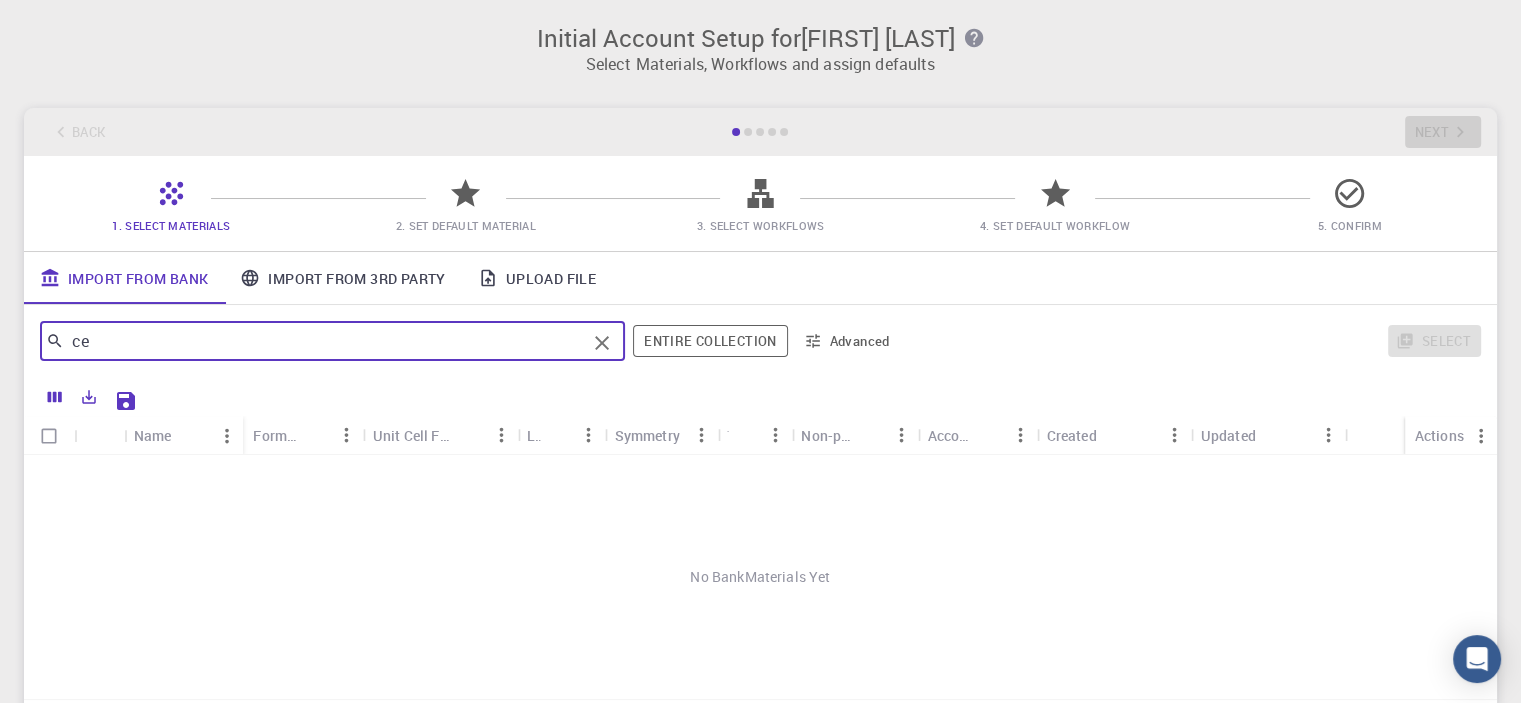 type on "c" 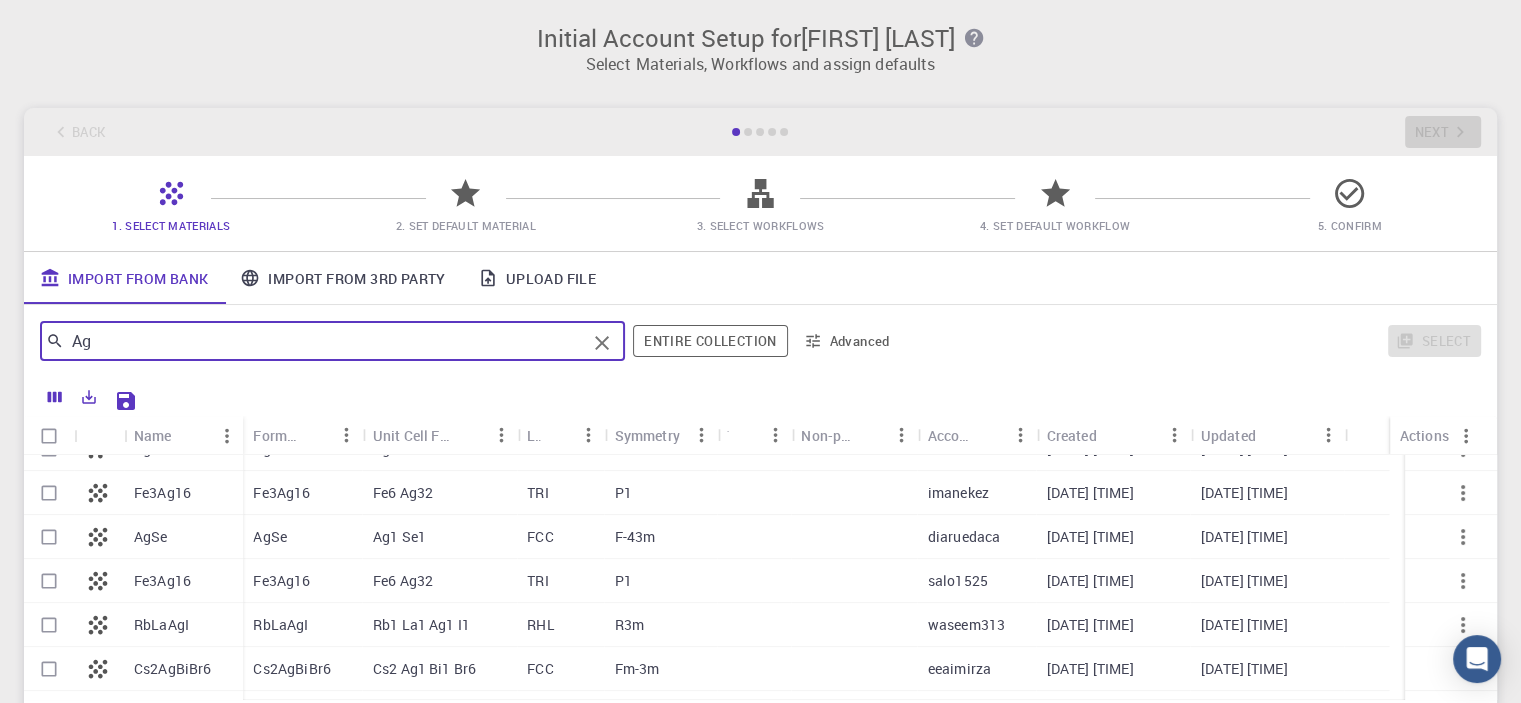 scroll, scrollTop: 635, scrollLeft: 0, axis: vertical 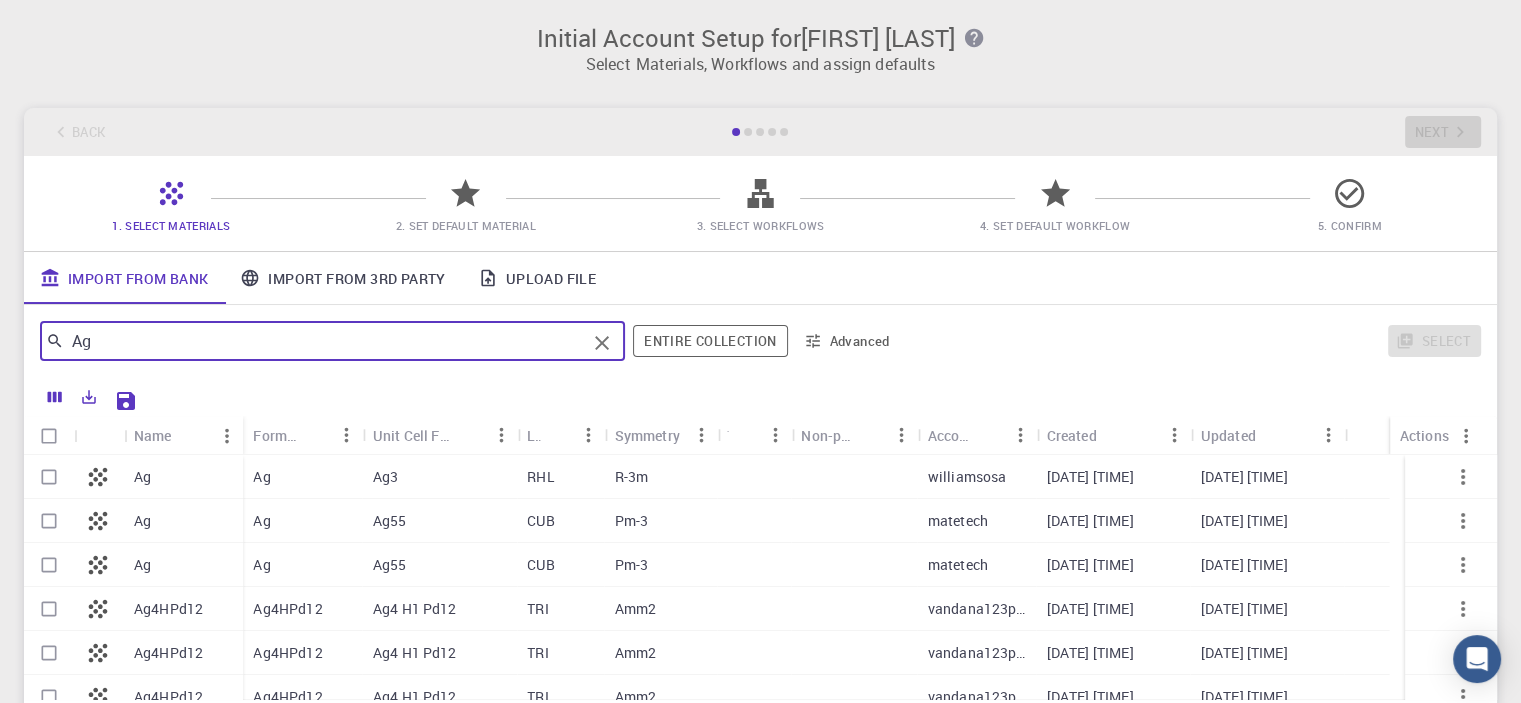 type on "Ag" 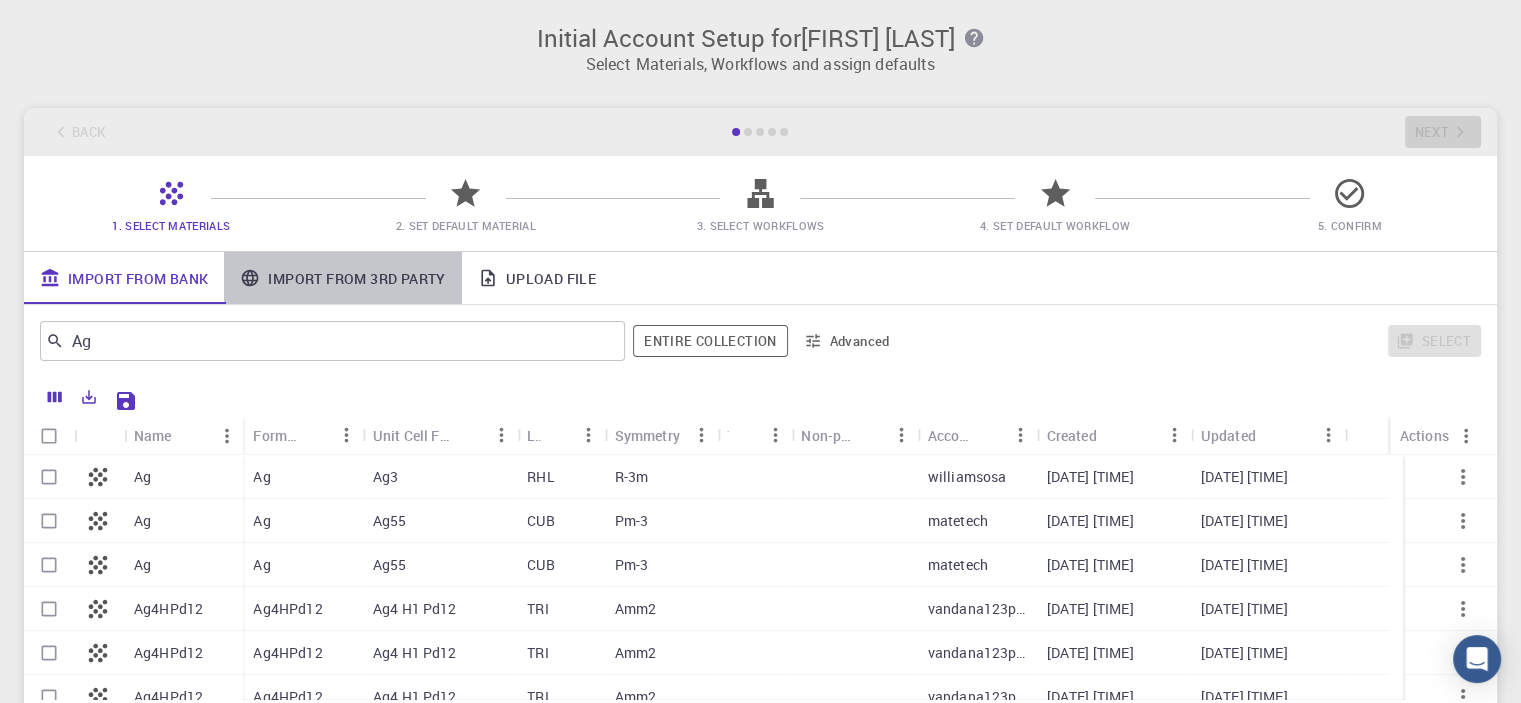 click on "Import From 3rd Party" at bounding box center [342, 278] 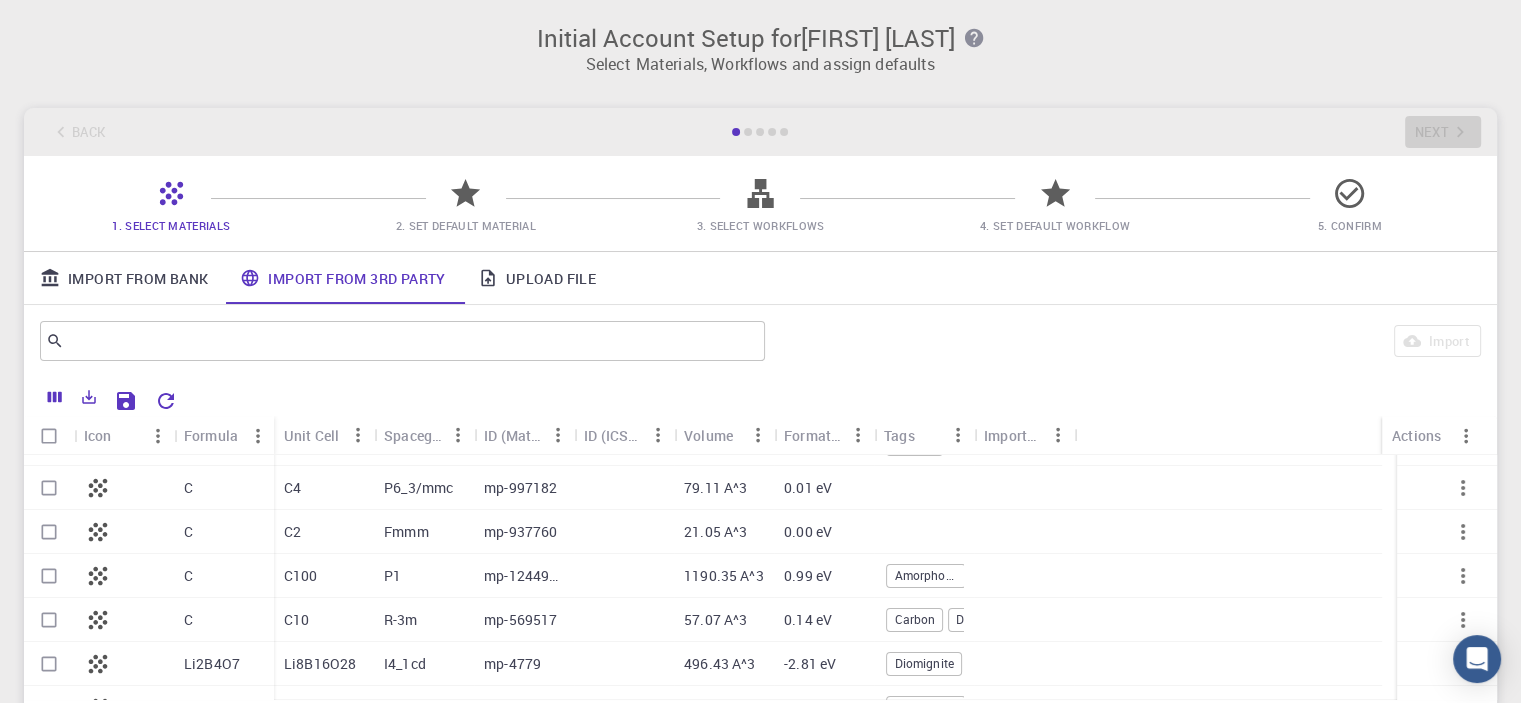 scroll, scrollTop: 0, scrollLeft: 0, axis: both 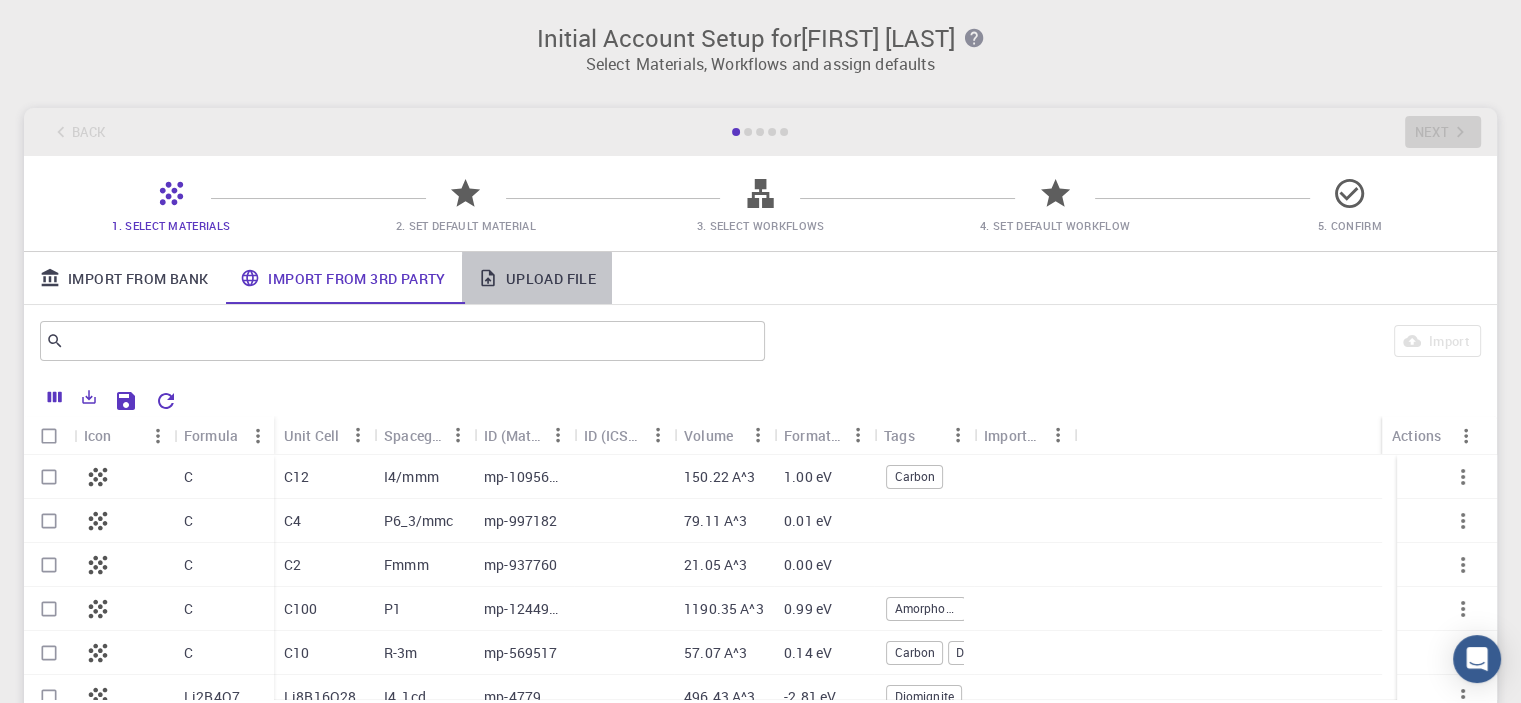 click on "Upload File" at bounding box center [537, 278] 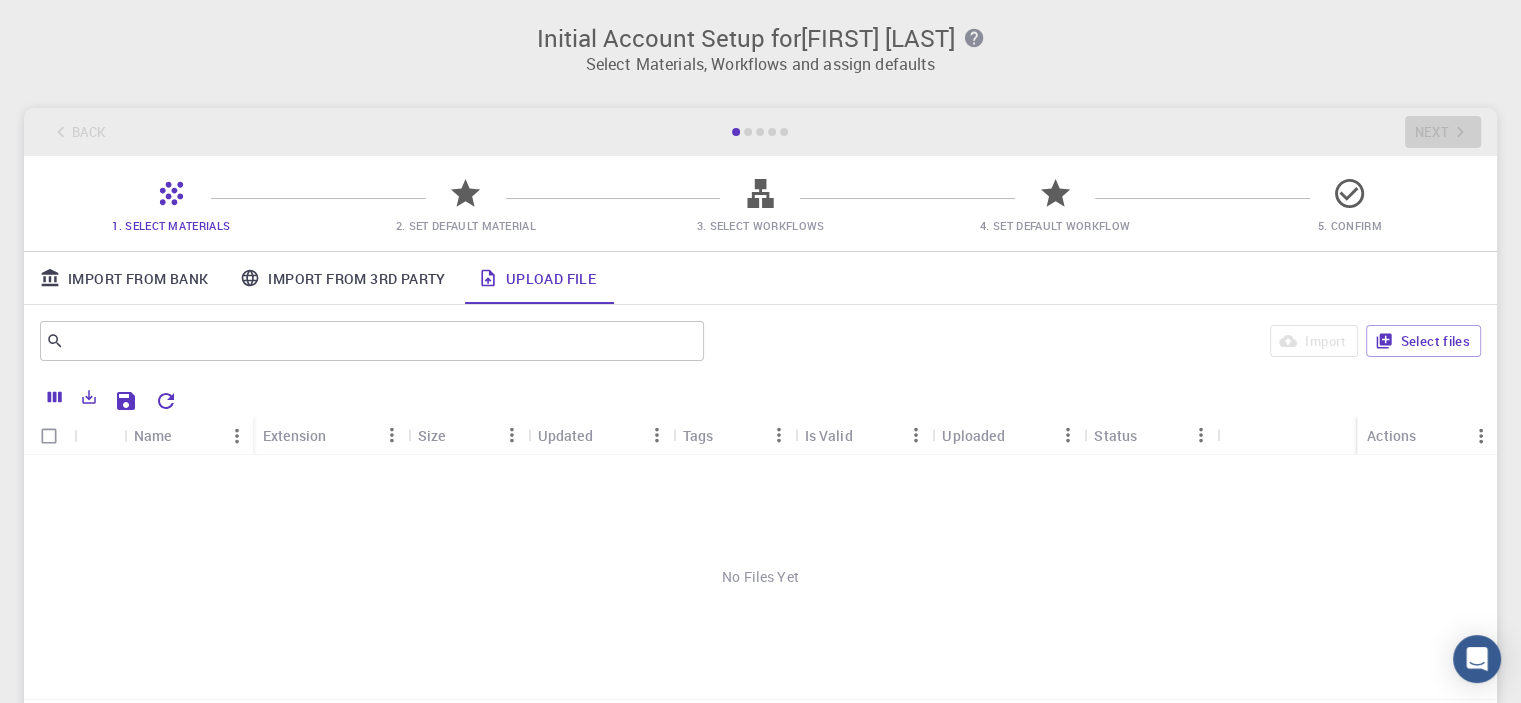 click on "Import From 3rd Party" at bounding box center (342, 278) 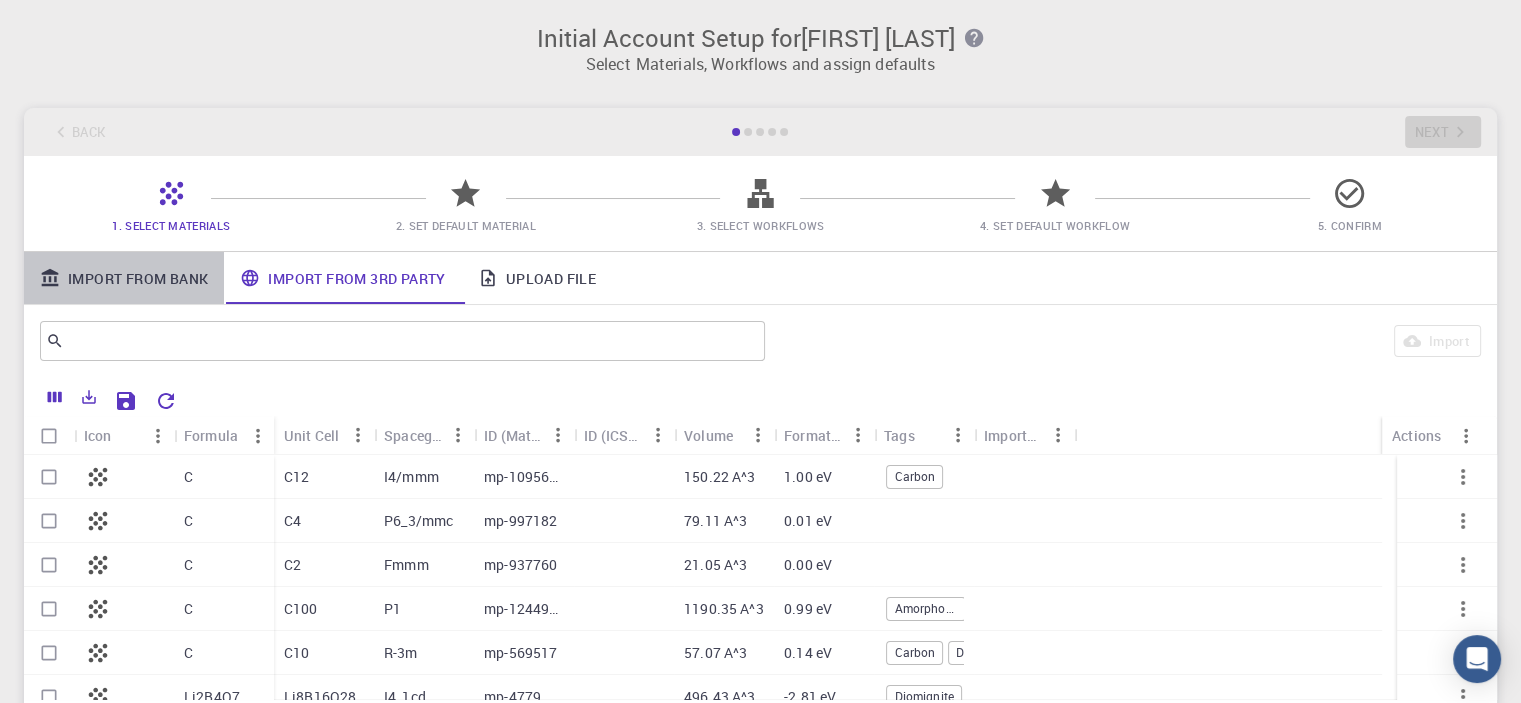 click on "Import From Bank" at bounding box center (124, 278) 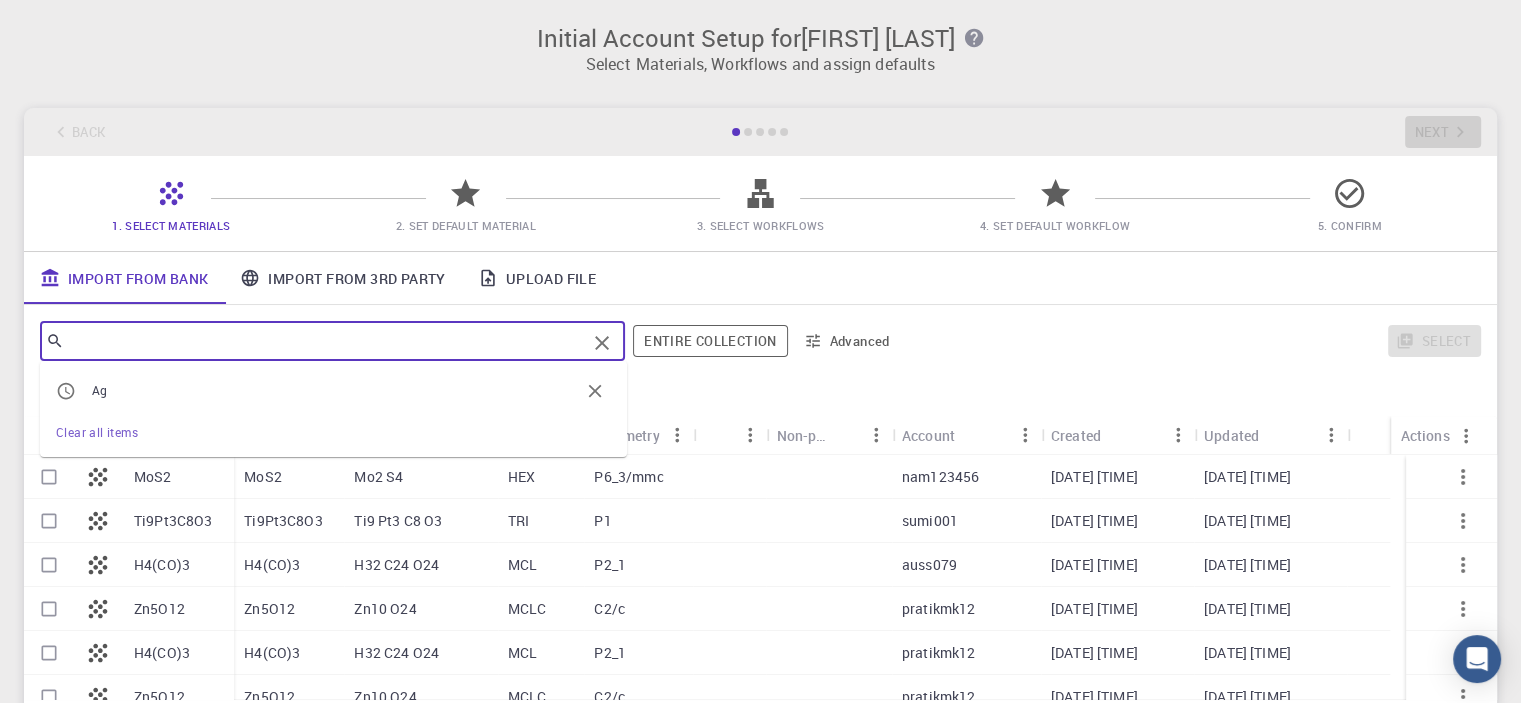 click at bounding box center [325, 341] 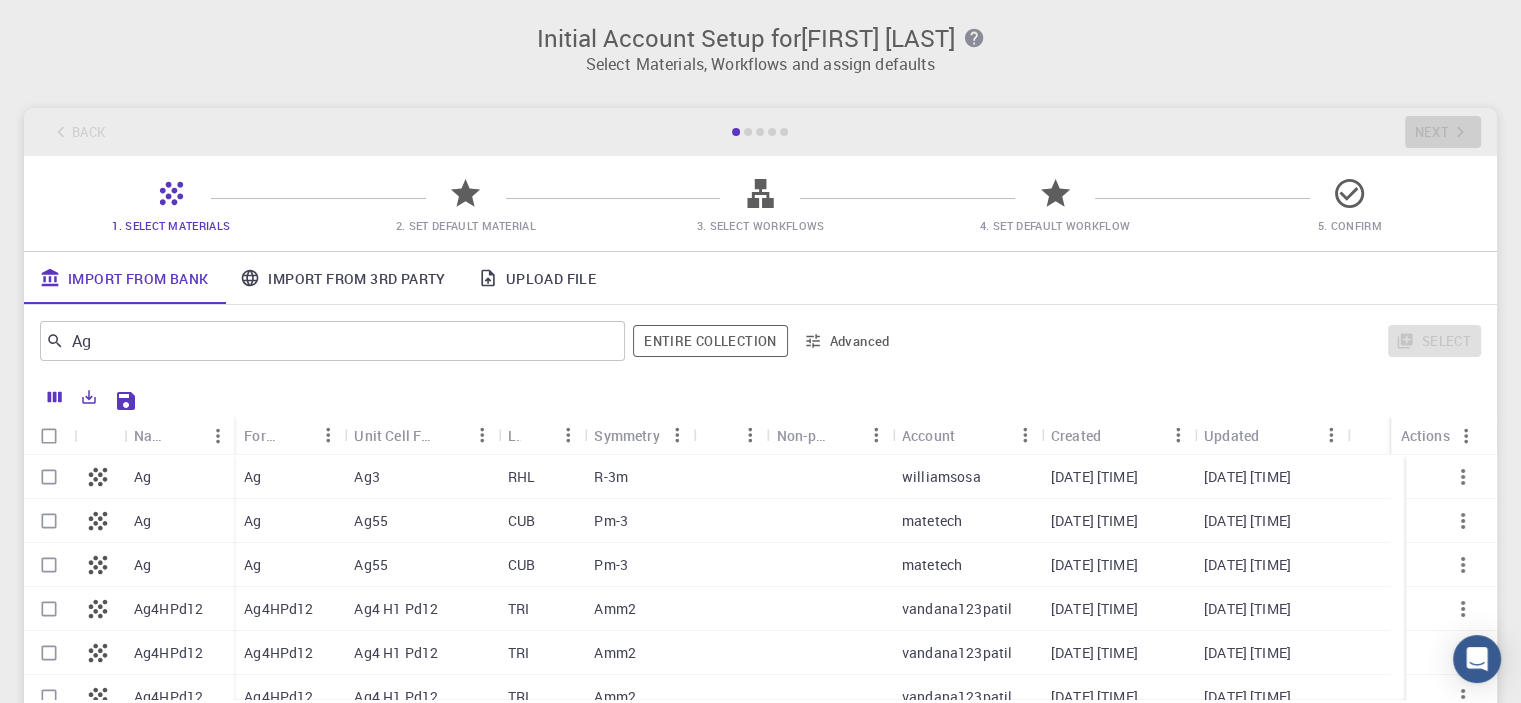 click on "Ag" at bounding box center (289, 477) 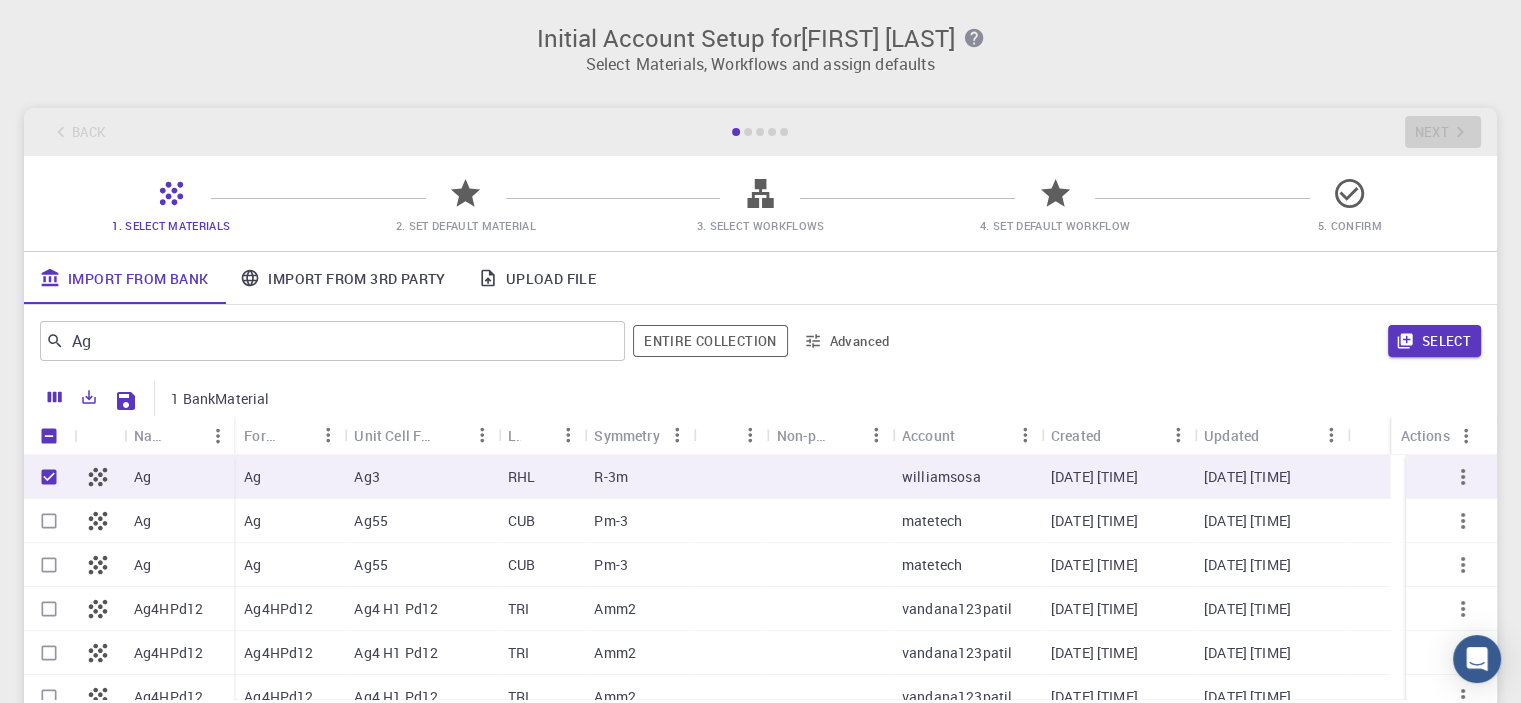 click on "Ag" at bounding box center [289, 477] 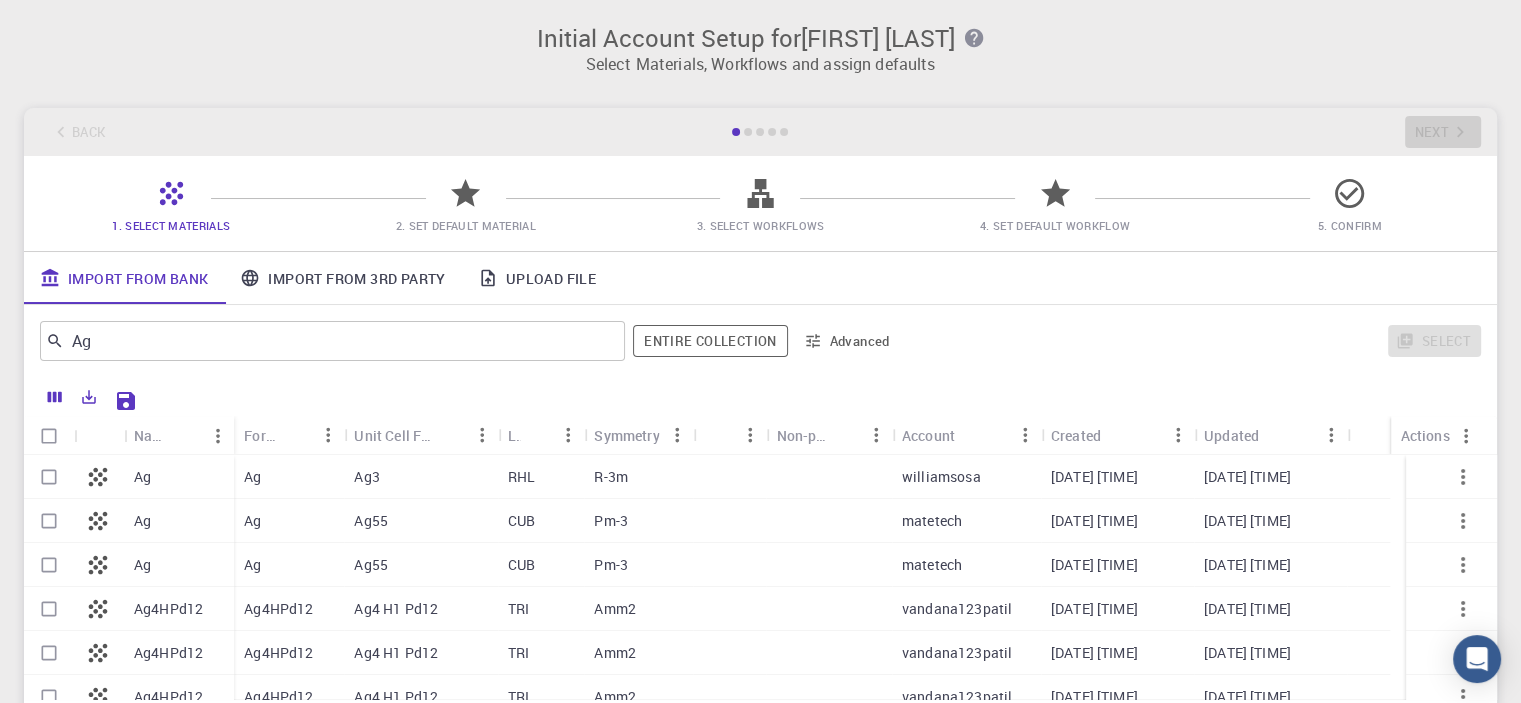 click on "Ag" at bounding box center (289, 477) 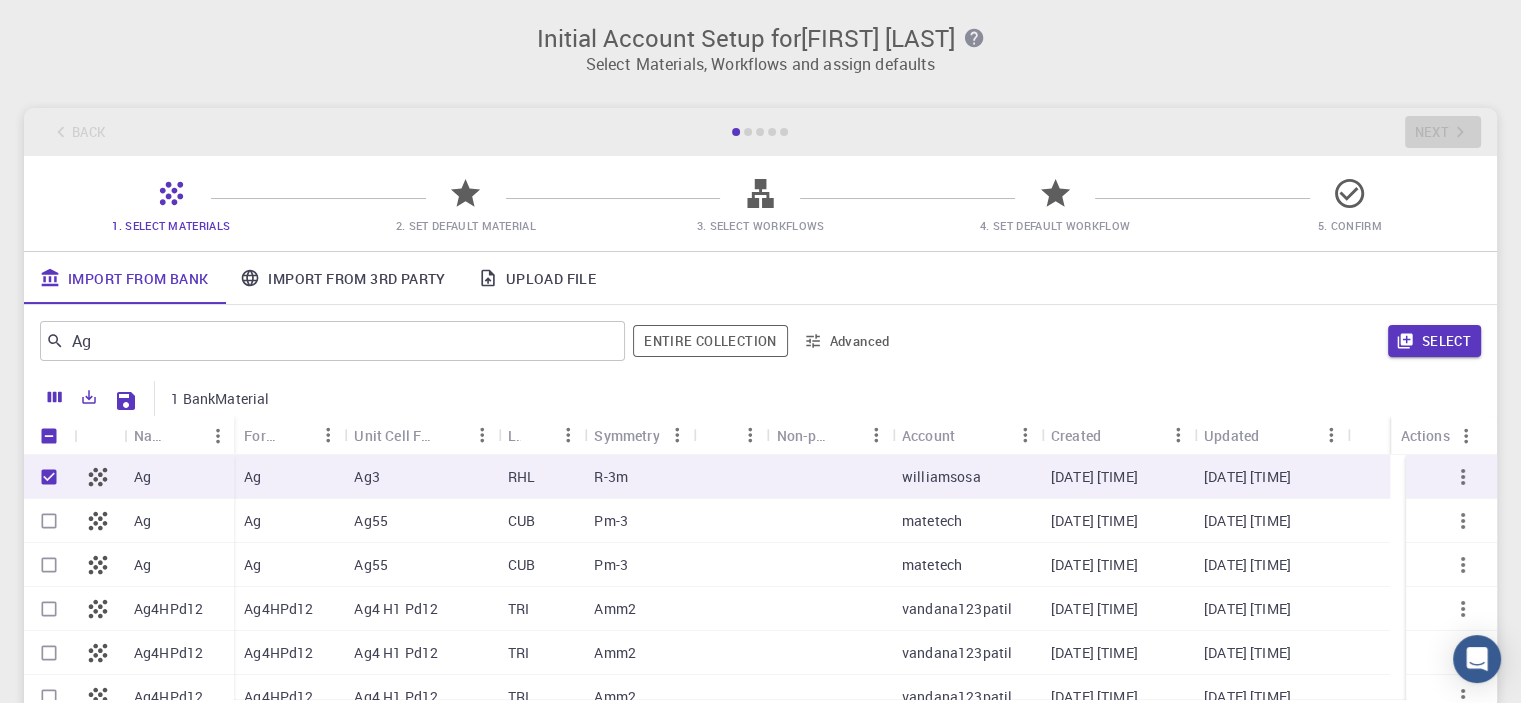 click on "Ag" at bounding box center [289, 477] 